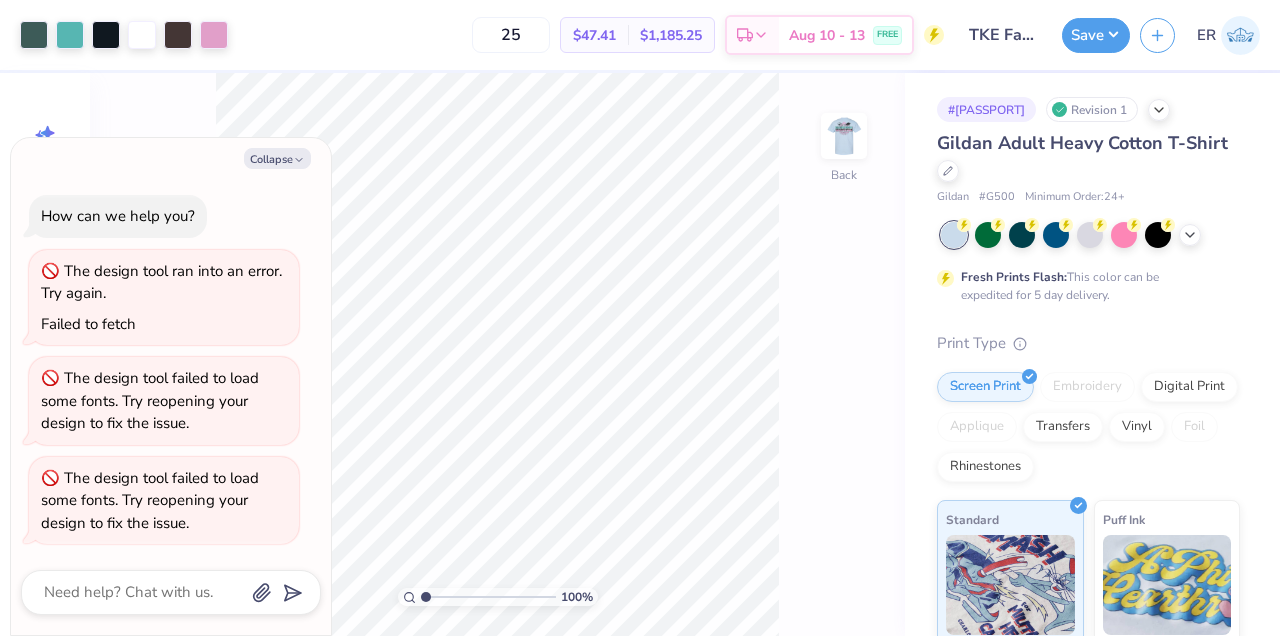 scroll, scrollTop: 0, scrollLeft: 0, axis: both 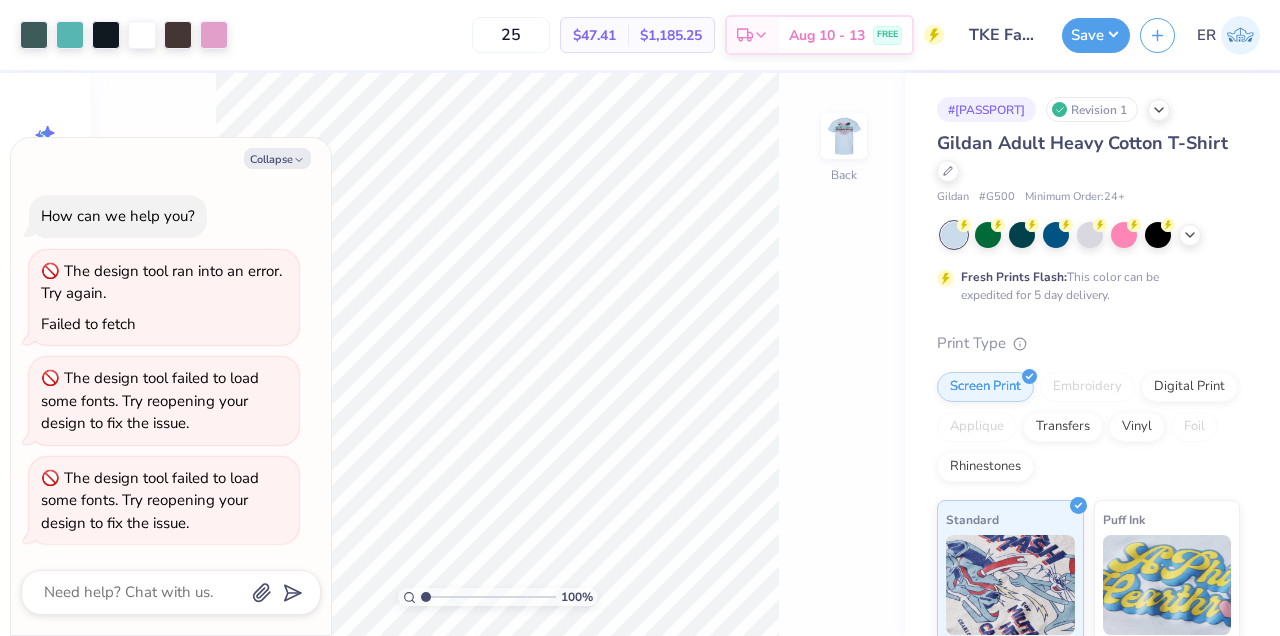 click on "Collapse How can we help you? The design tool ran into an error. Try again. Failed to fetch The design tool failed to load some fonts. Try reopening your design to fix the issue. The design tool failed to load some fonts. Try reopening your design to fix the issue." at bounding box center (171, 386) 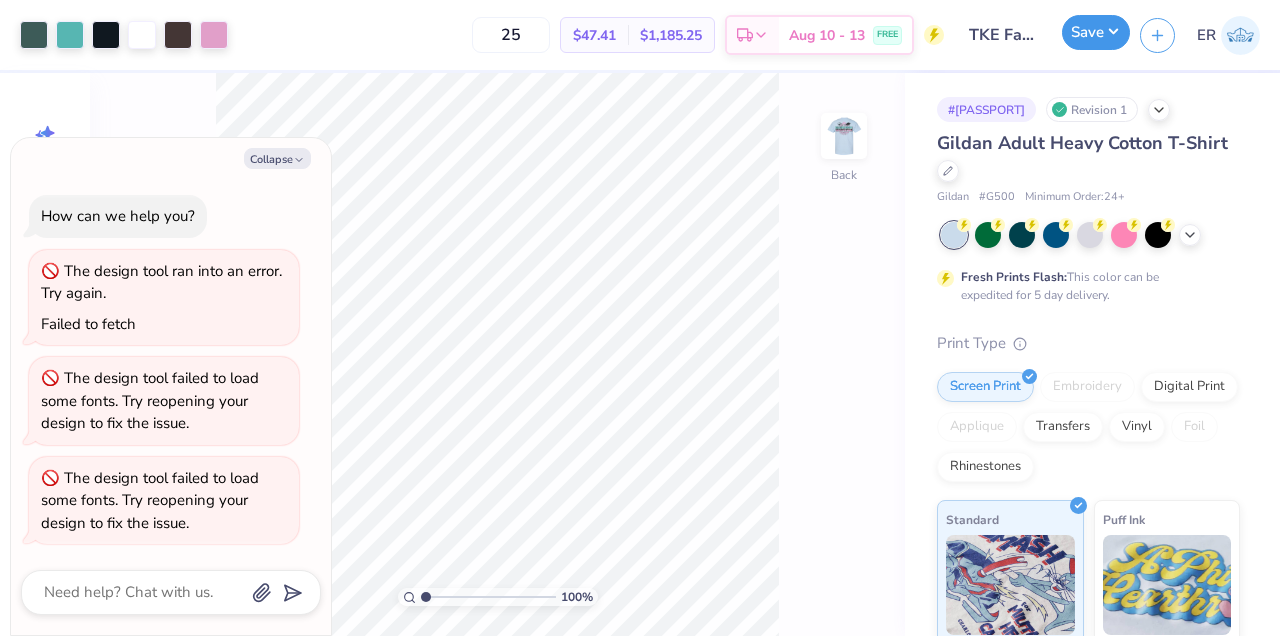 click on "Save" at bounding box center (1096, 32) 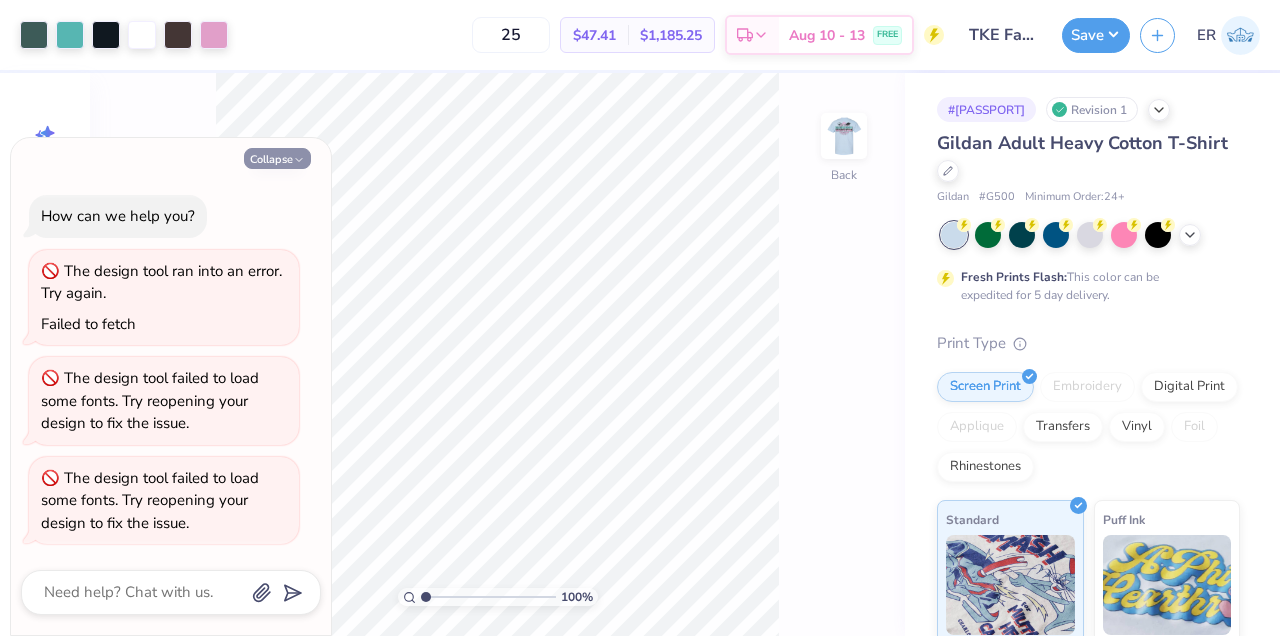 click on "Collapse" at bounding box center (277, 158) 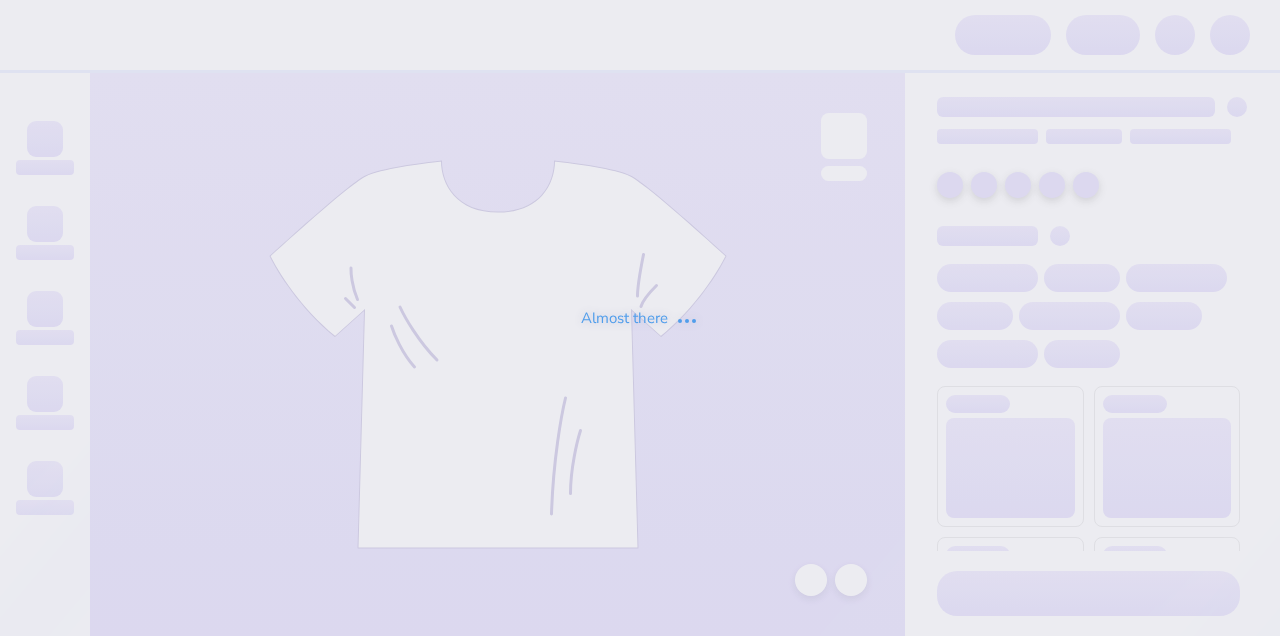 scroll, scrollTop: 0, scrollLeft: 0, axis: both 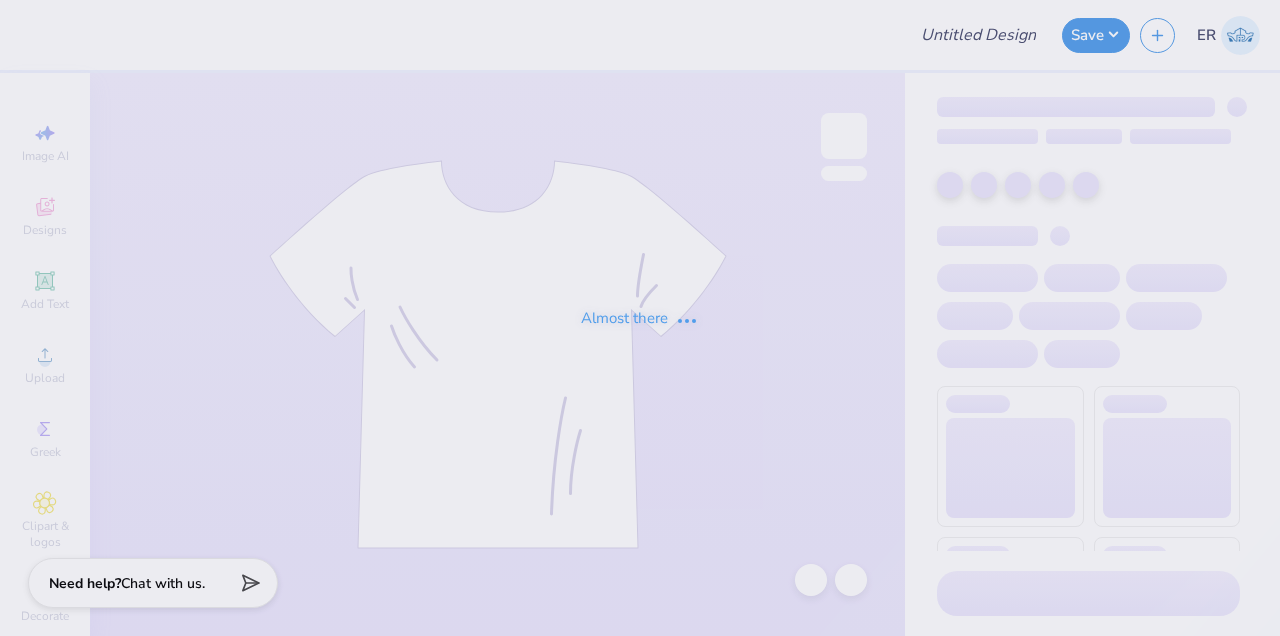 type on "TKE Fall Rush Shirt Design 1" 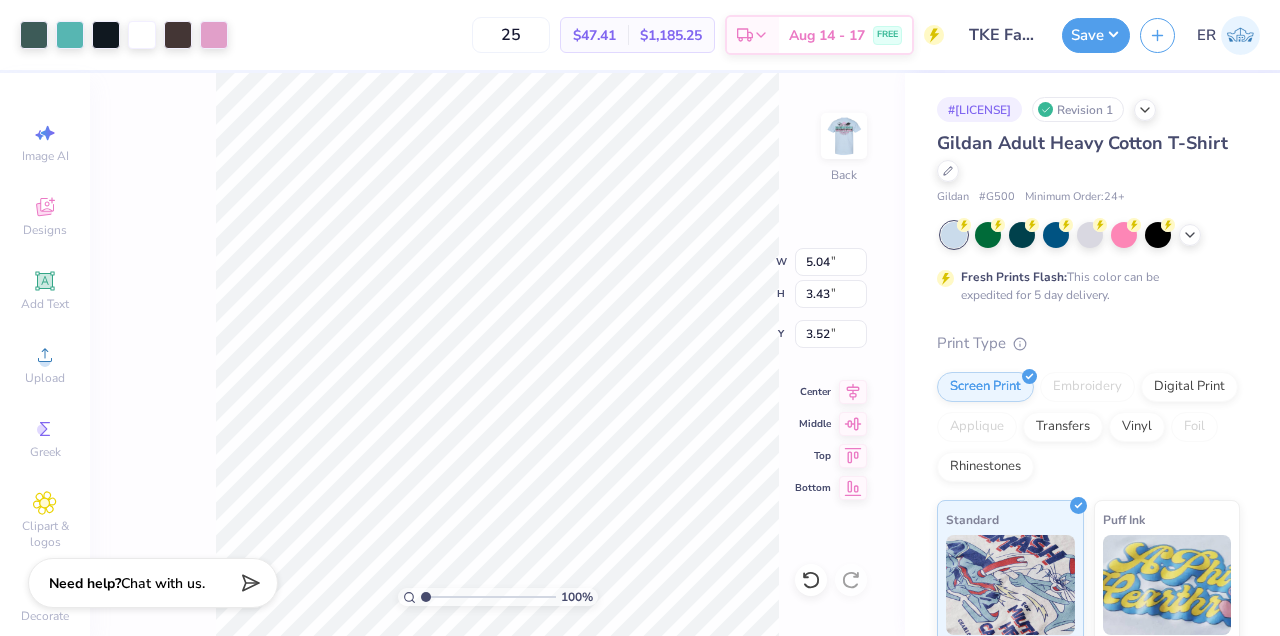 type on "5.04" 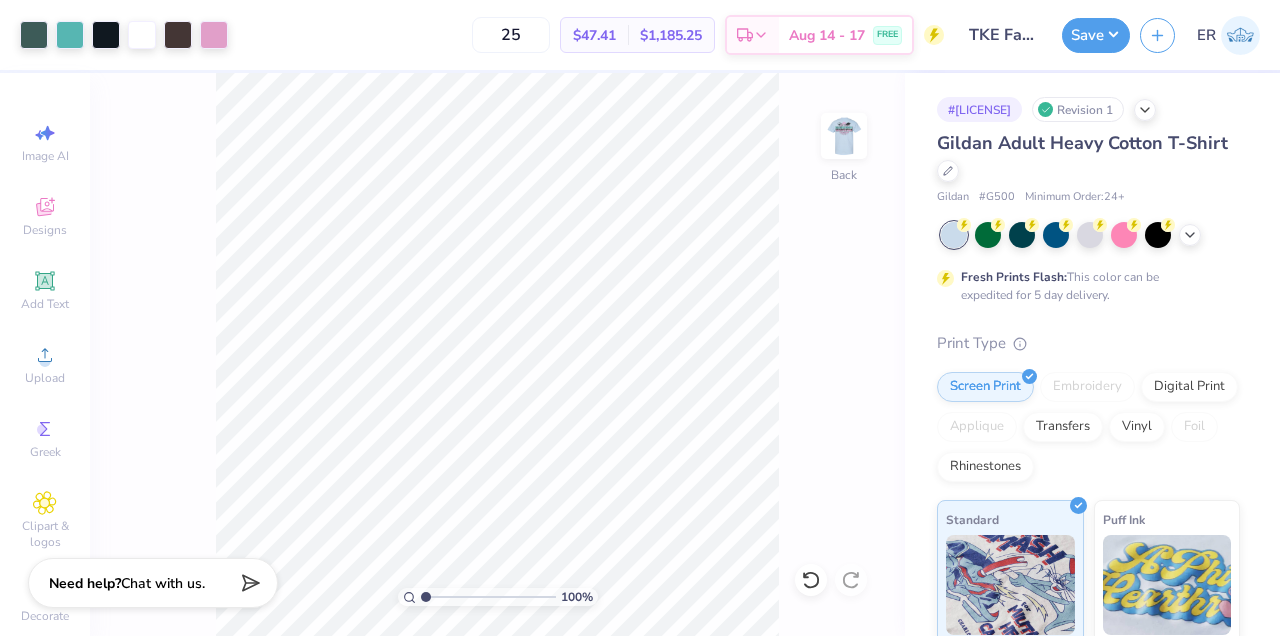 click on "Save ER" at bounding box center [1171, 35] 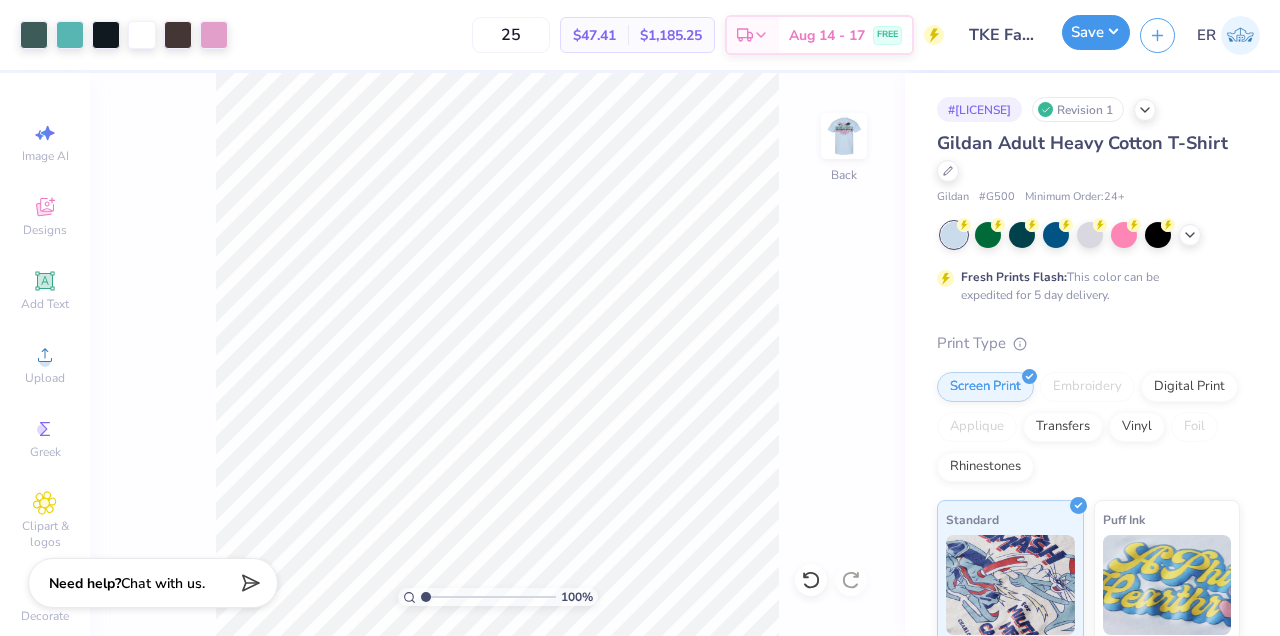 click on "Save" at bounding box center (1096, 32) 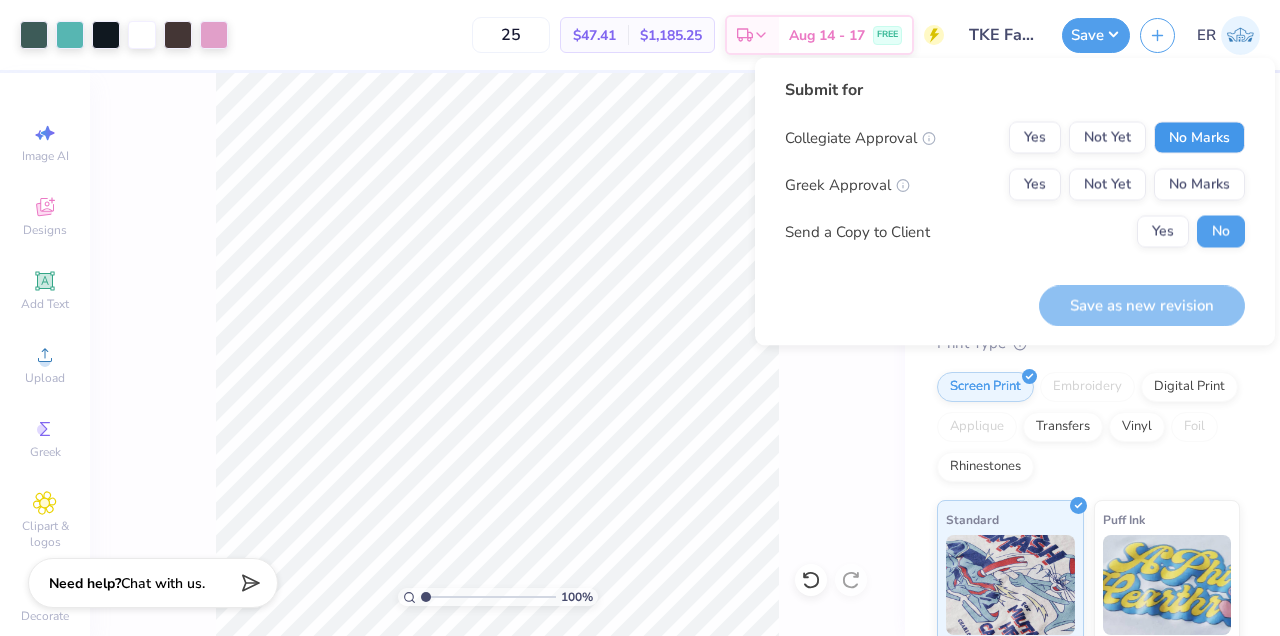 click on "No Marks" at bounding box center [1199, 138] 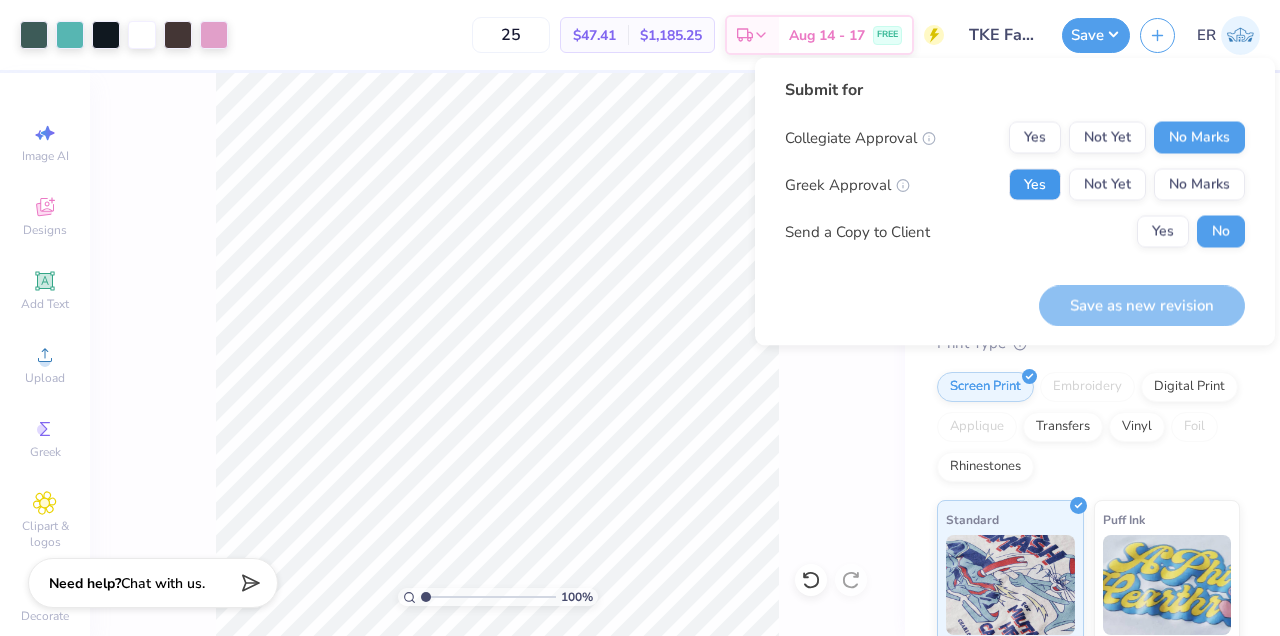 click on "Yes" at bounding box center (1035, 185) 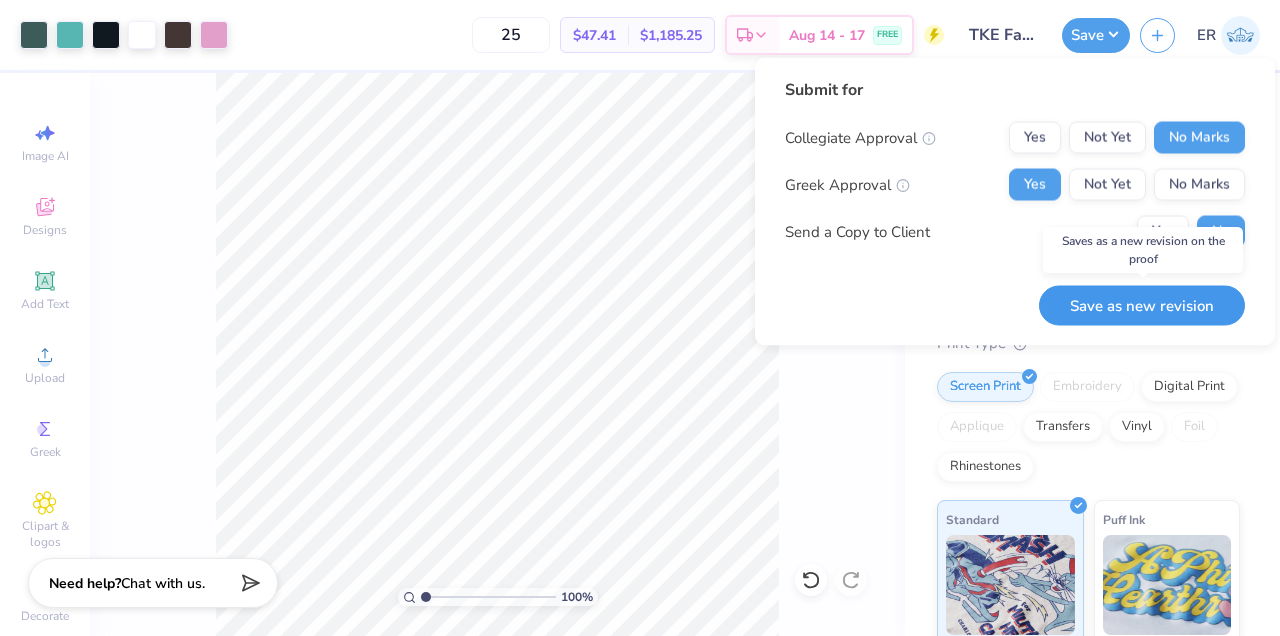 click on "Save as new revision" at bounding box center (1142, 305) 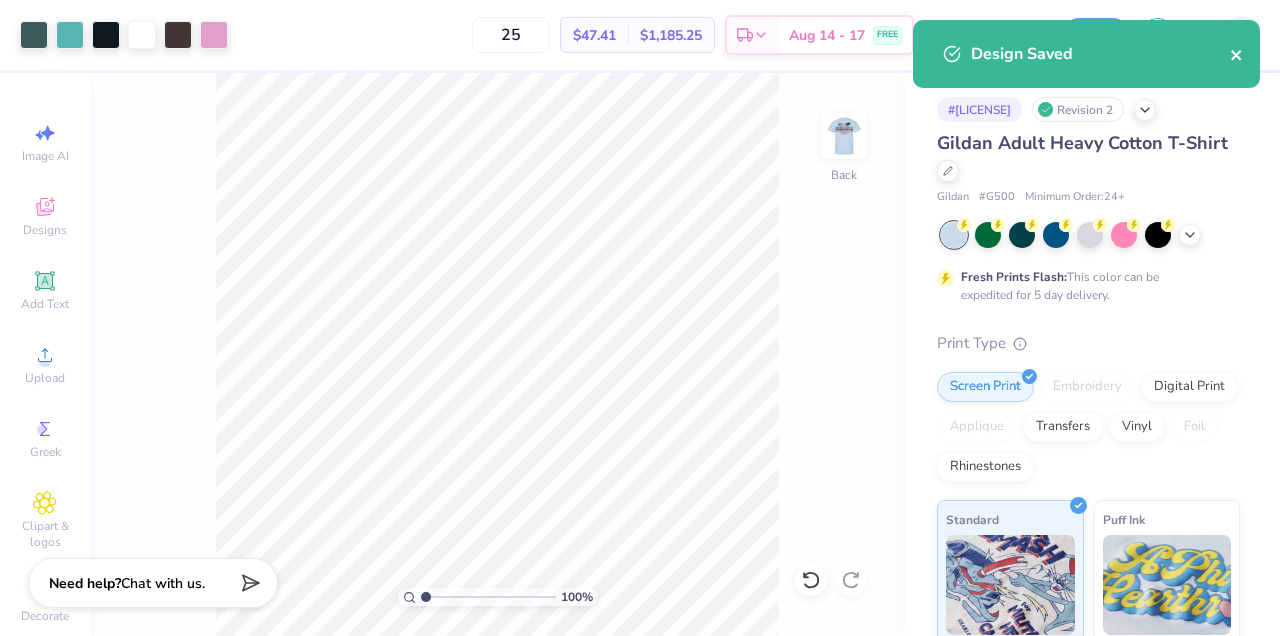 click 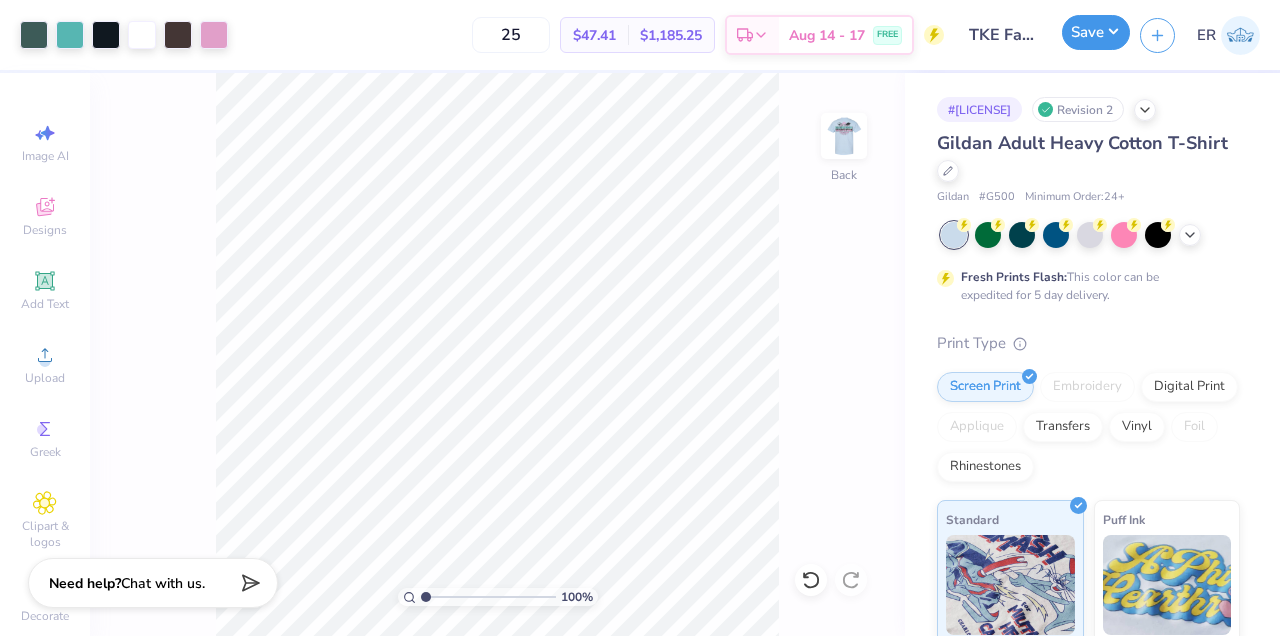 click on "Save" at bounding box center (1096, 32) 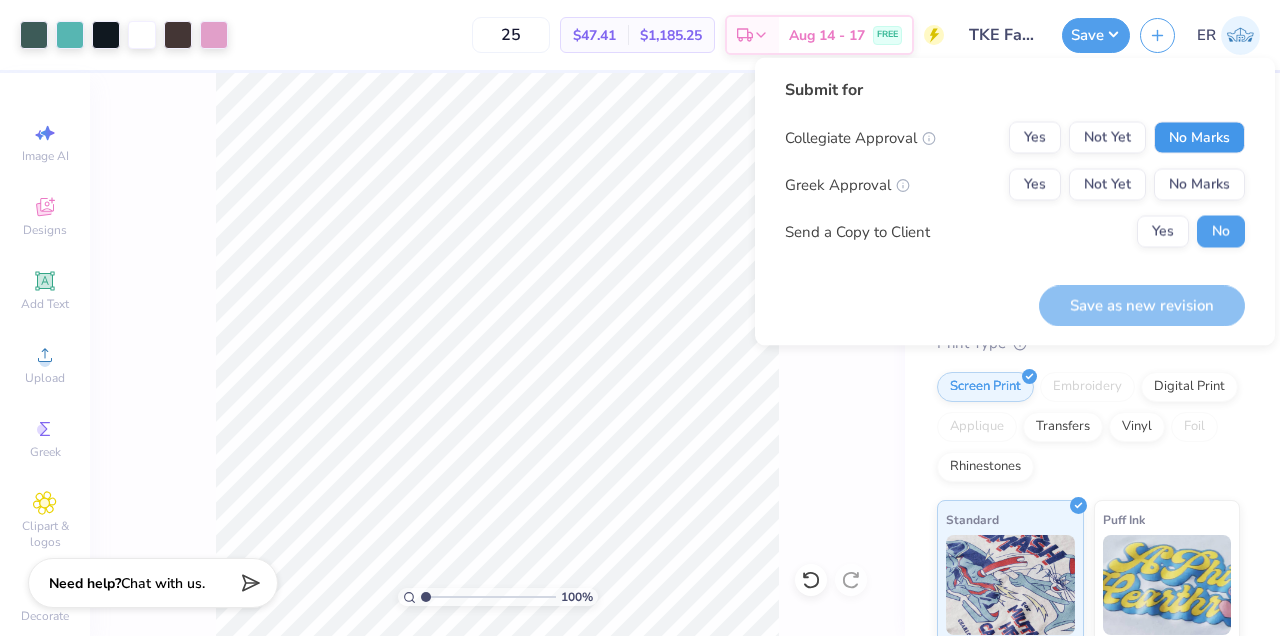 click on "No Marks" at bounding box center (1199, 138) 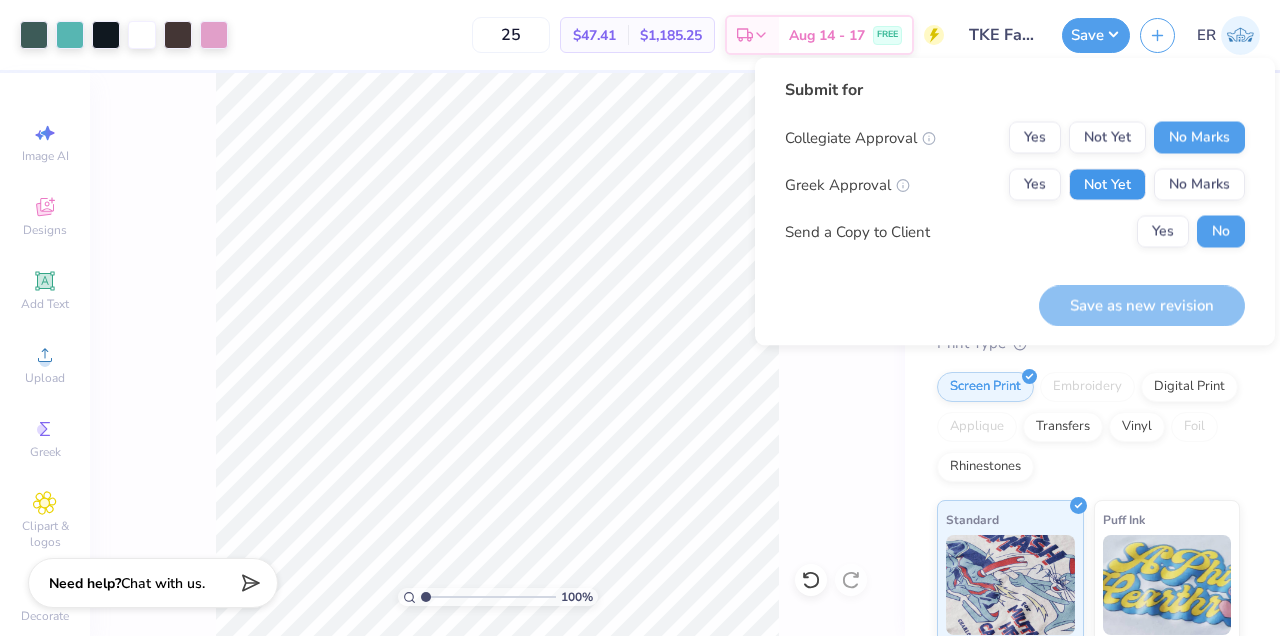 click on "Not Yet" at bounding box center (1107, 185) 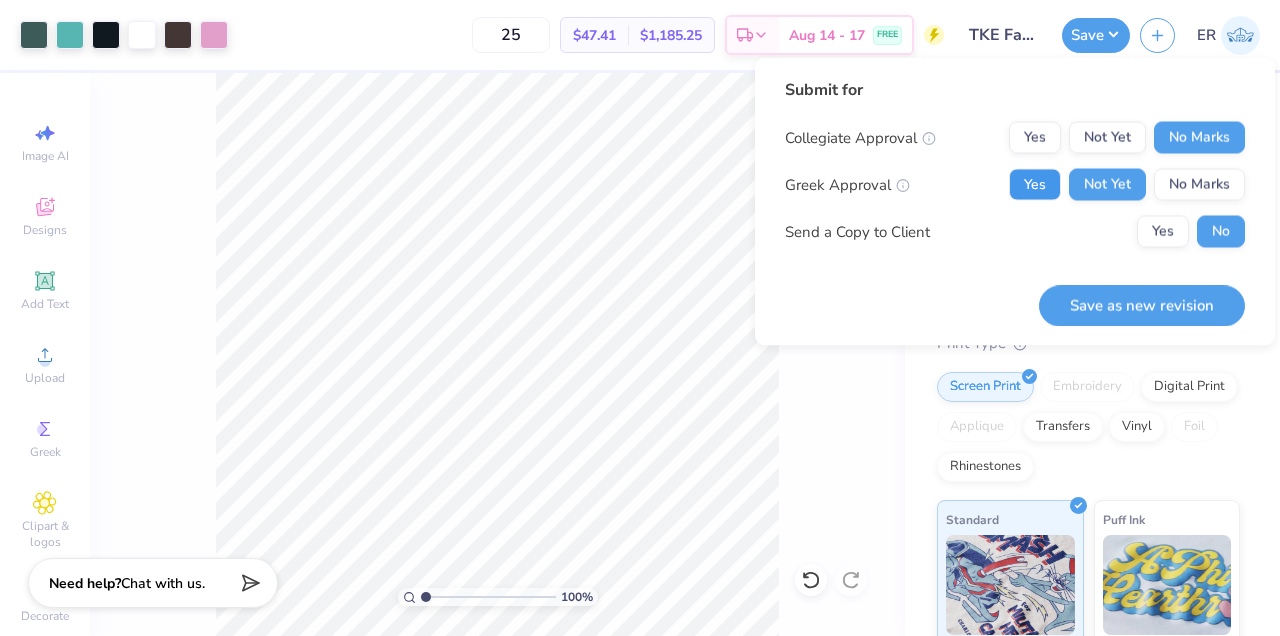 click on "Yes" at bounding box center (1035, 185) 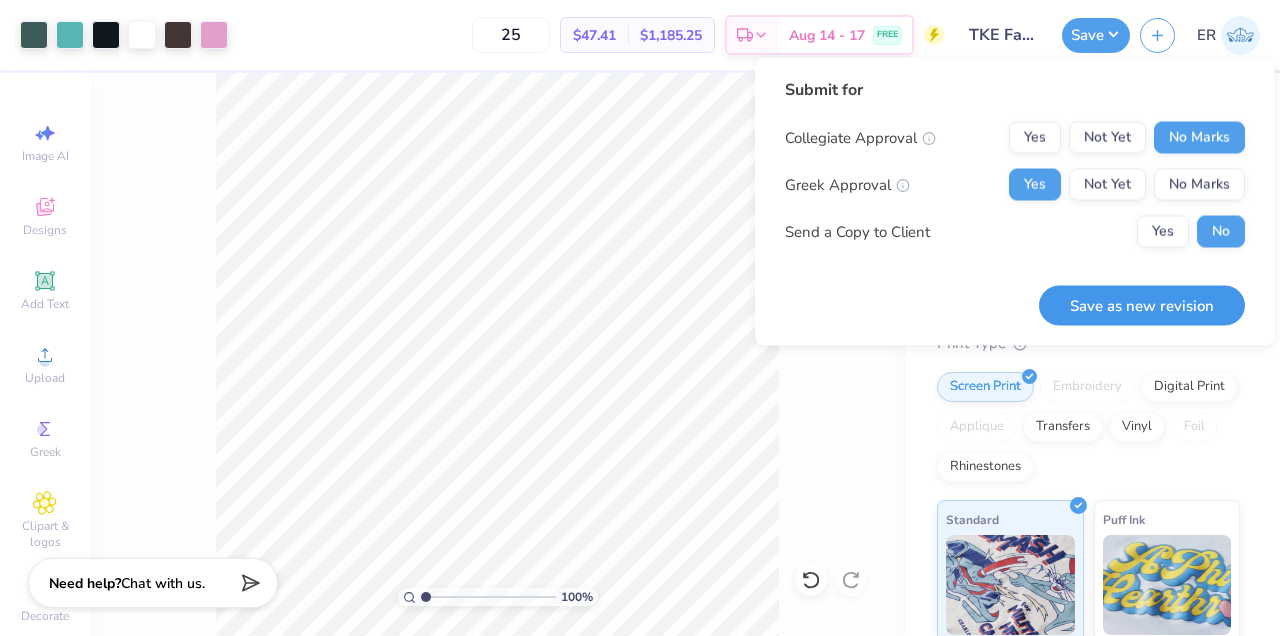 click on "Save as new revision" at bounding box center [1142, 305] 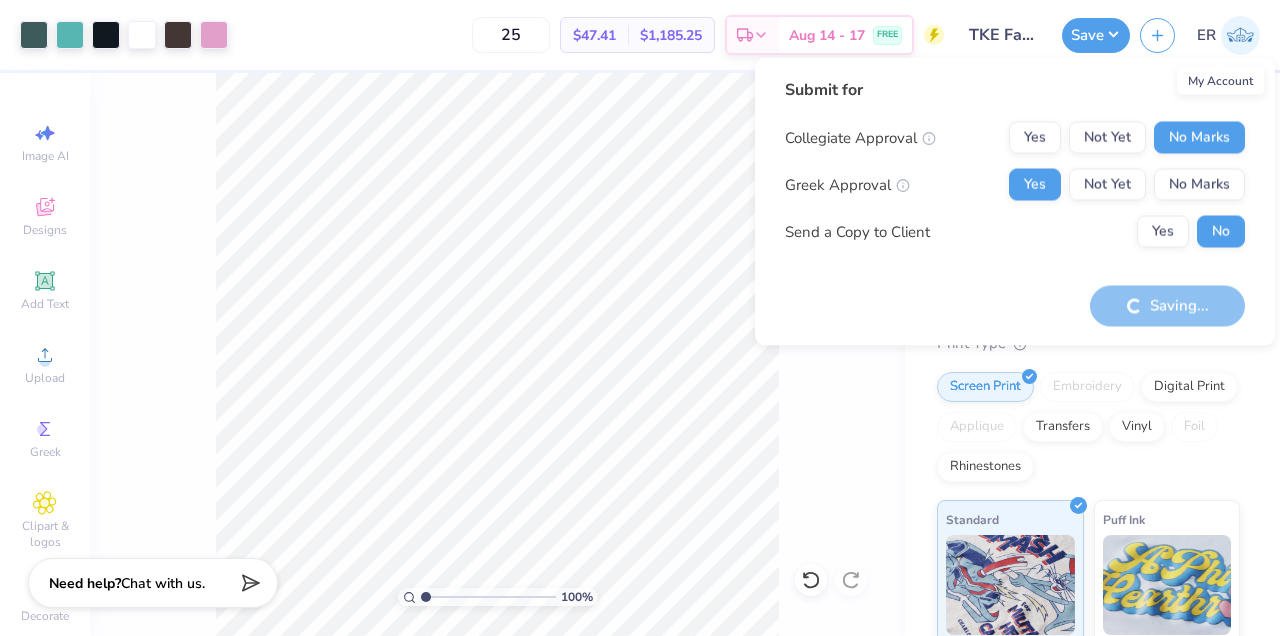 click at bounding box center [1240, 35] 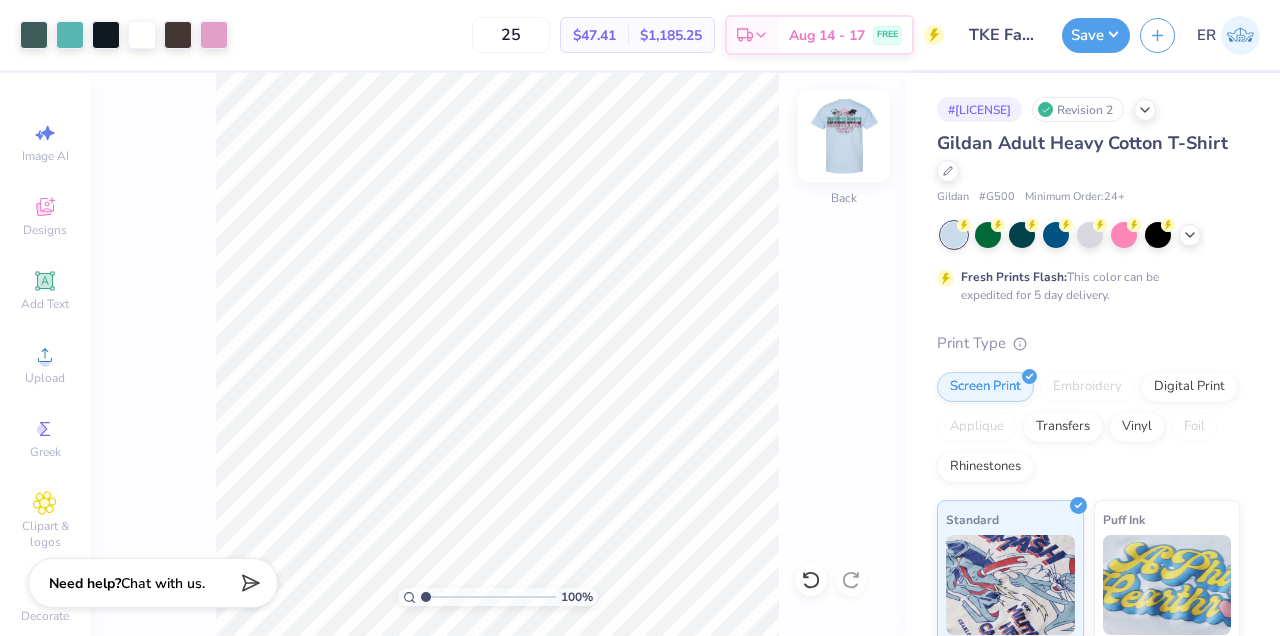 click at bounding box center (844, 136) 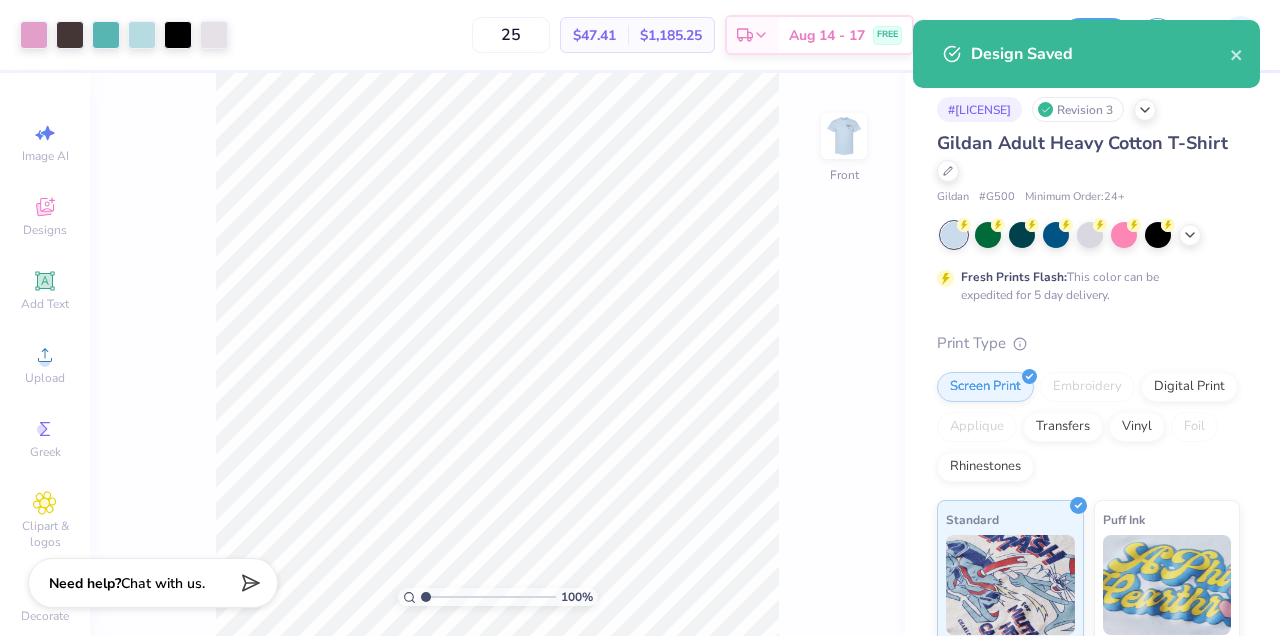 click on "Design Saved" at bounding box center (1100, 54) 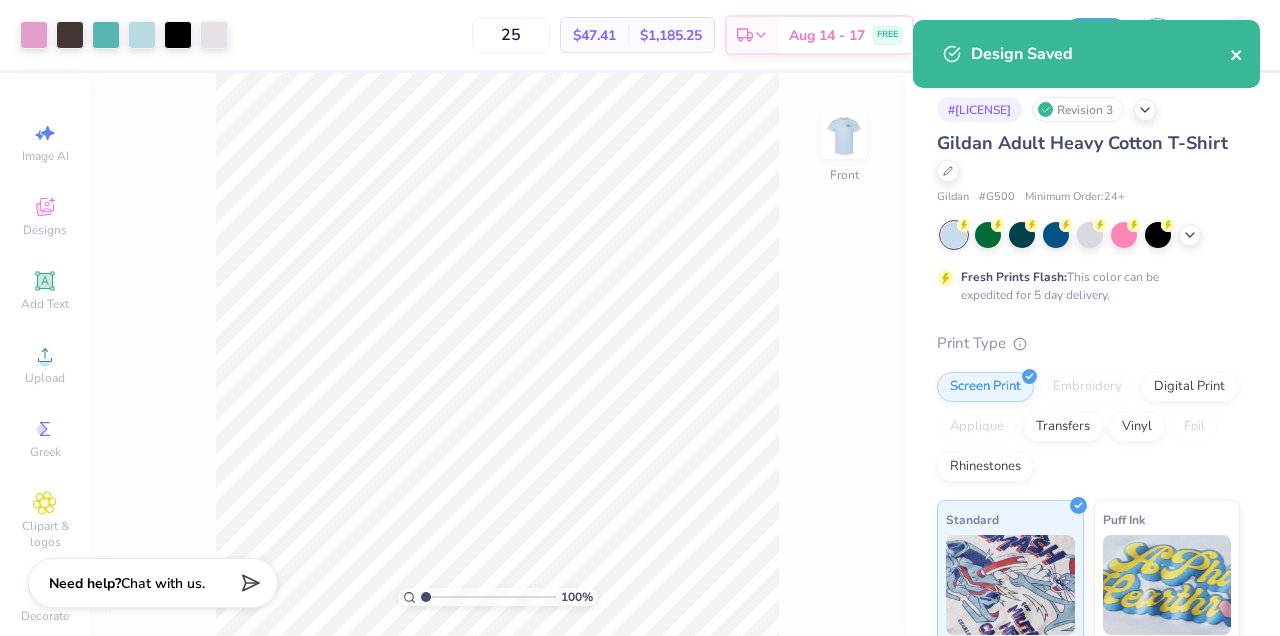 click 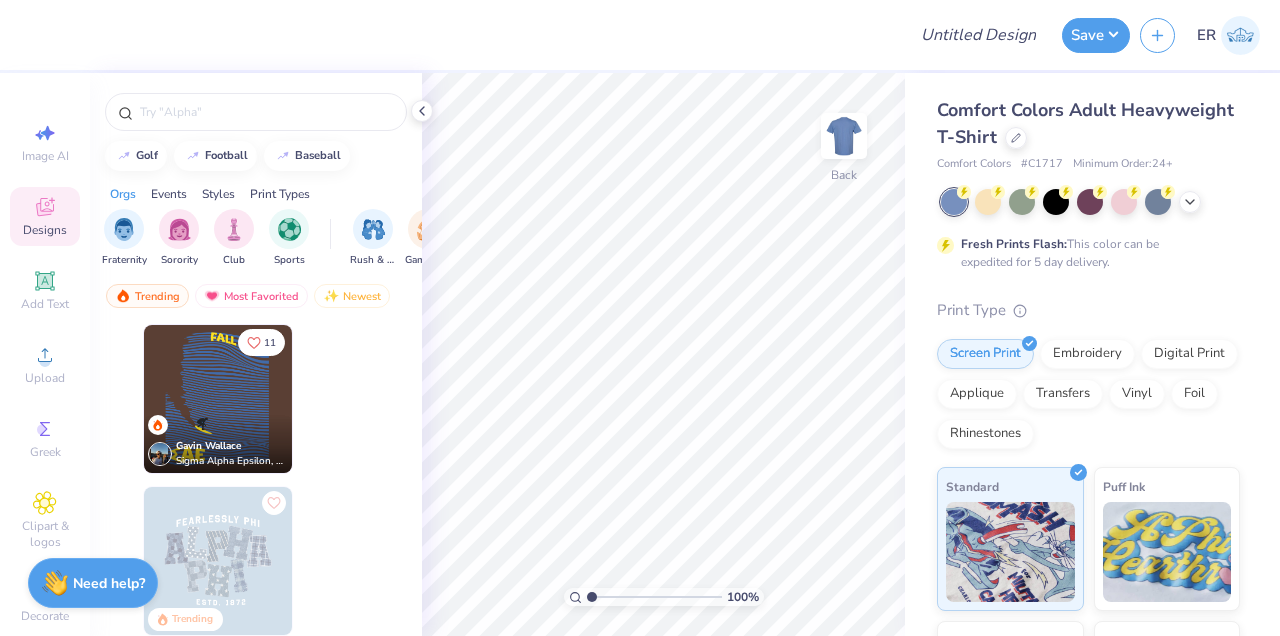 scroll, scrollTop: 0, scrollLeft: 0, axis: both 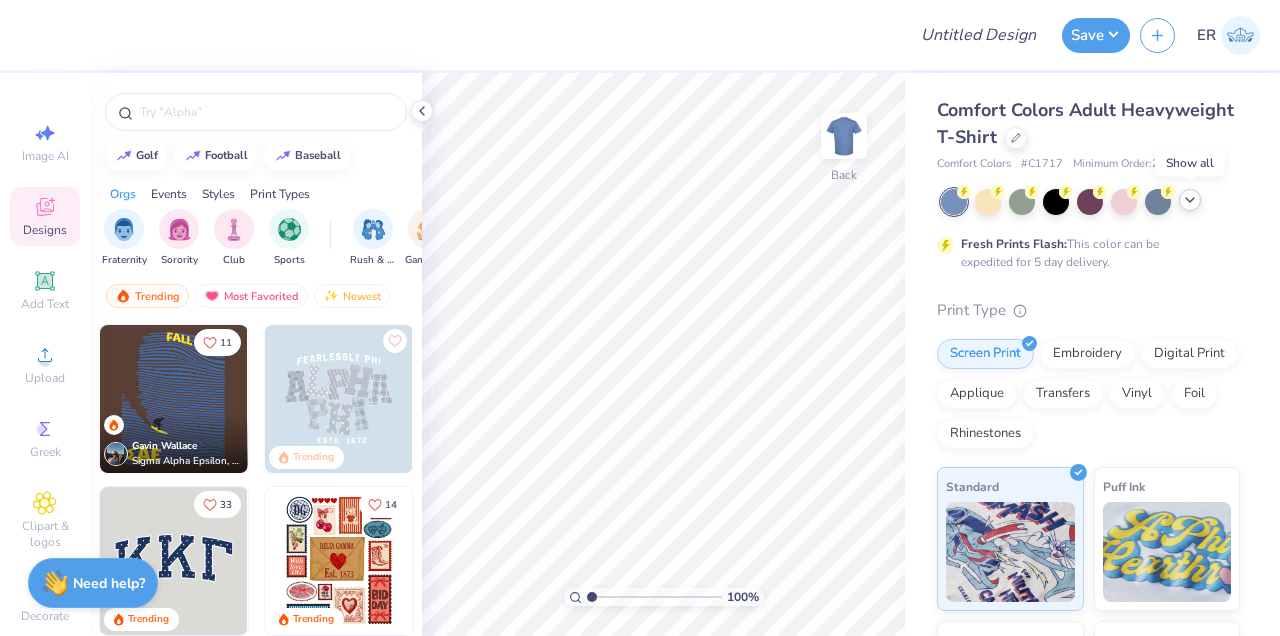 click 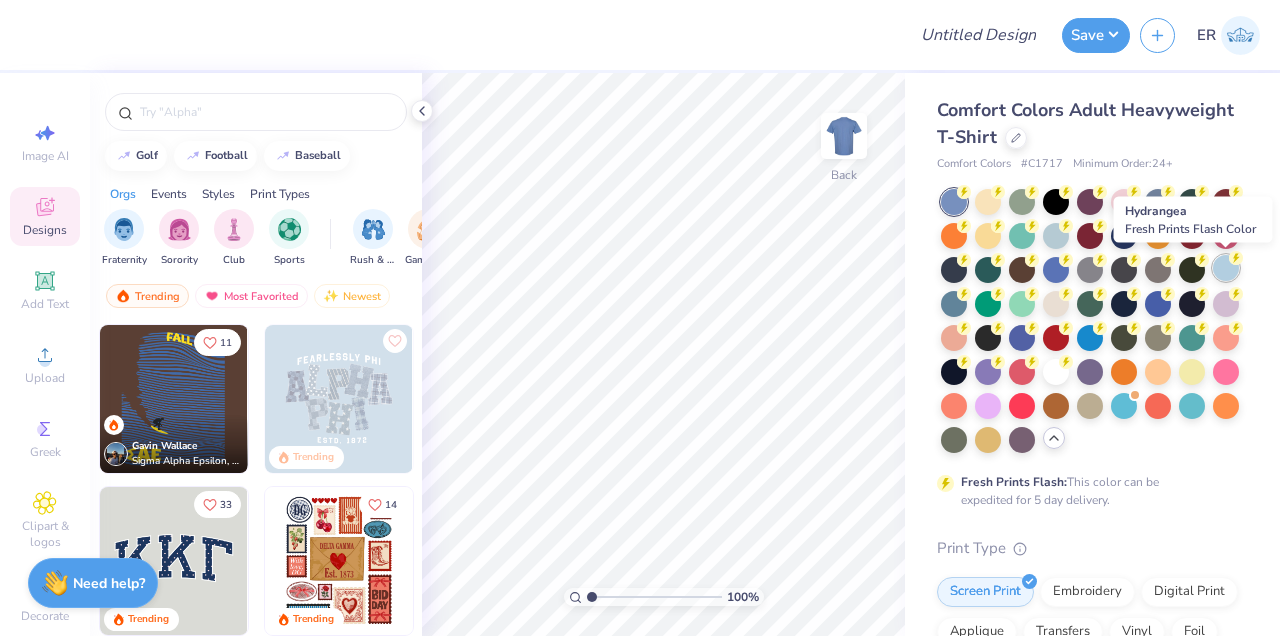 click at bounding box center [1226, 268] 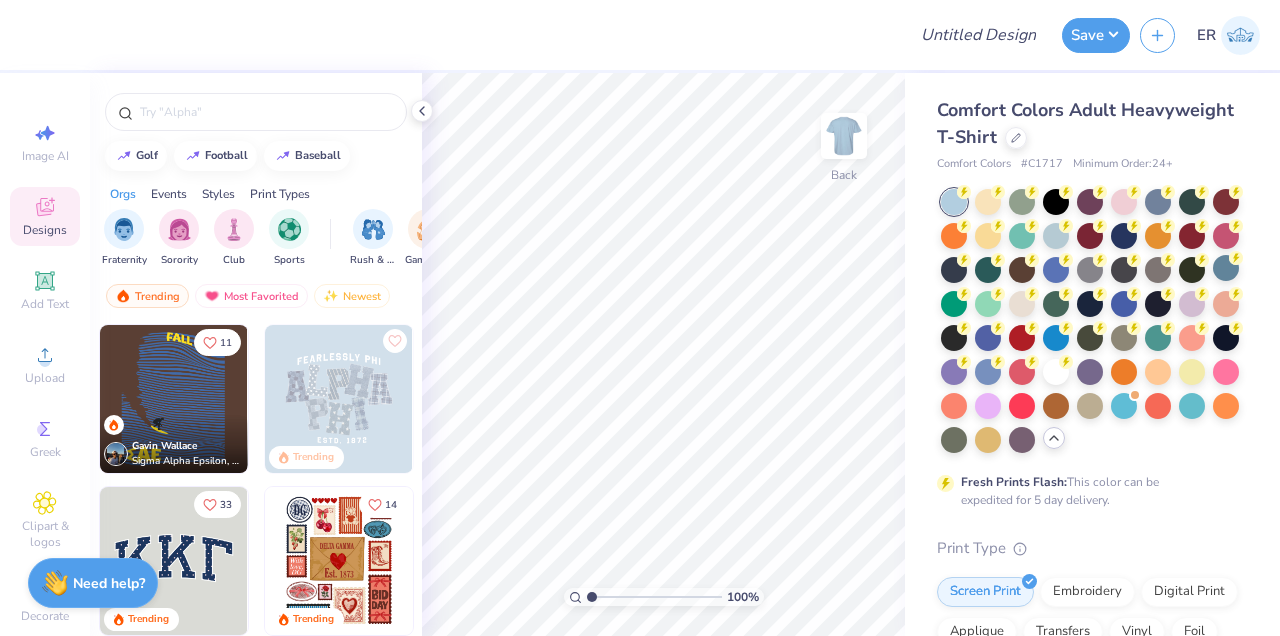 click at bounding box center [1090, 321] 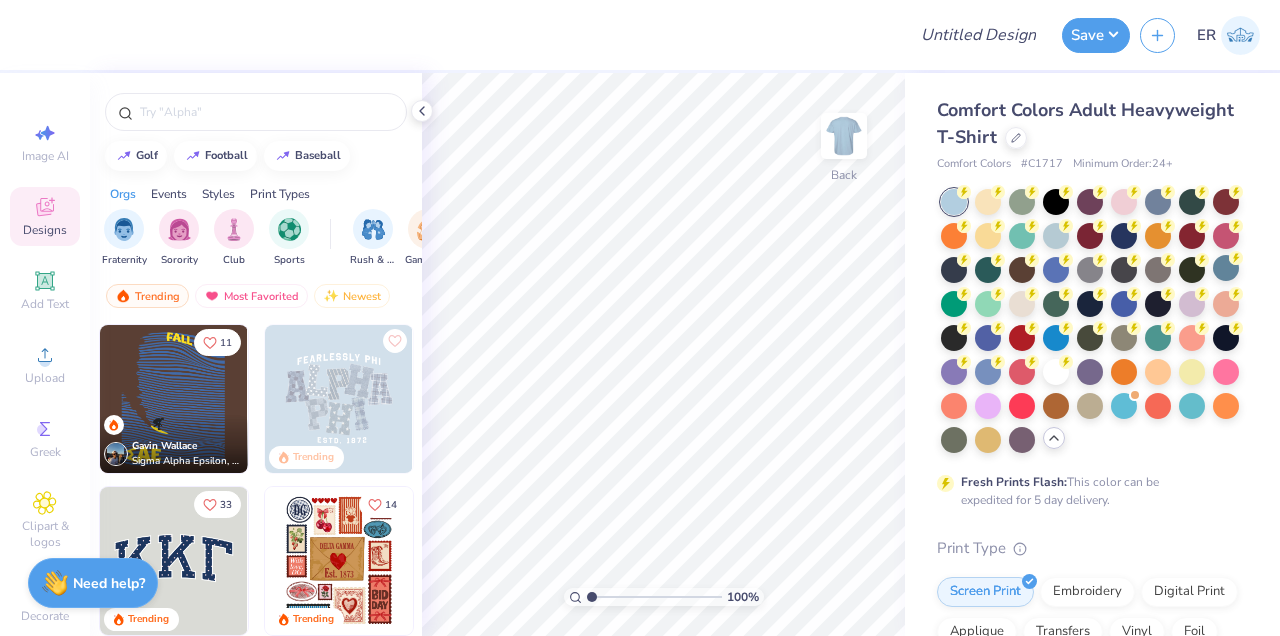 click at bounding box center (1090, 321) 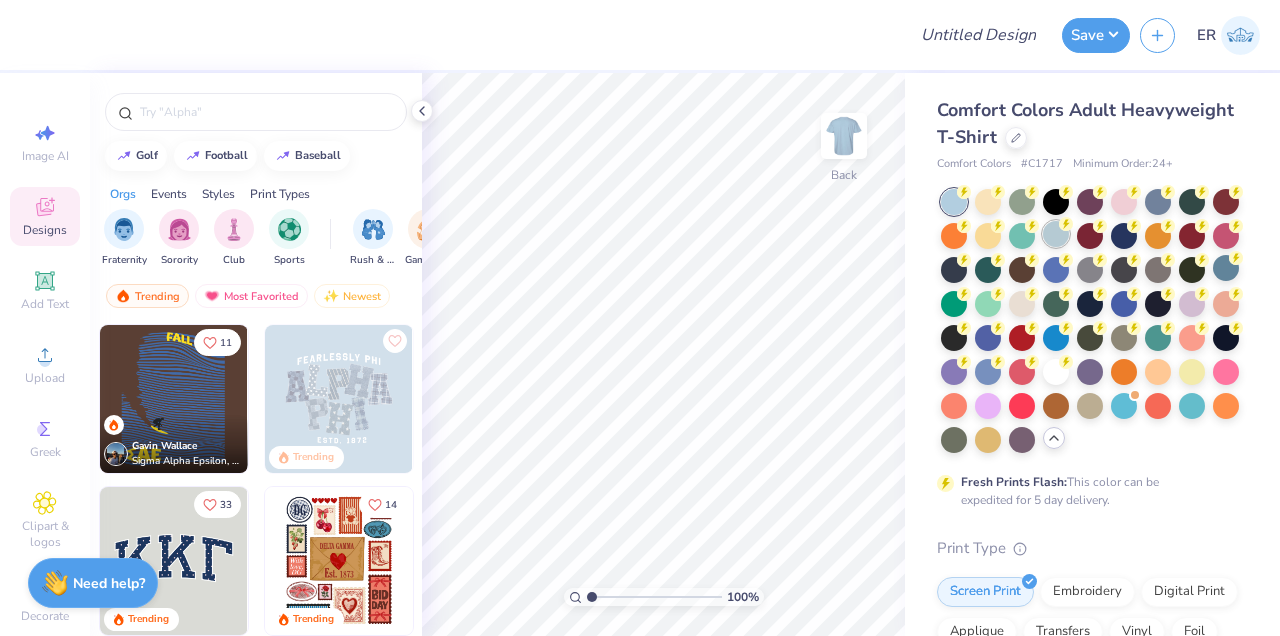 click at bounding box center [1056, 234] 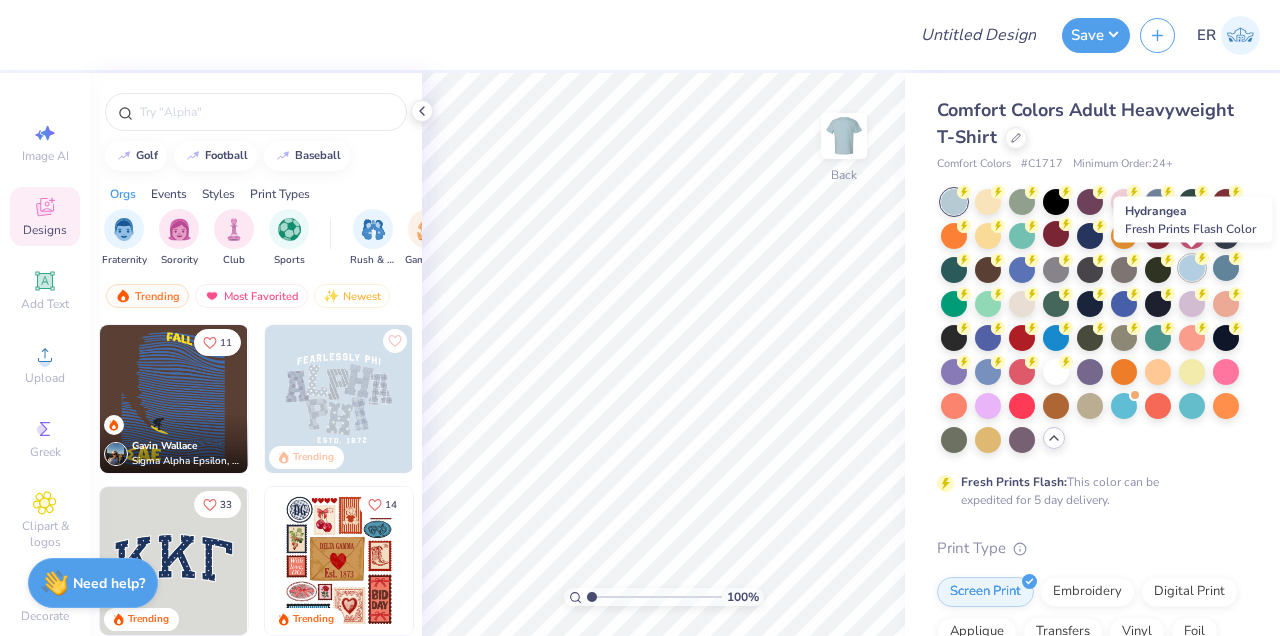 click at bounding box center (1192, 268) 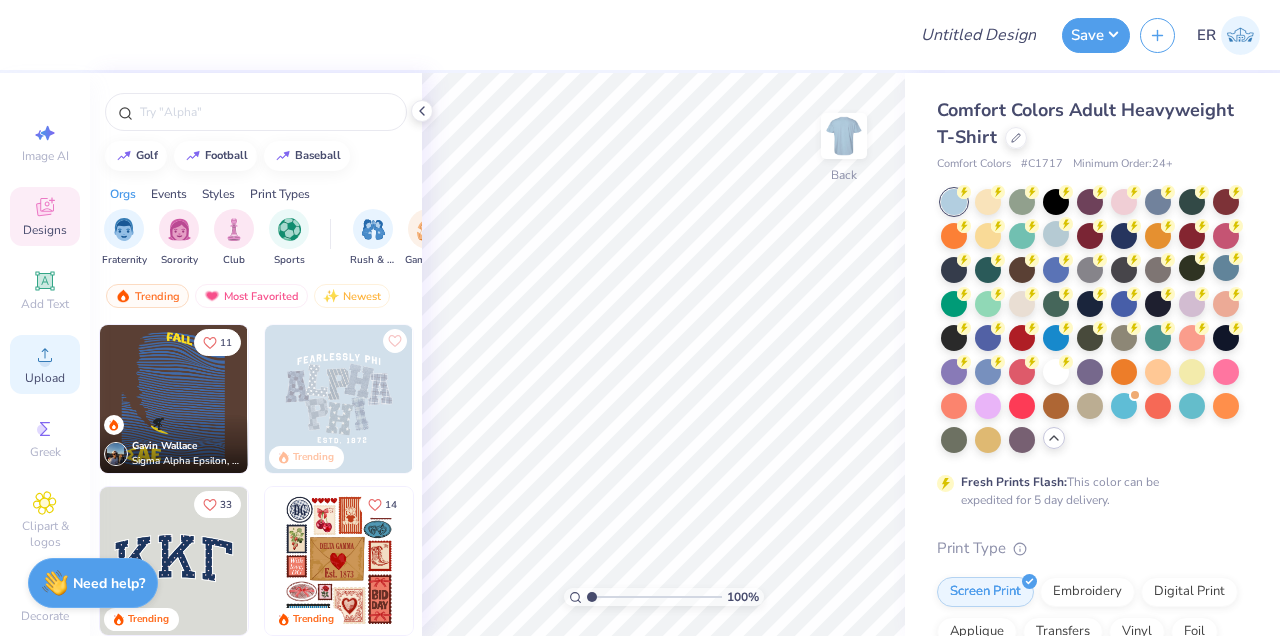 click on "Upload" at bounding box center (45, 364) 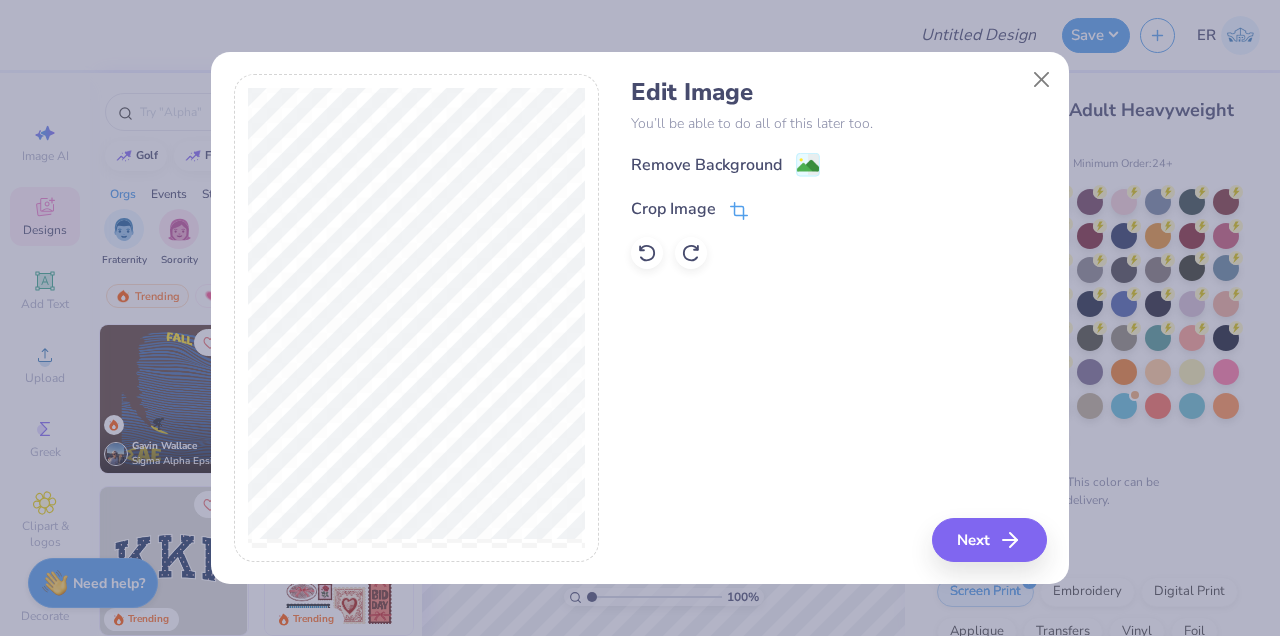 click on "Crop Image" at bounding box center [673, 209] 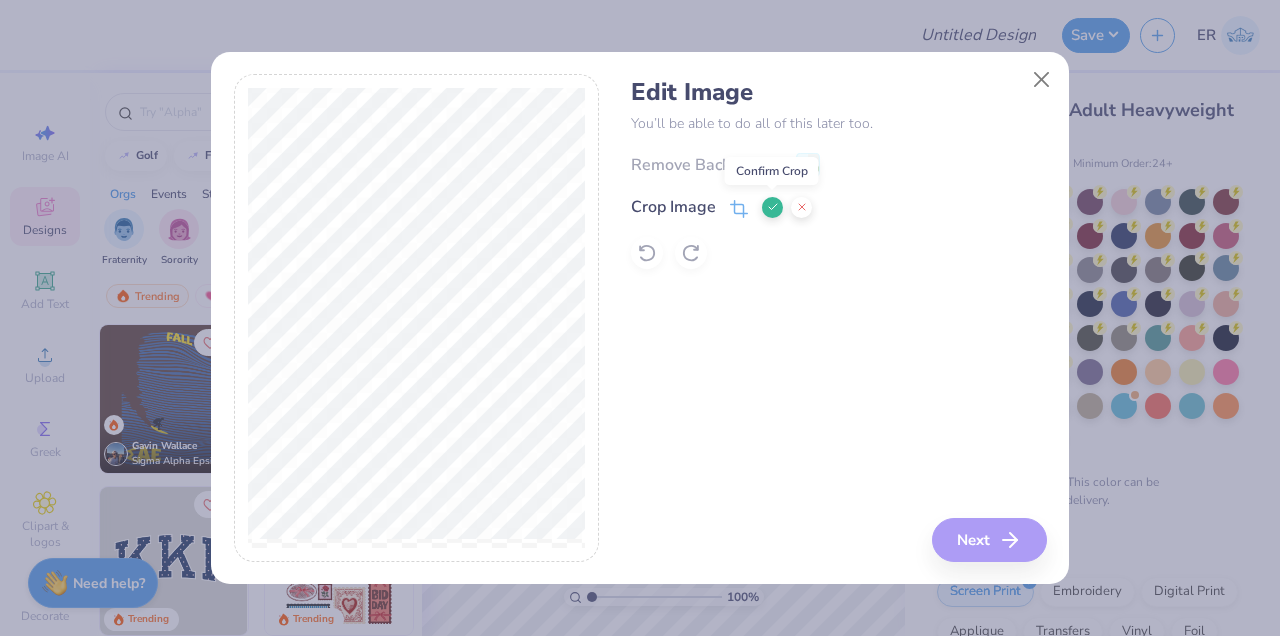 click 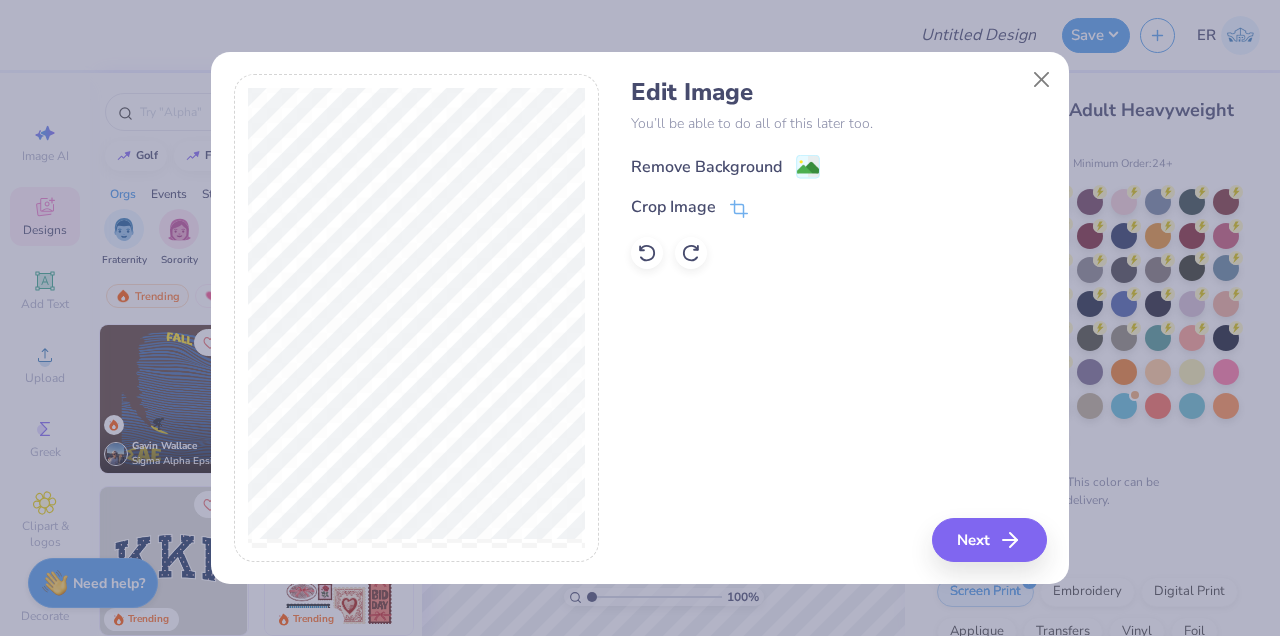 click 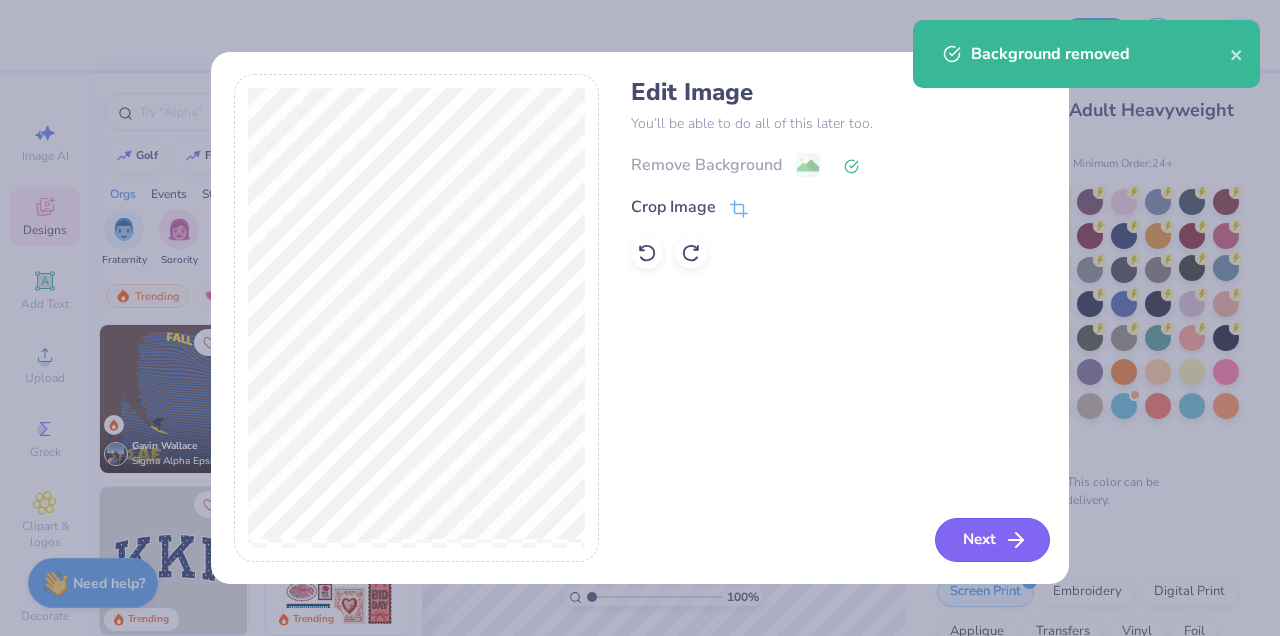 click on "Next" at bounding box center (992, 540) 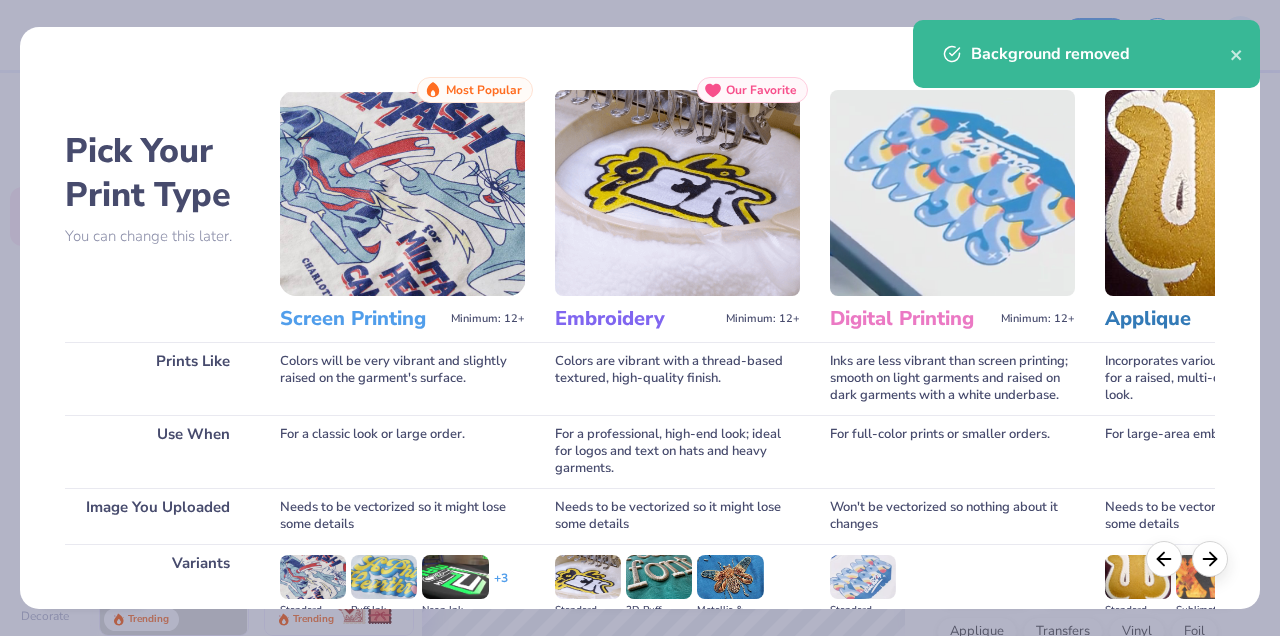 scroll, scrollTop: 261, scrollLeft: 0, axis: vertical 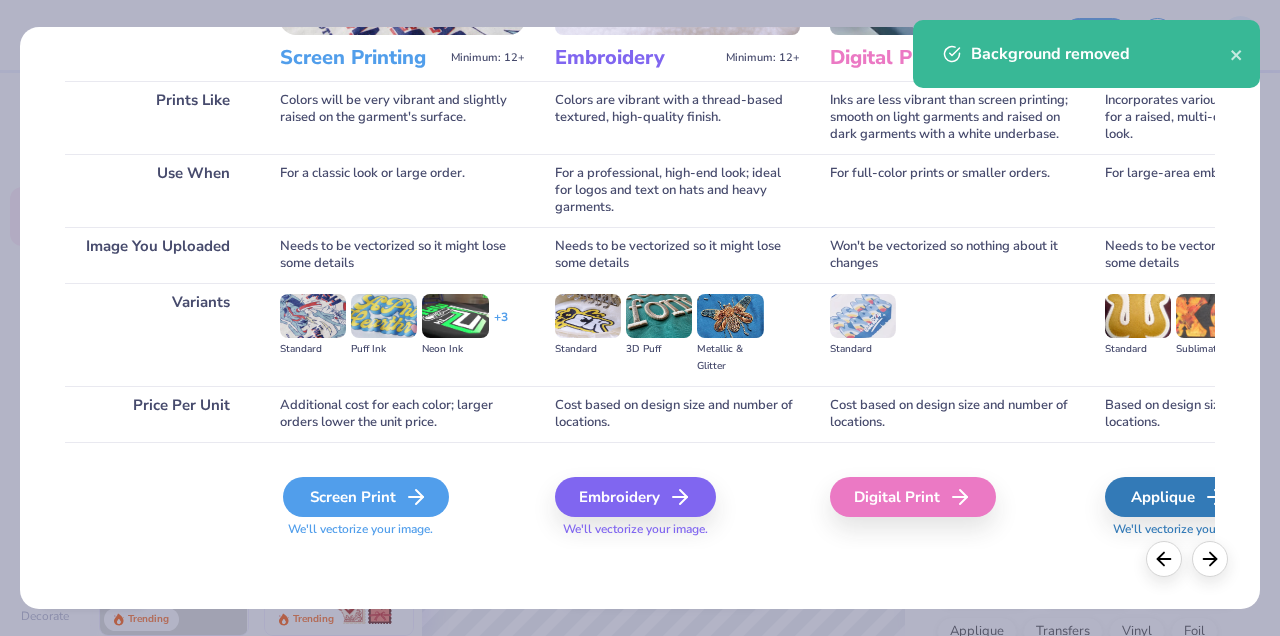 click 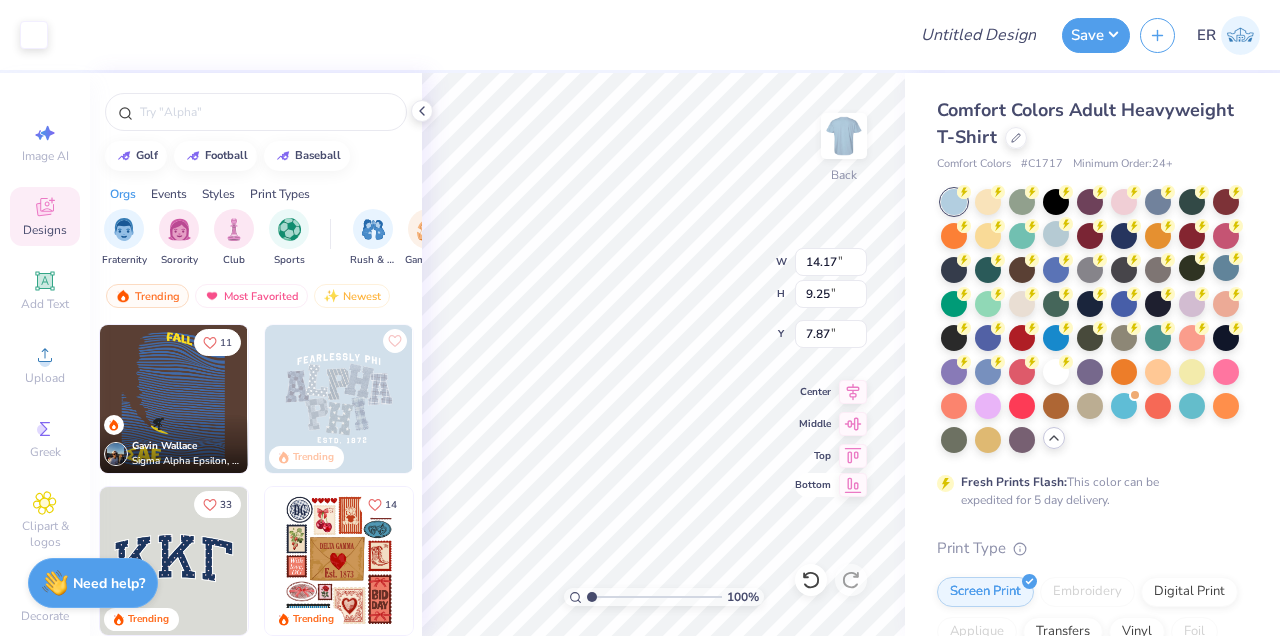 type on "5.53" 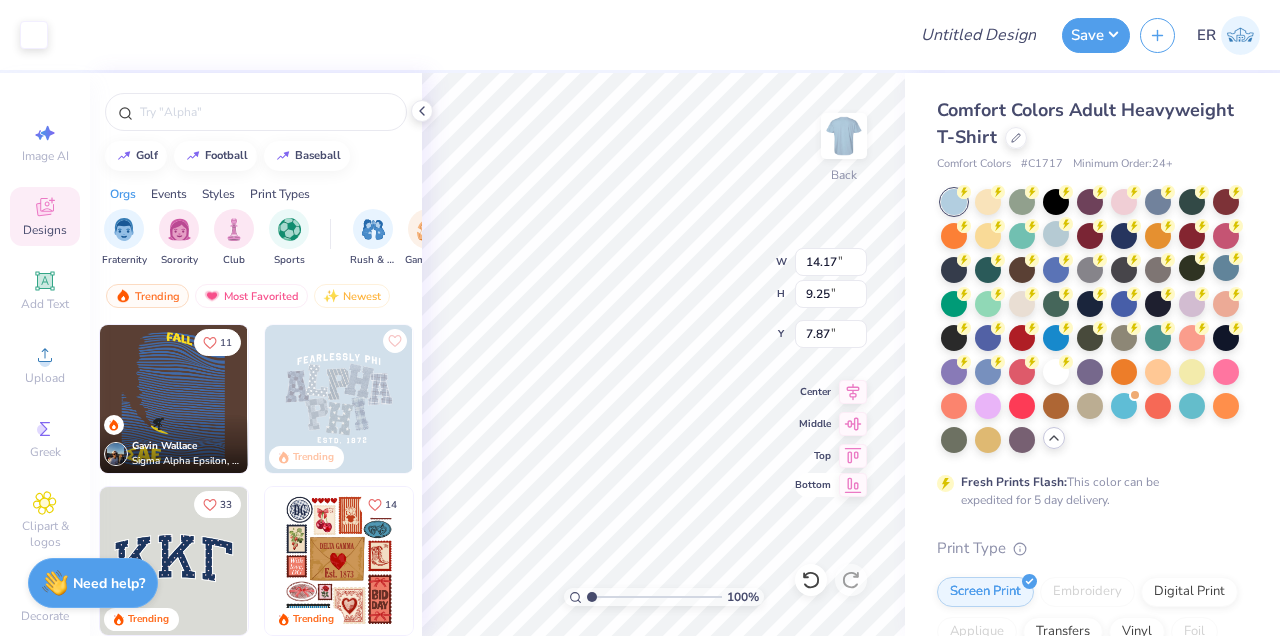 type on "3.61" 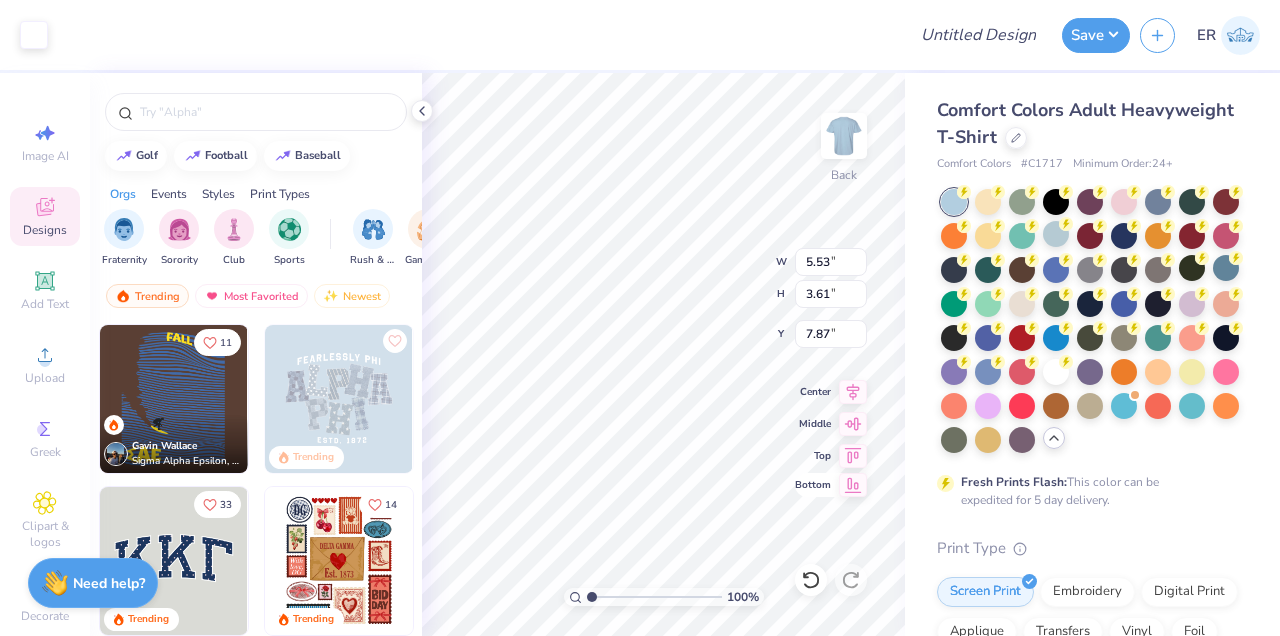 type on "2.69" 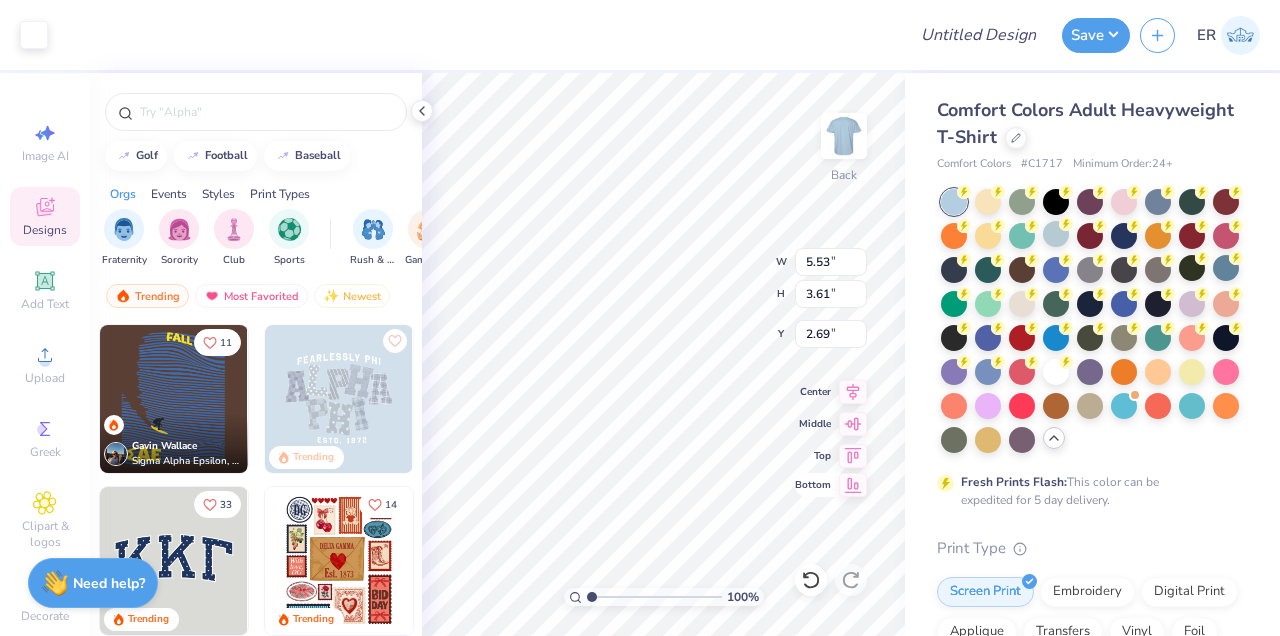 type on "4.56" 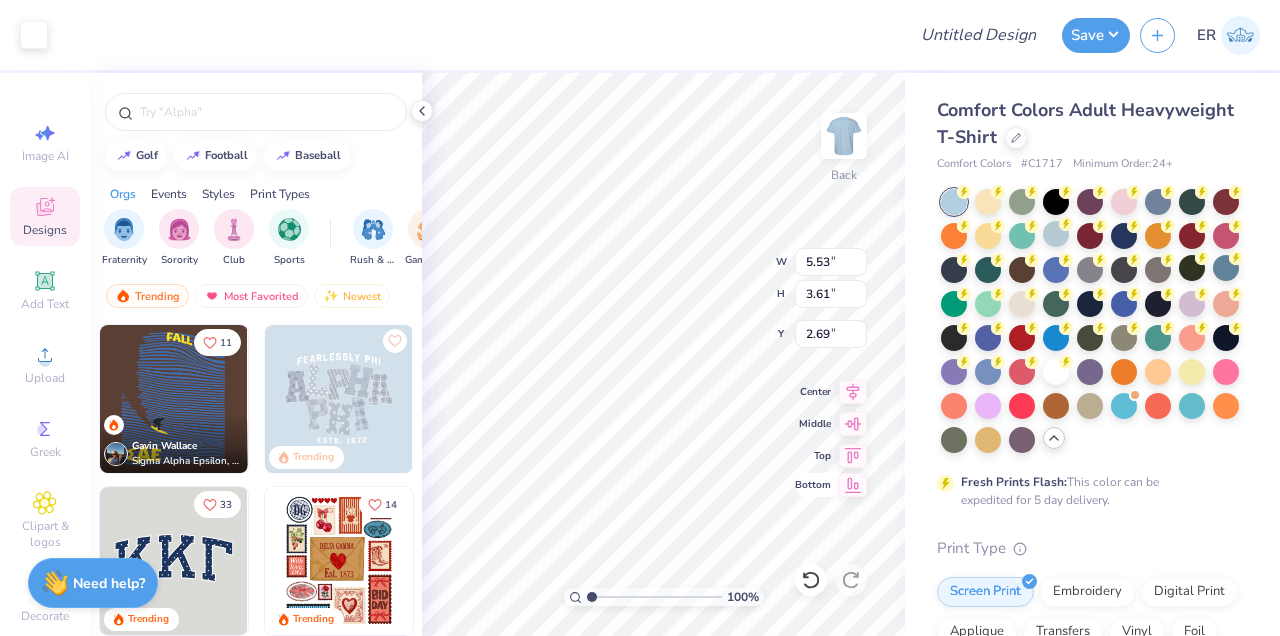 type on "2.98" 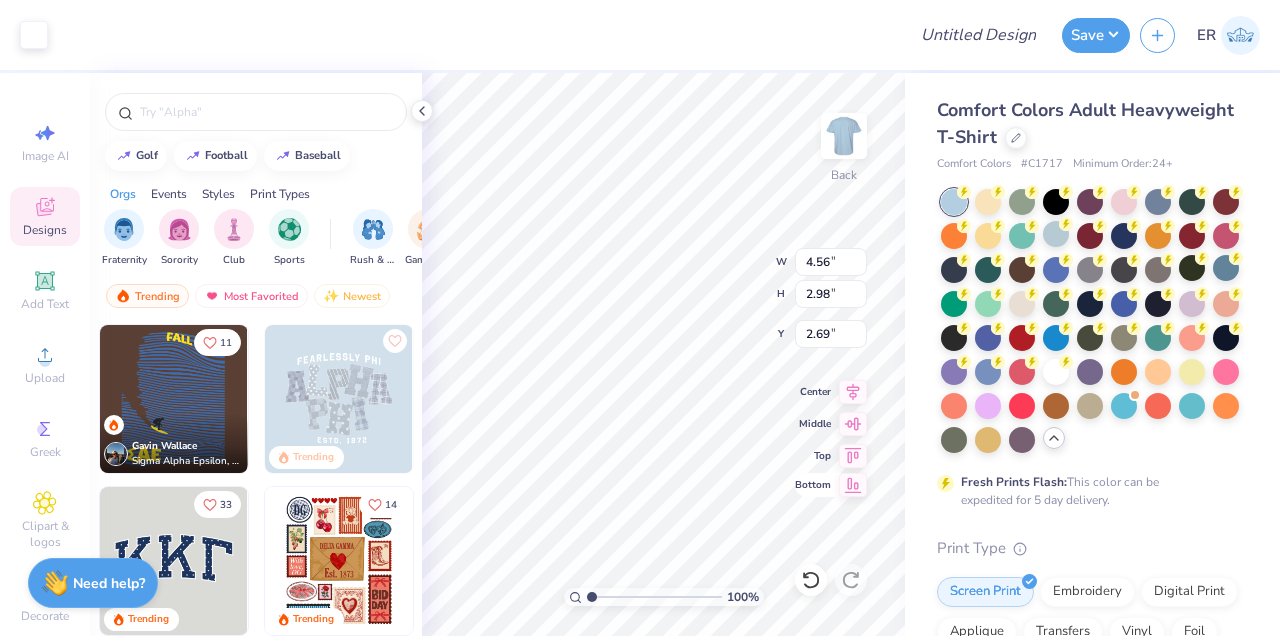 type on "3.00" 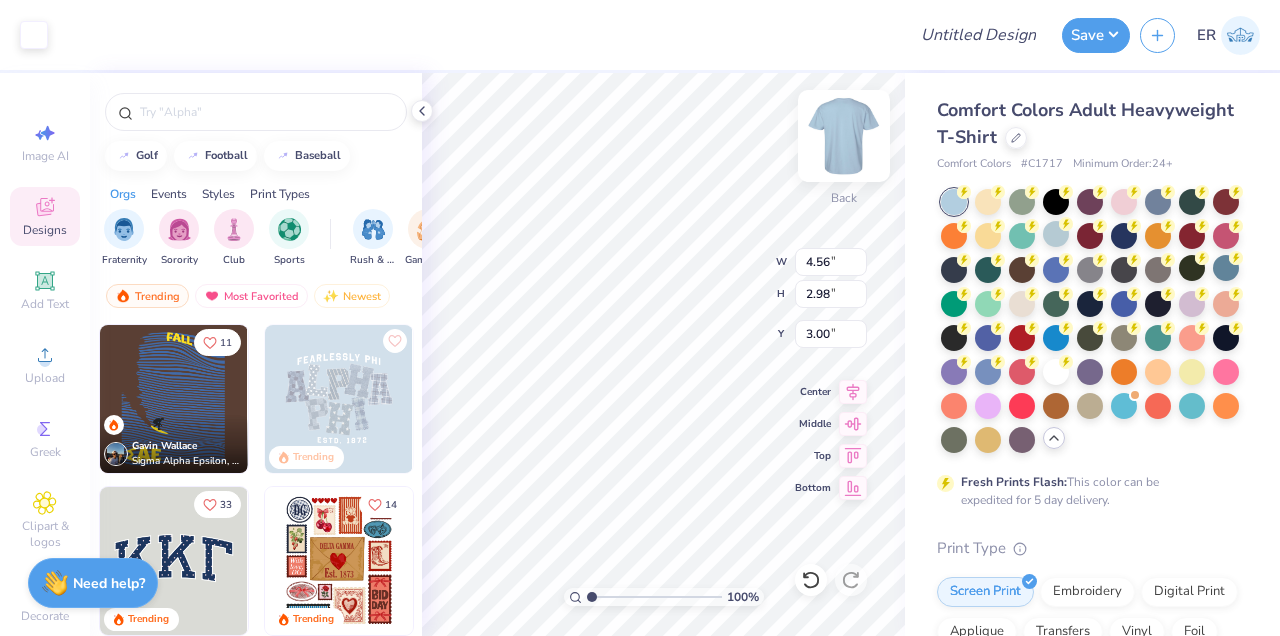 click at bounding box center [844, 136] 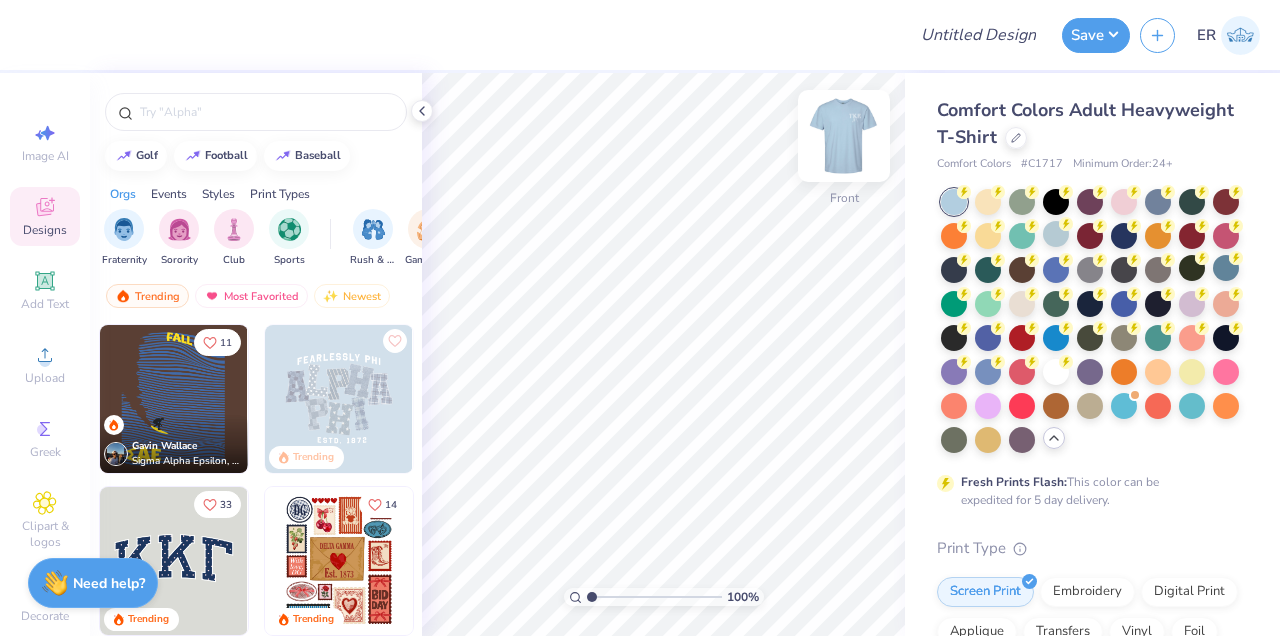 click at bounding box center [844, 136] 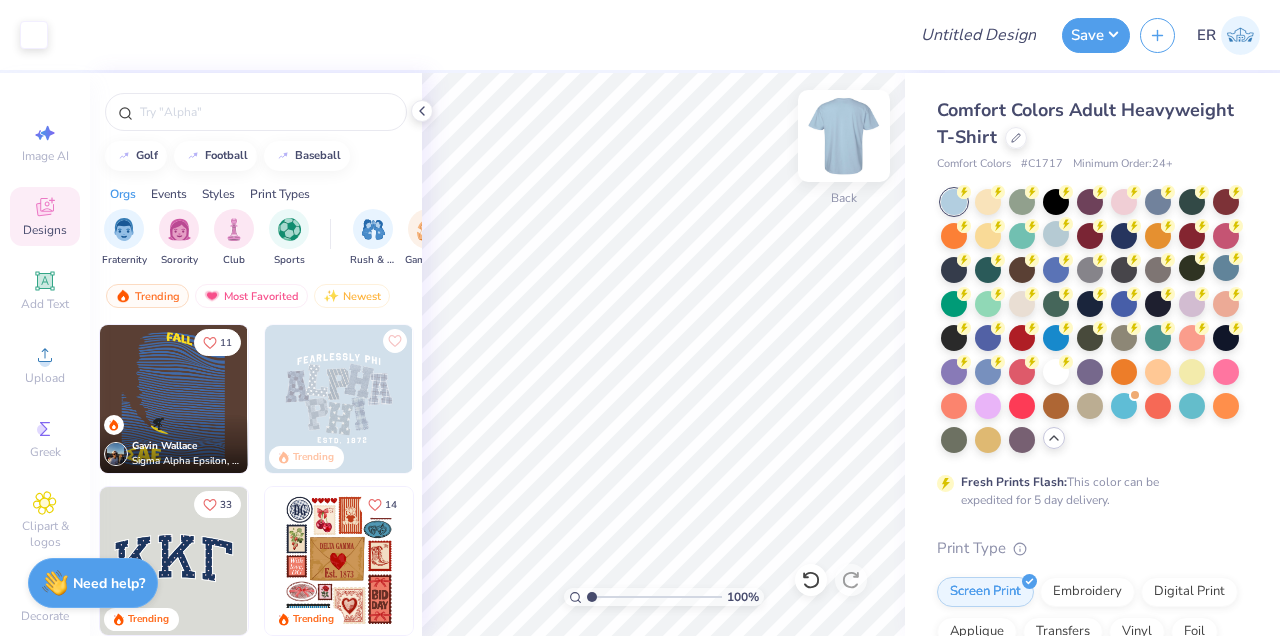 click at bounding box center [844, 136] 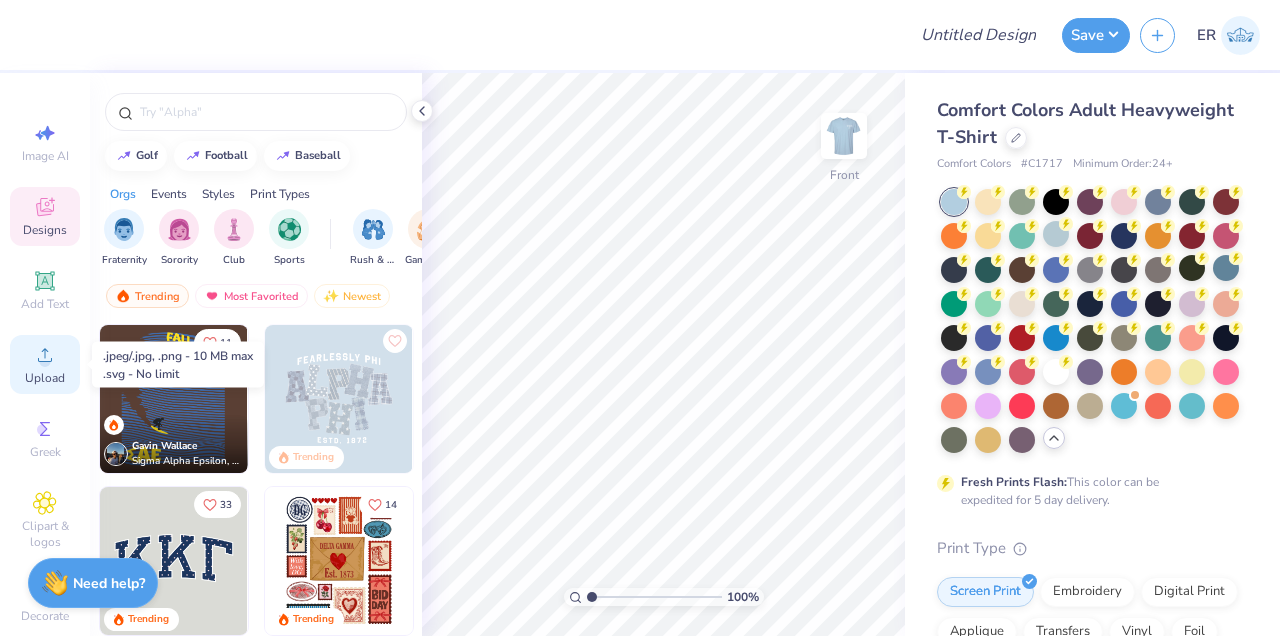 click on "Upload" at bounding box center (45, 378) 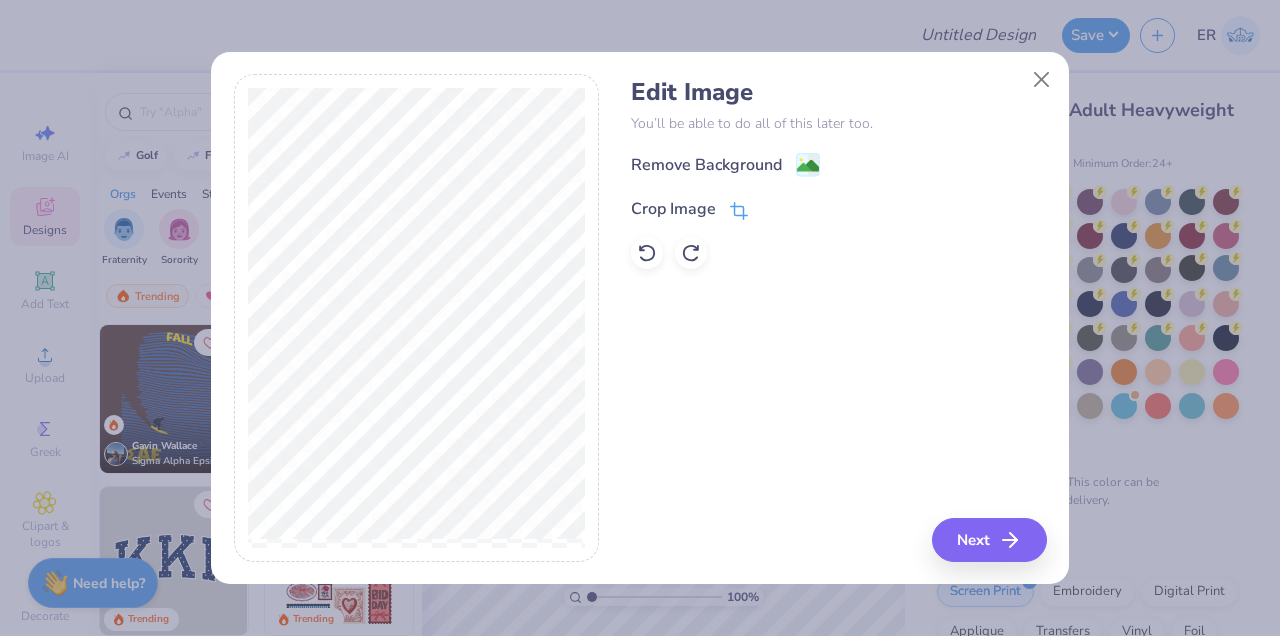 click on "Crop Image" at bounding box center (673, 209) 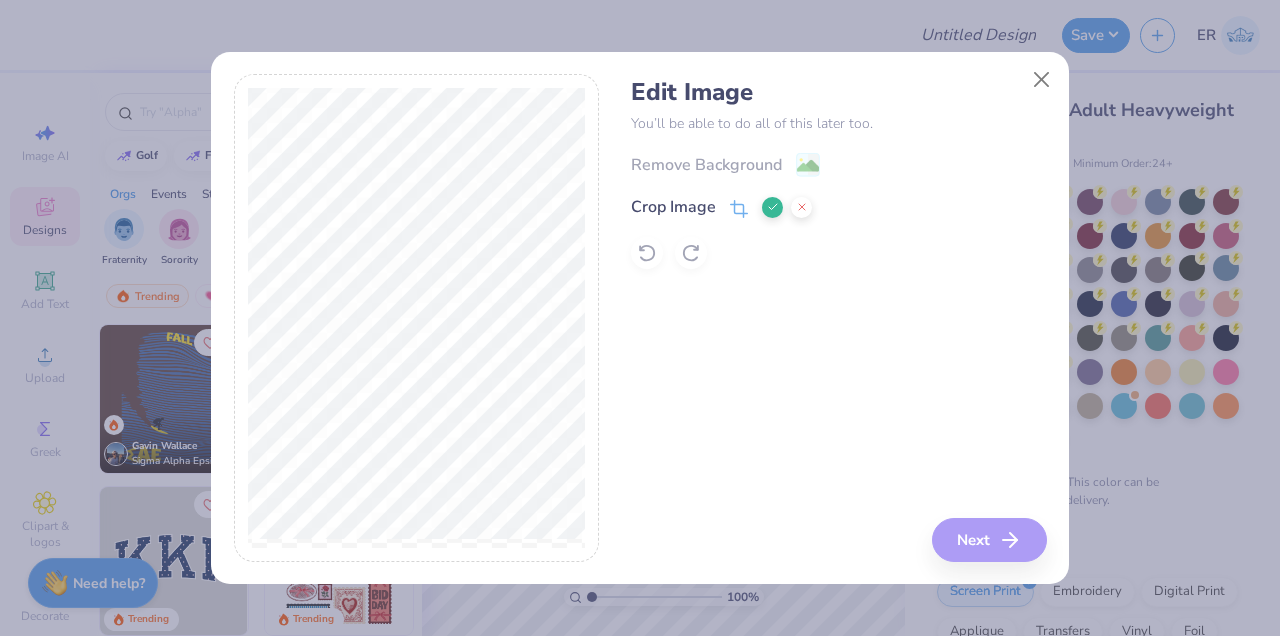click at bounding box center (772, 207) 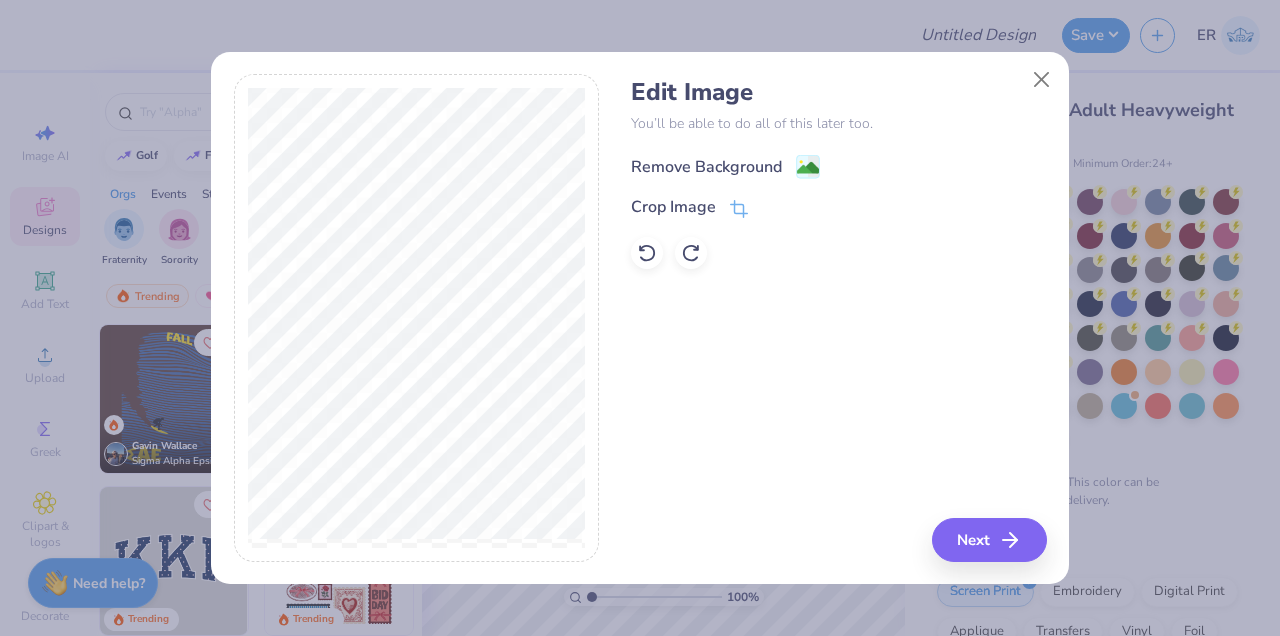 click 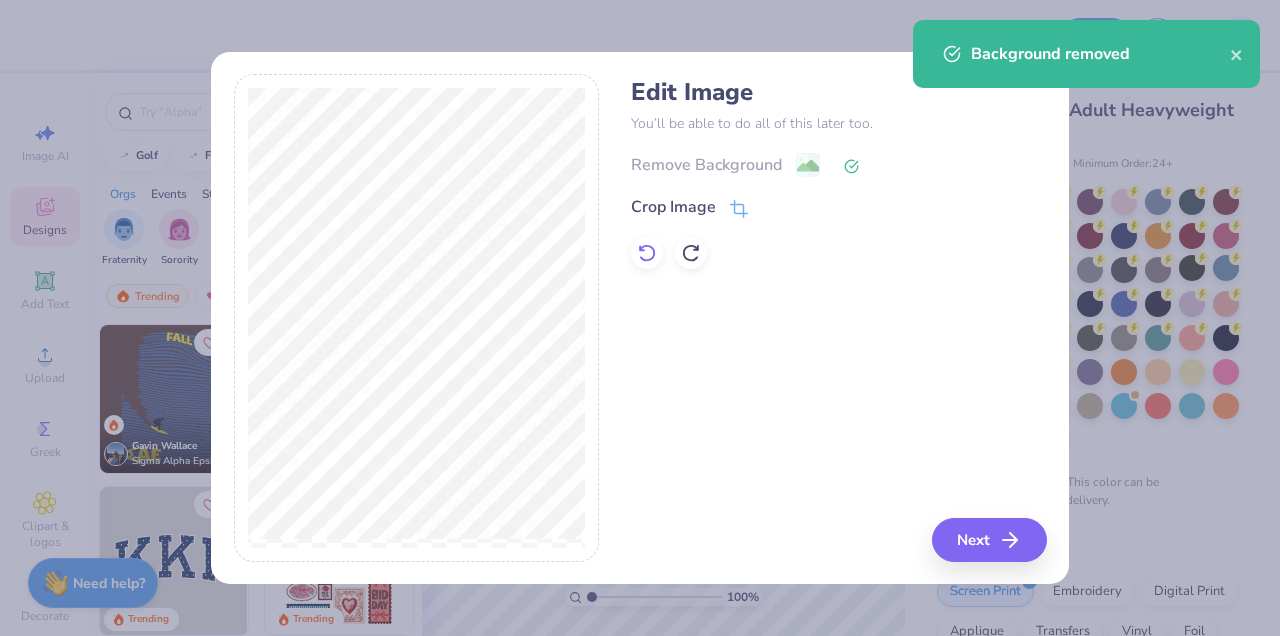 click at bounding box center (647, 253) 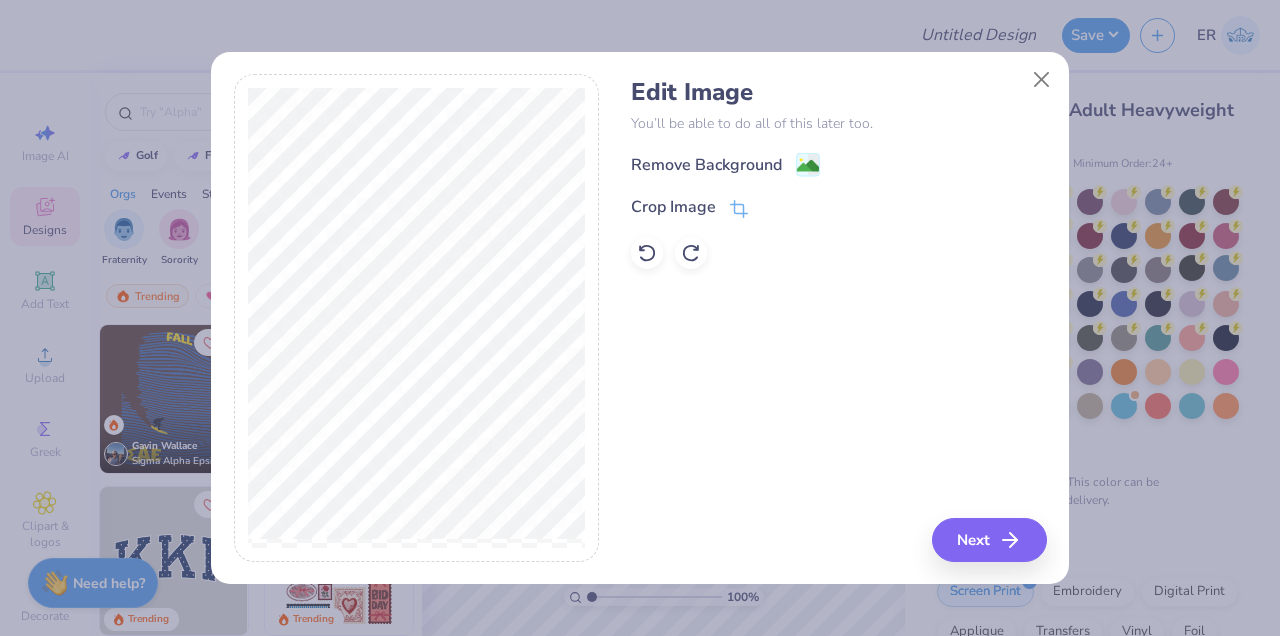 click on "Edit Image You’ll be able to do all of this later too. Remove Background Crop Image" at bounding box center [838, 173] 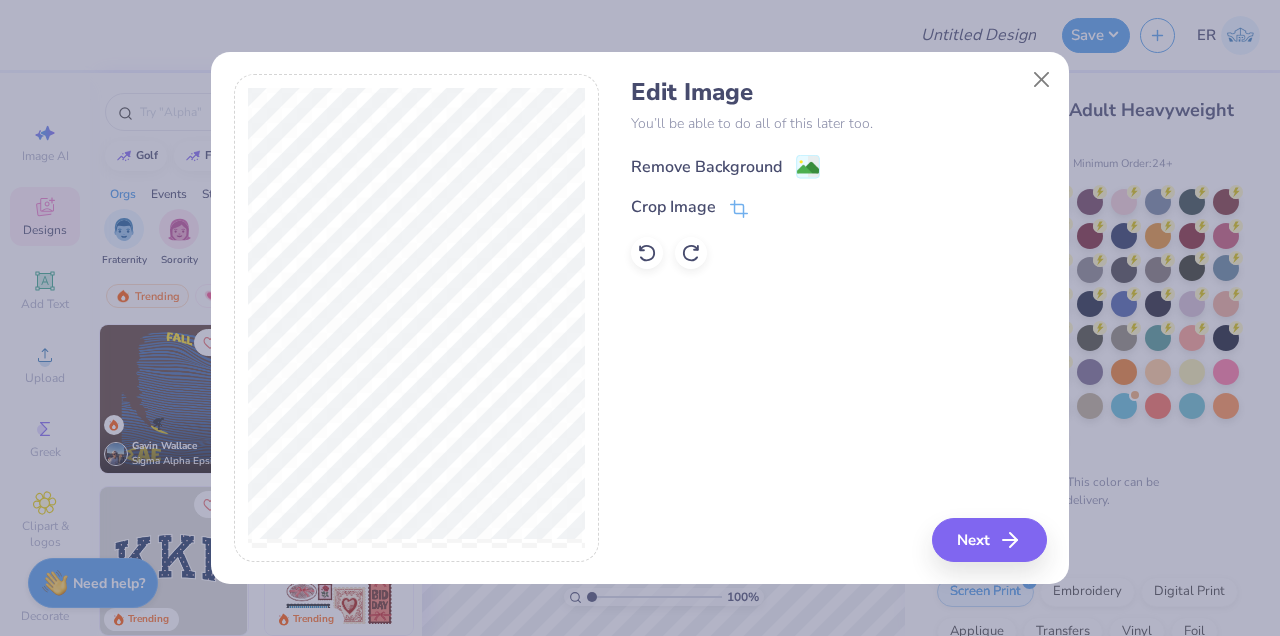 click on "Remove Background" at bounding box center [706, 167] 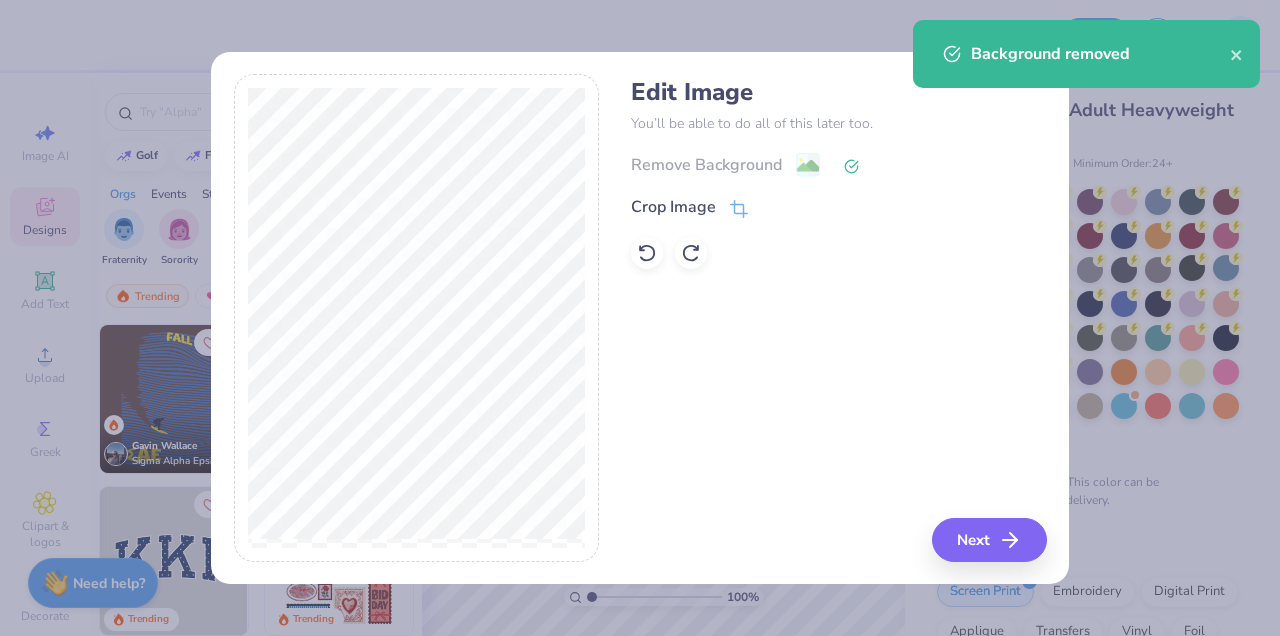 click on "Remove Background" at bounding box center (838, 164) 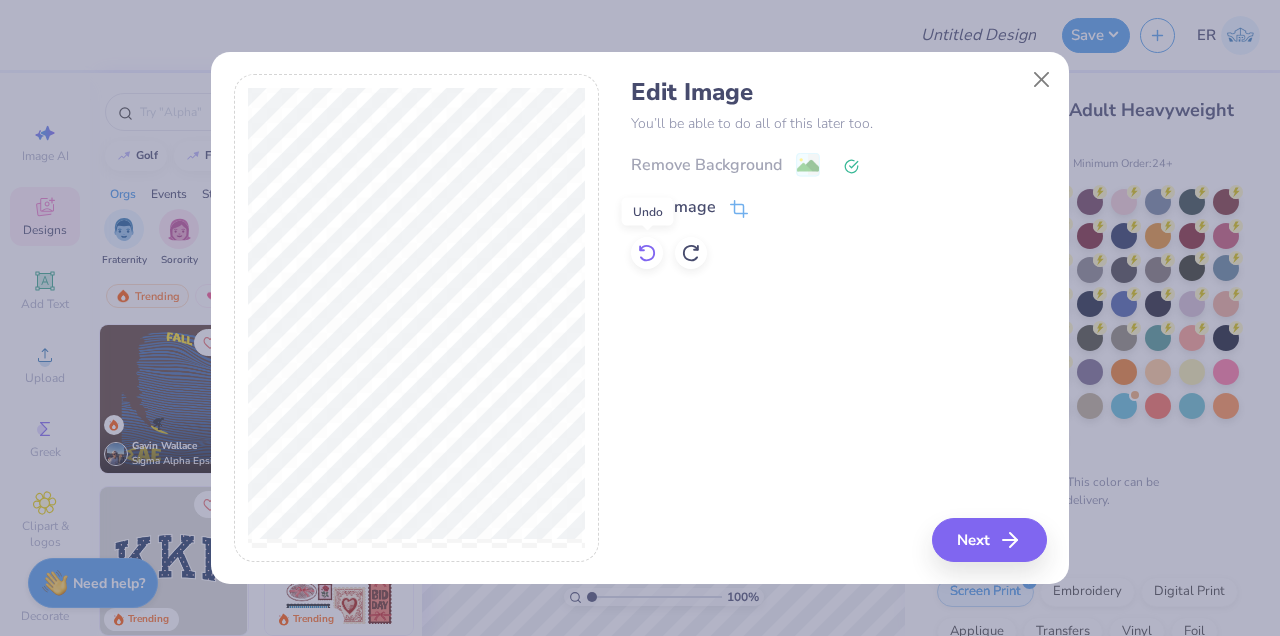 click 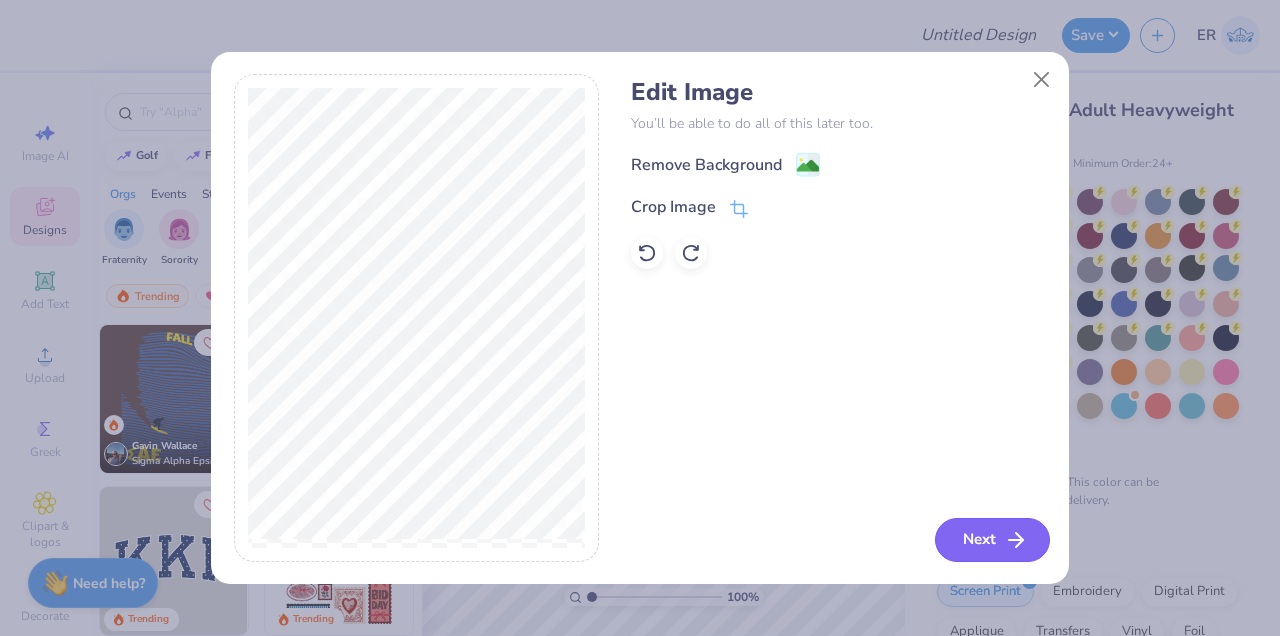 click on "Next" at bounding box center [992, 540] 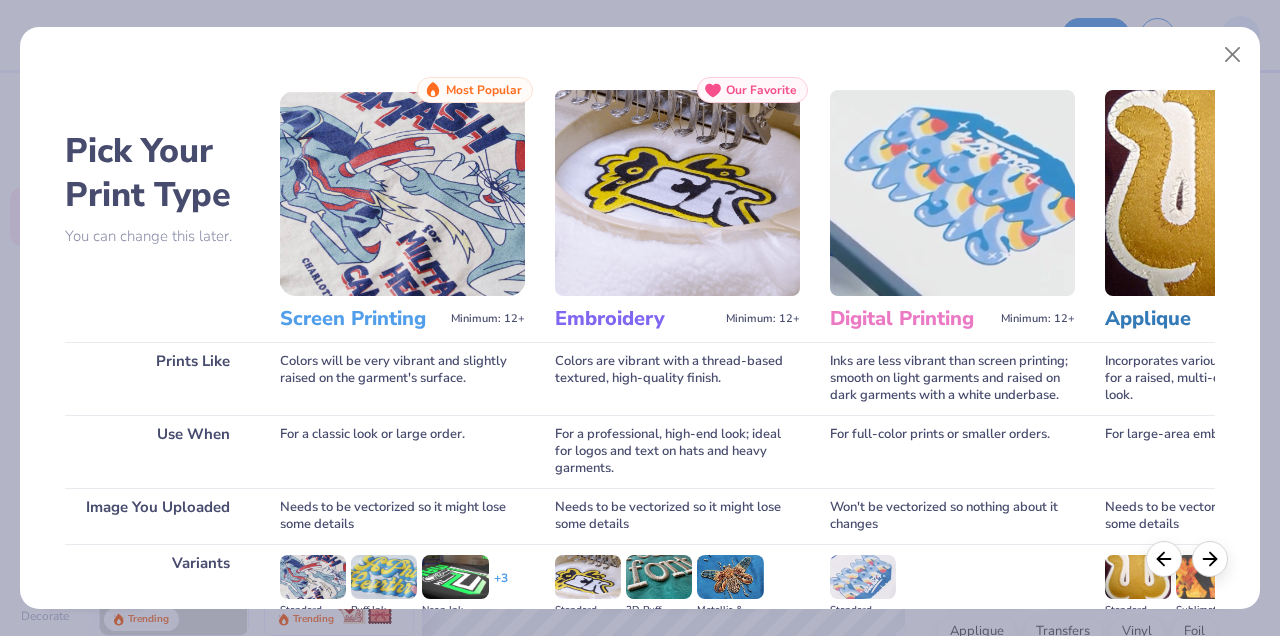 scroll, scrollTop: 261, scrollLeft: 0, axis: vertical 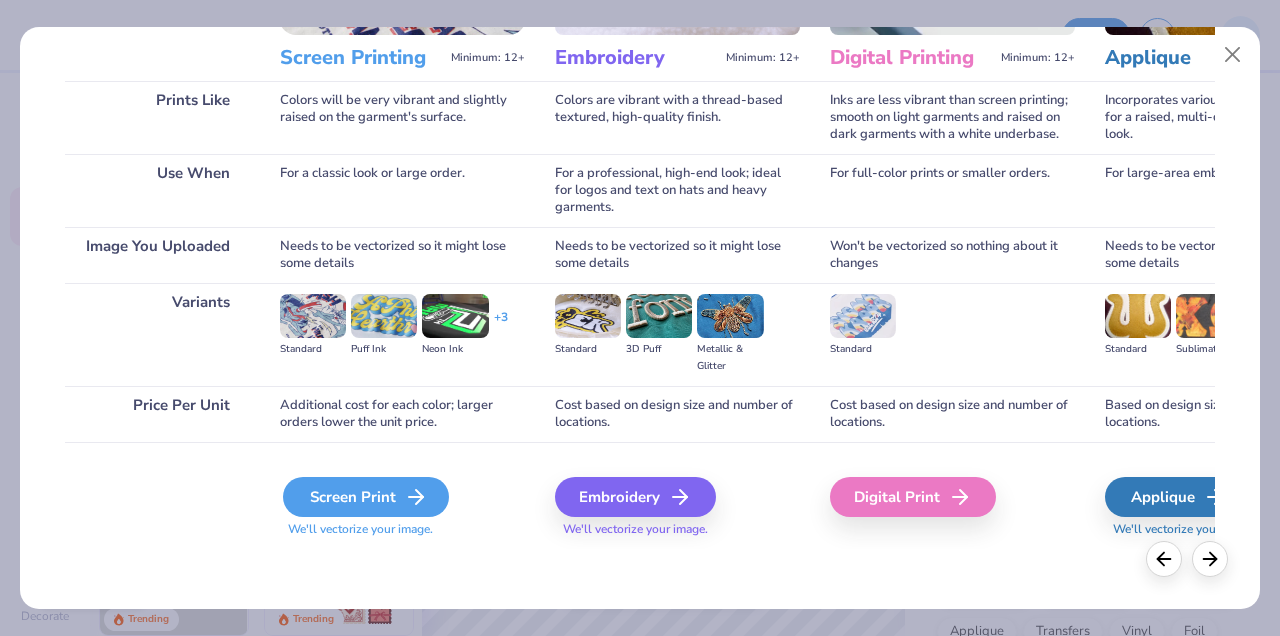 click on "Screen Print" at bounding box center (366, 497) 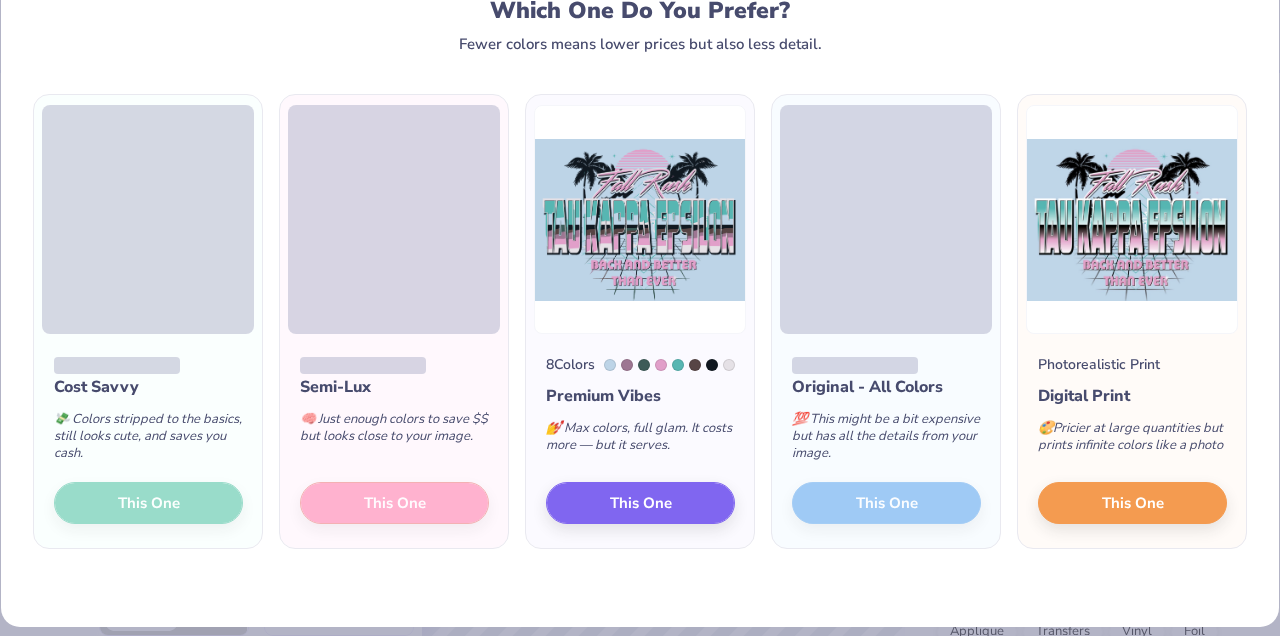 scroll, scrollTop: 74, scrollLeft: 0, axis: vertical 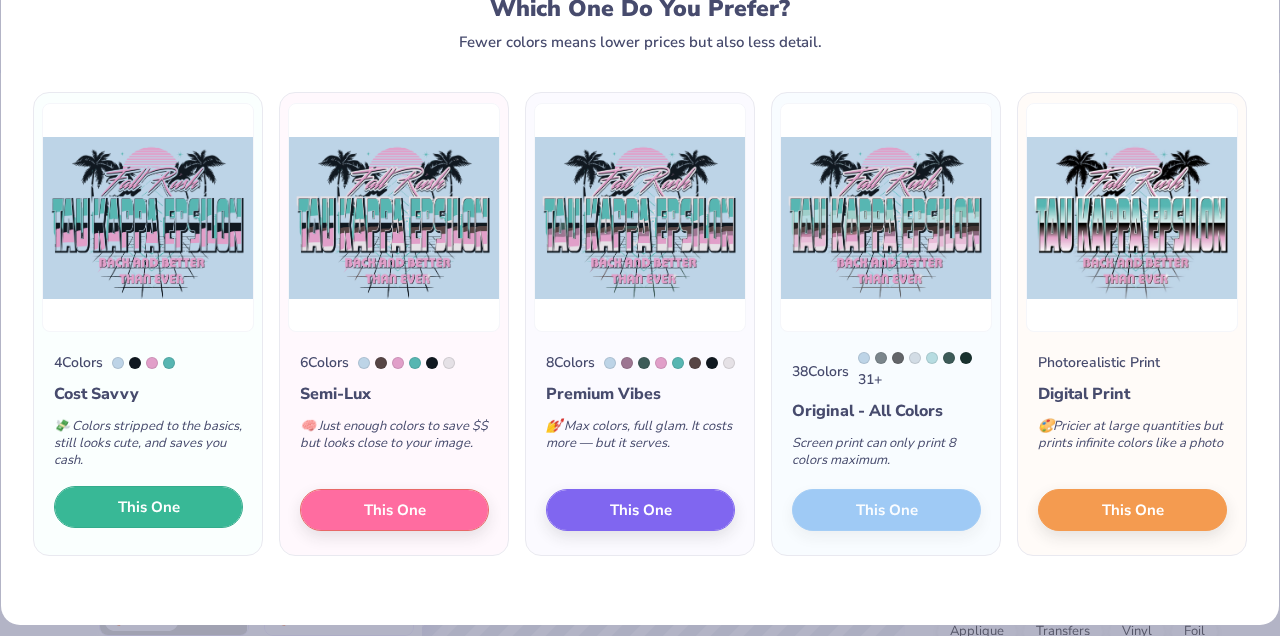 click on "This One" at bounding box center (149, 507) 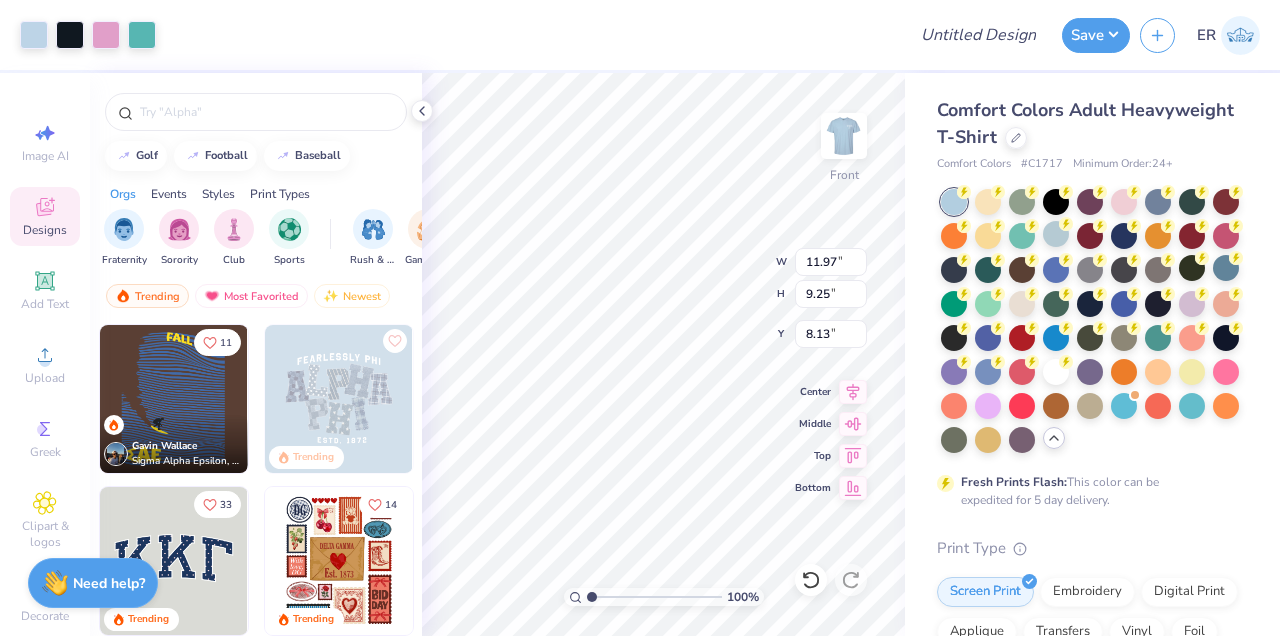 type on "11.97" 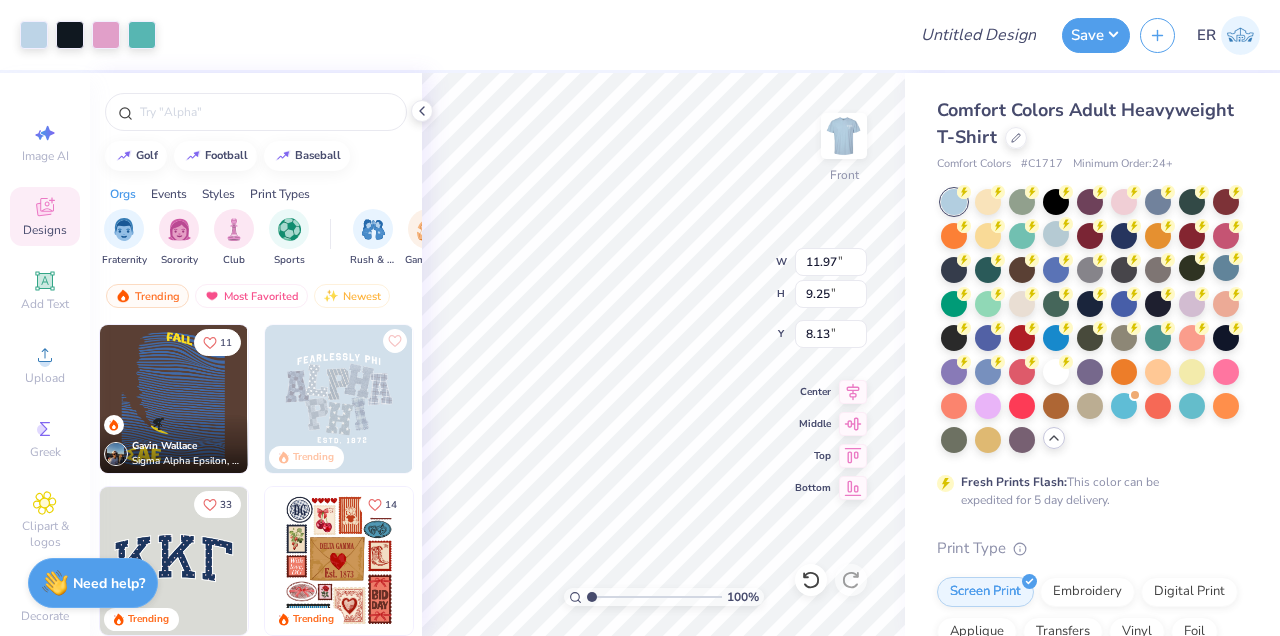 type on "9.25" 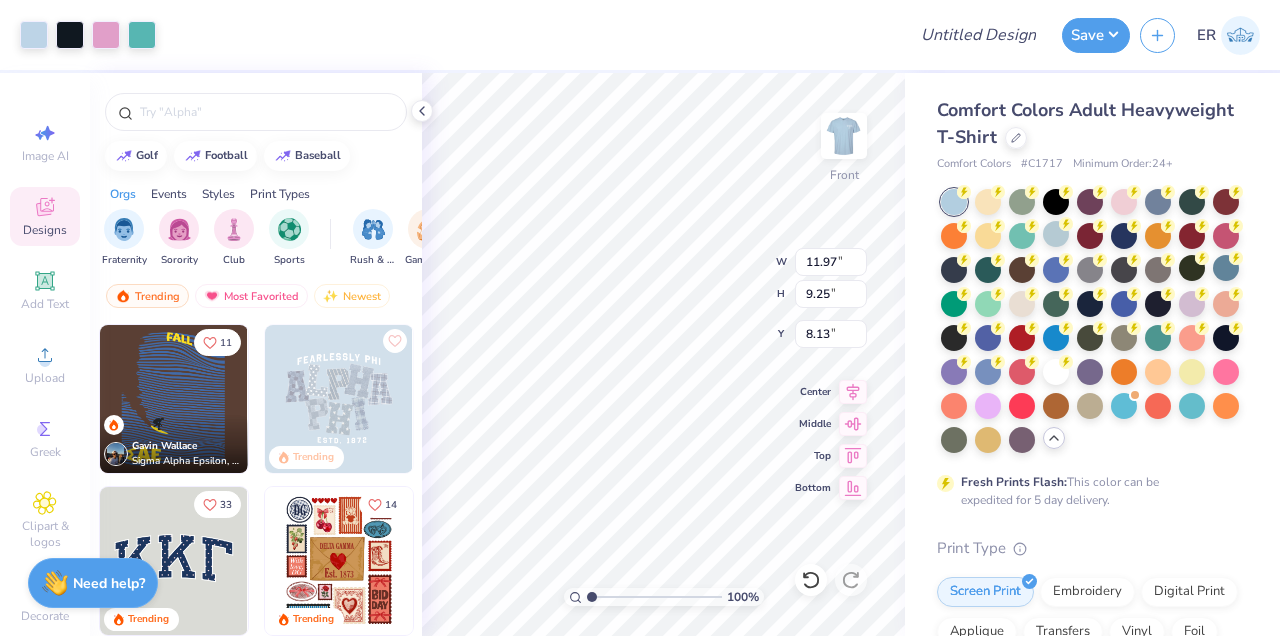 type on "3.00" 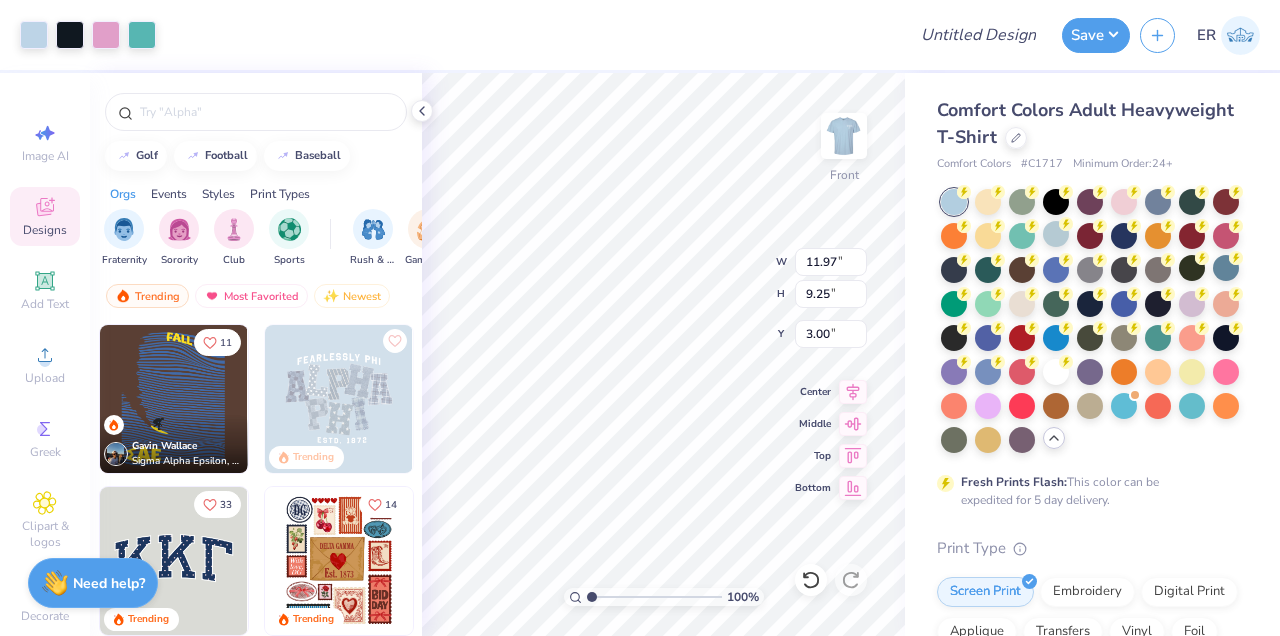 type on "3.29" 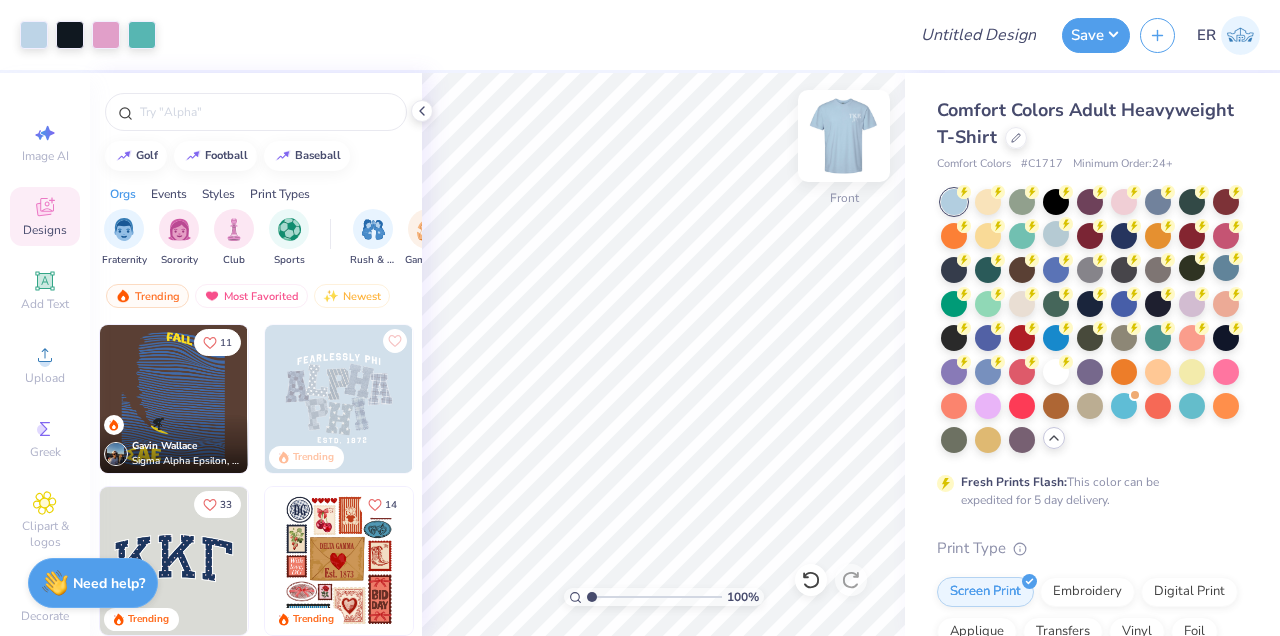 click at bounding box center [844, 136] 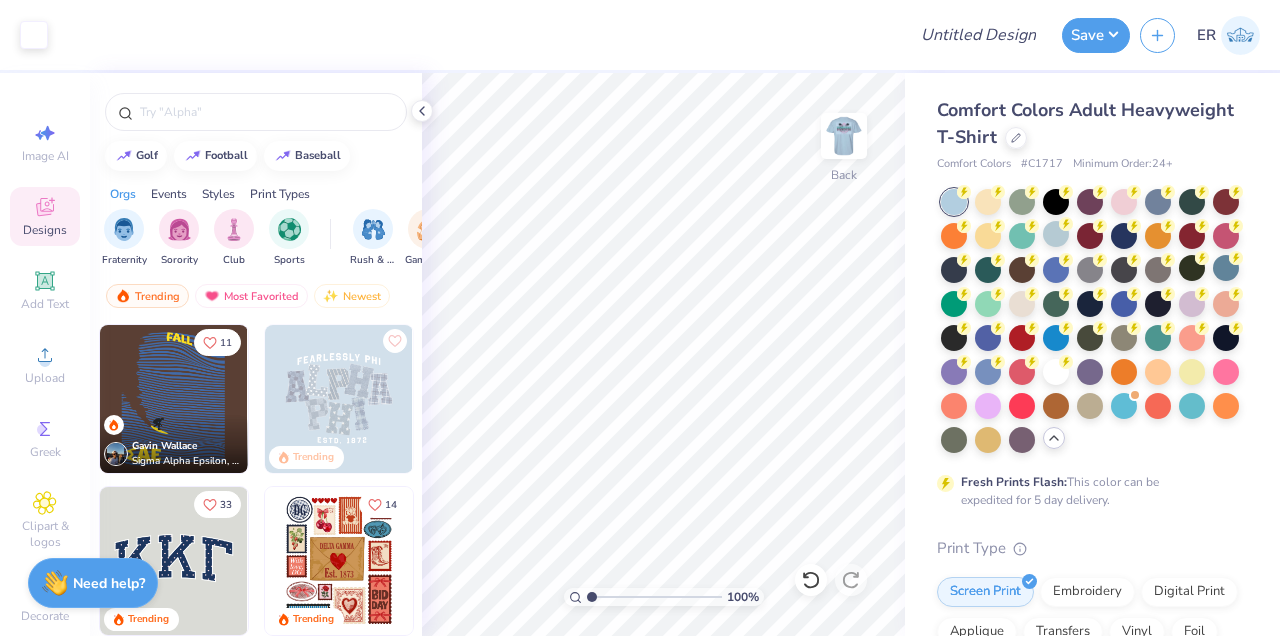 click at bounding box center (844, 136) 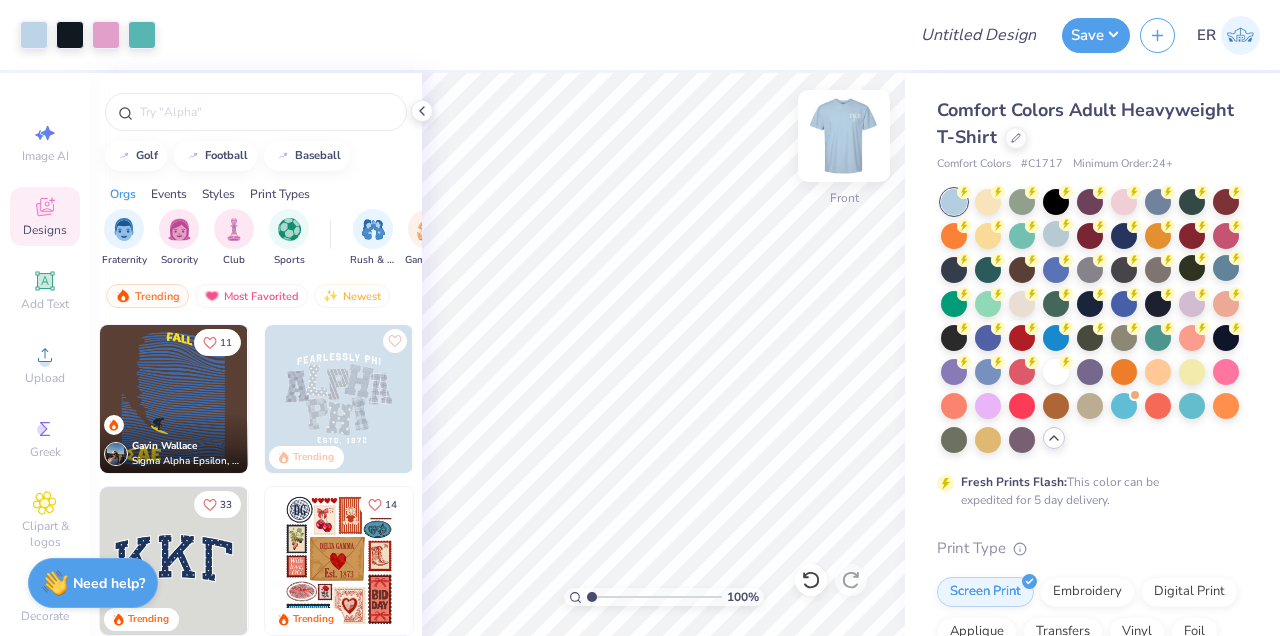 click at bounding box center [844, 136] 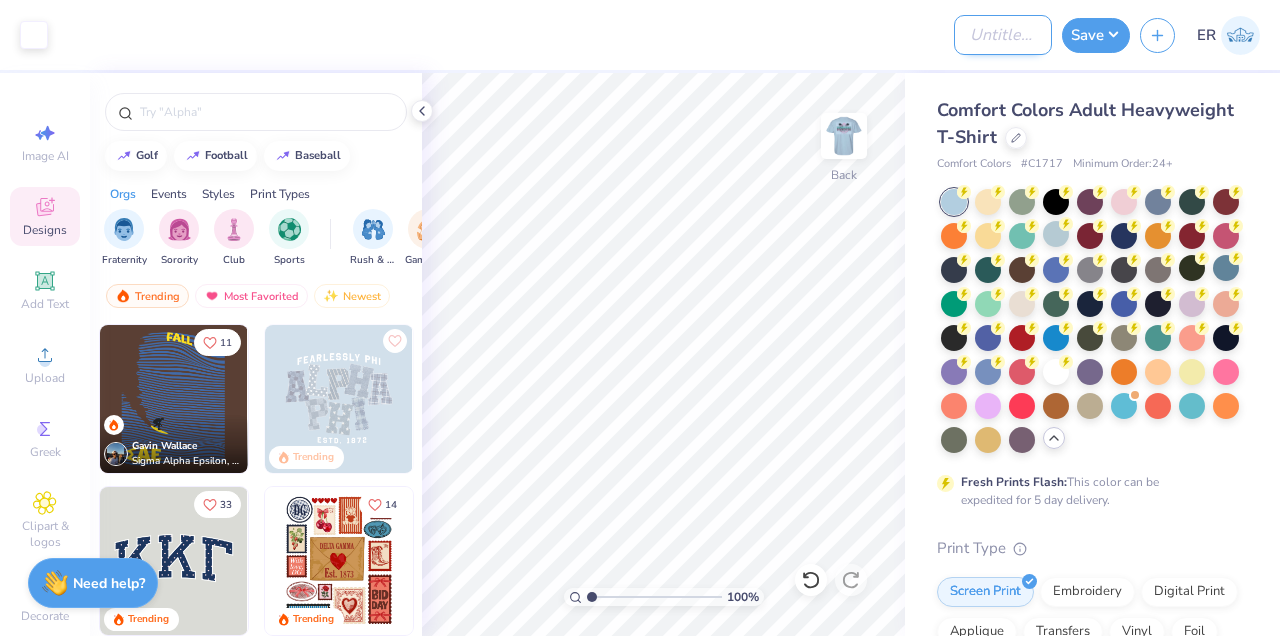 click on "Design Title" at bounding box center (1003, 35) 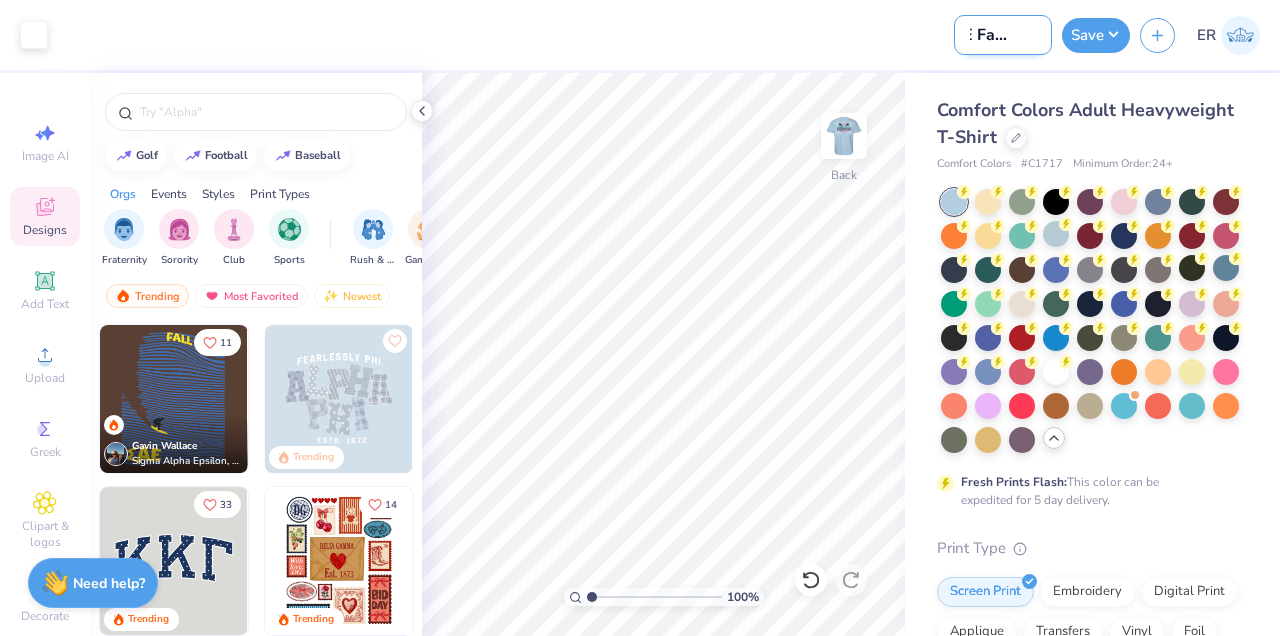 scroll, scrollTop: 0, scrollLeft: 42, axis: horizontal 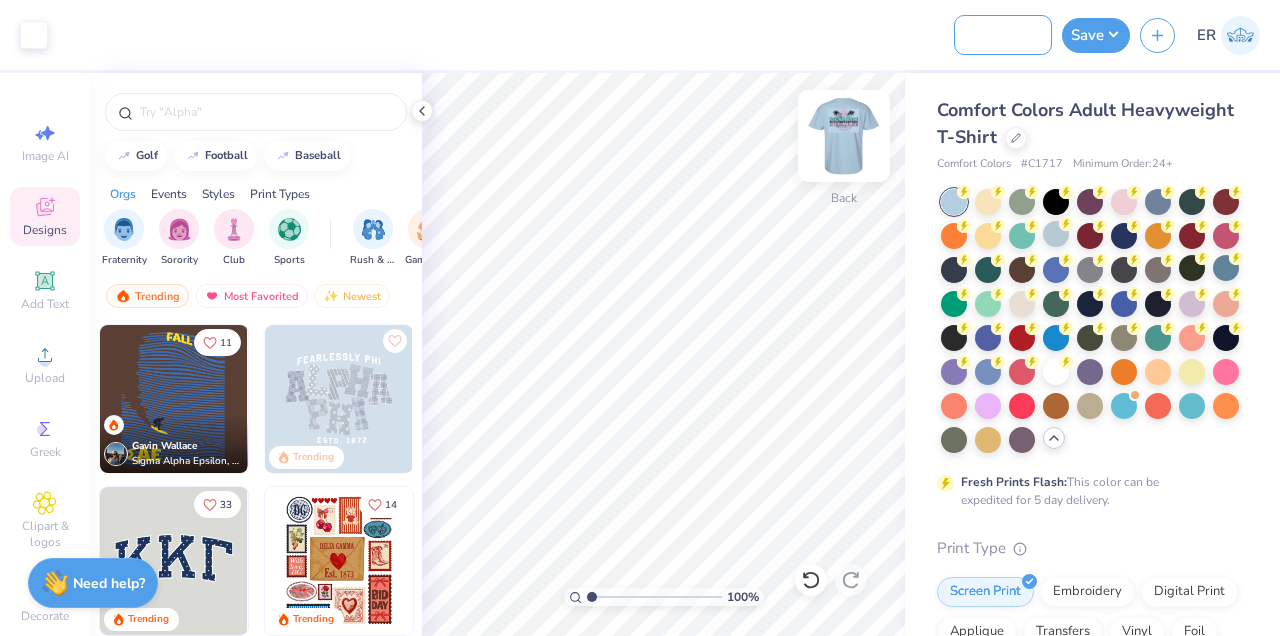 type on "TKE Fall Rush Shirt Design #2" 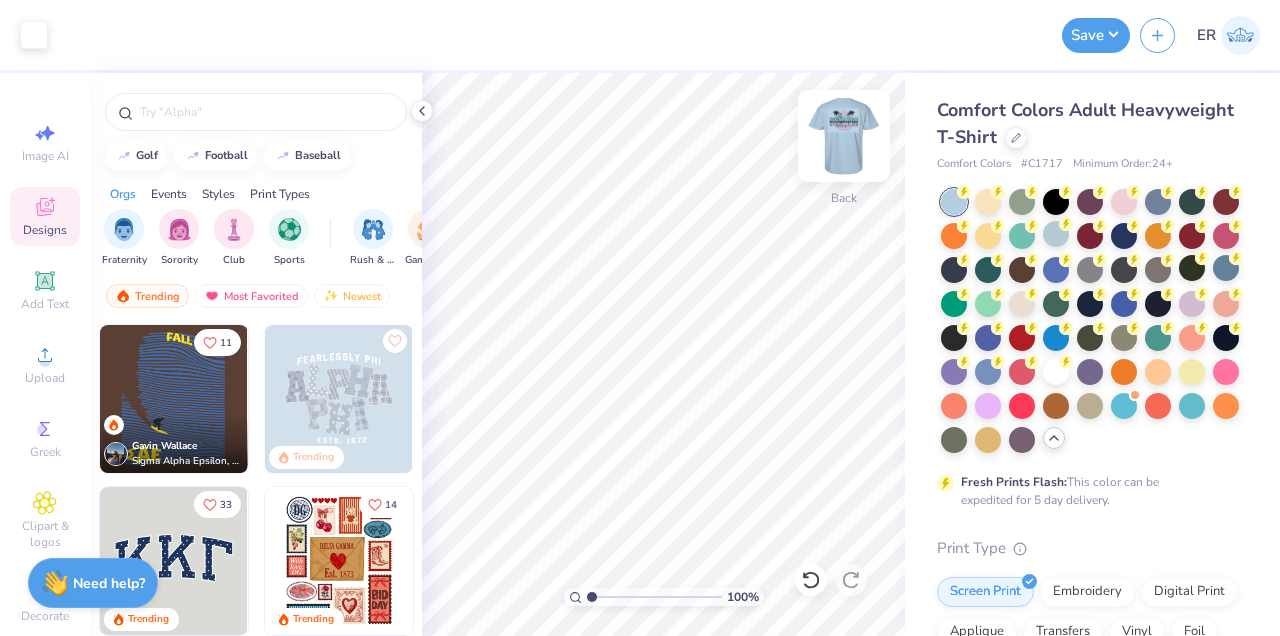 click at bounding box center [844, 136] 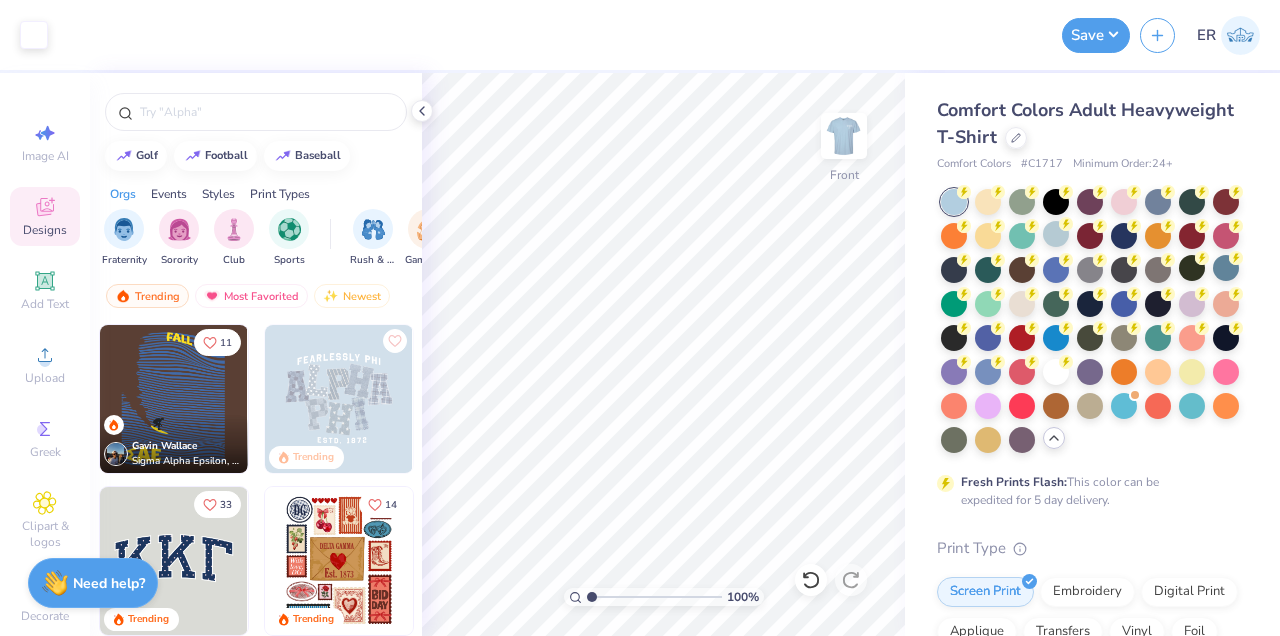 scroll, scrollTop: 0, scrollLeft: 0, axis: both 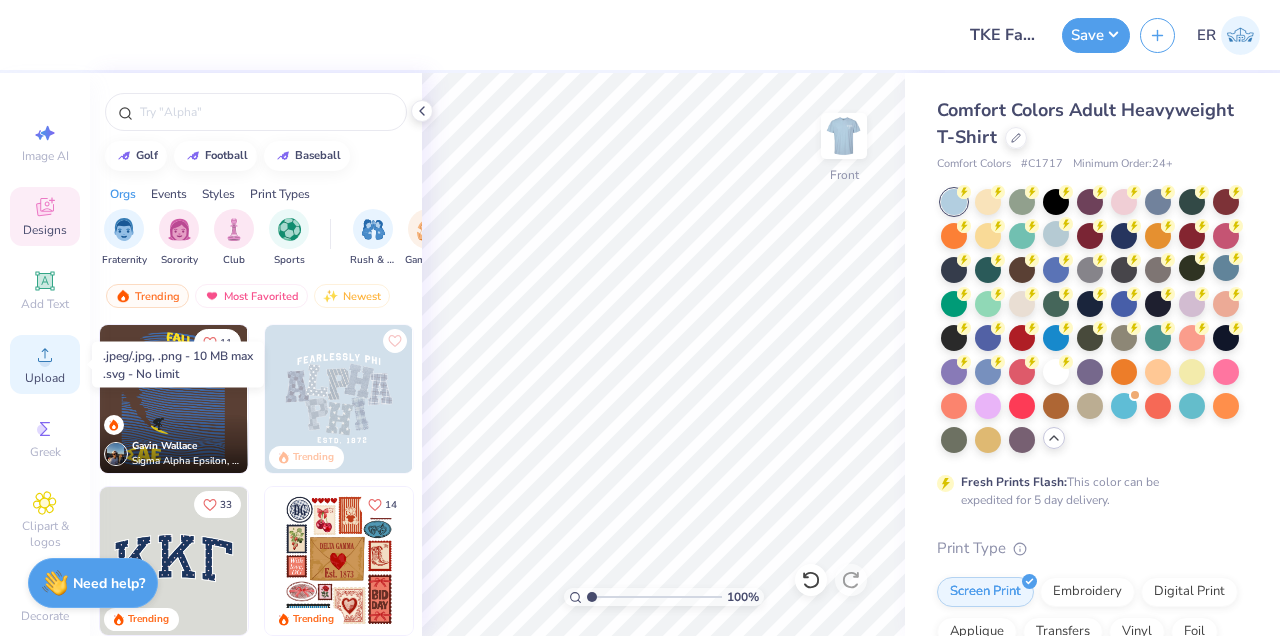 click on "Upload" at bounding box center (45, 364) 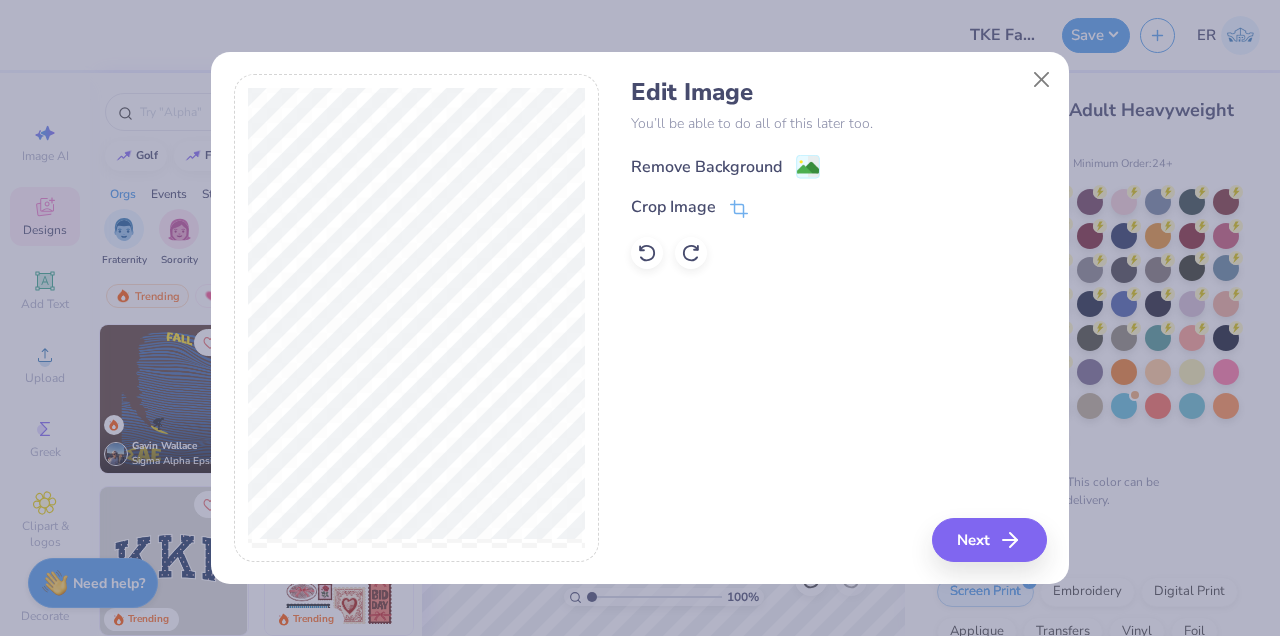 click on "Remove Background" at bounding box center (838, 164) 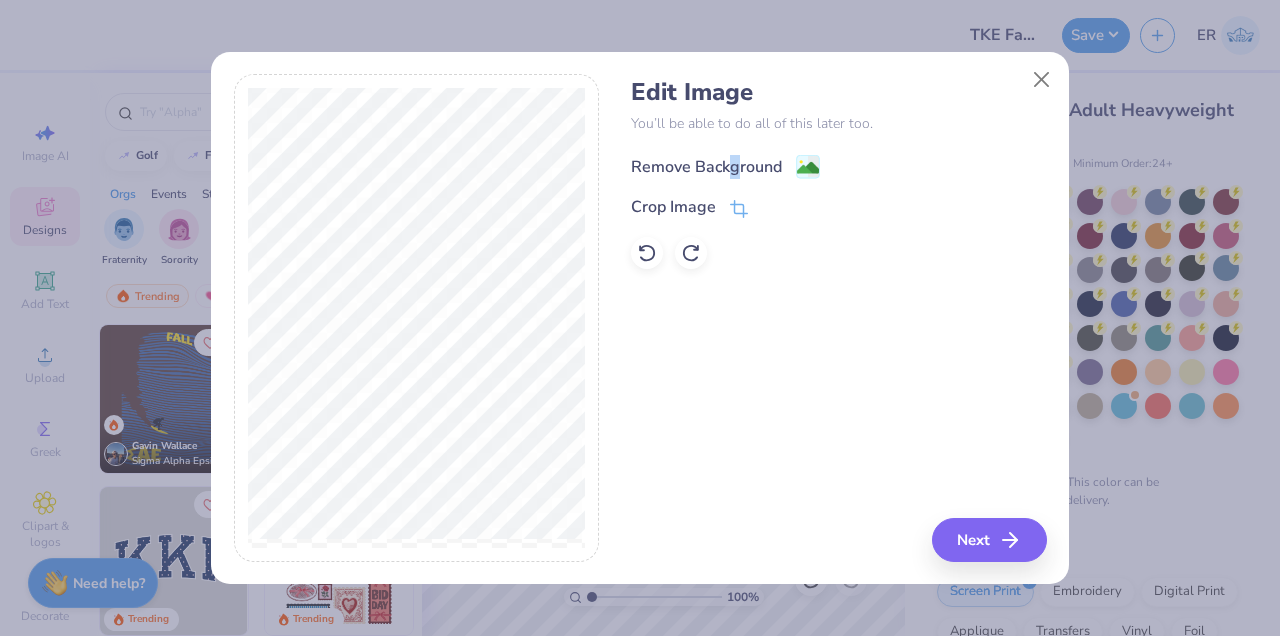 click on "Remove Background" at bounding box center [706, 167] 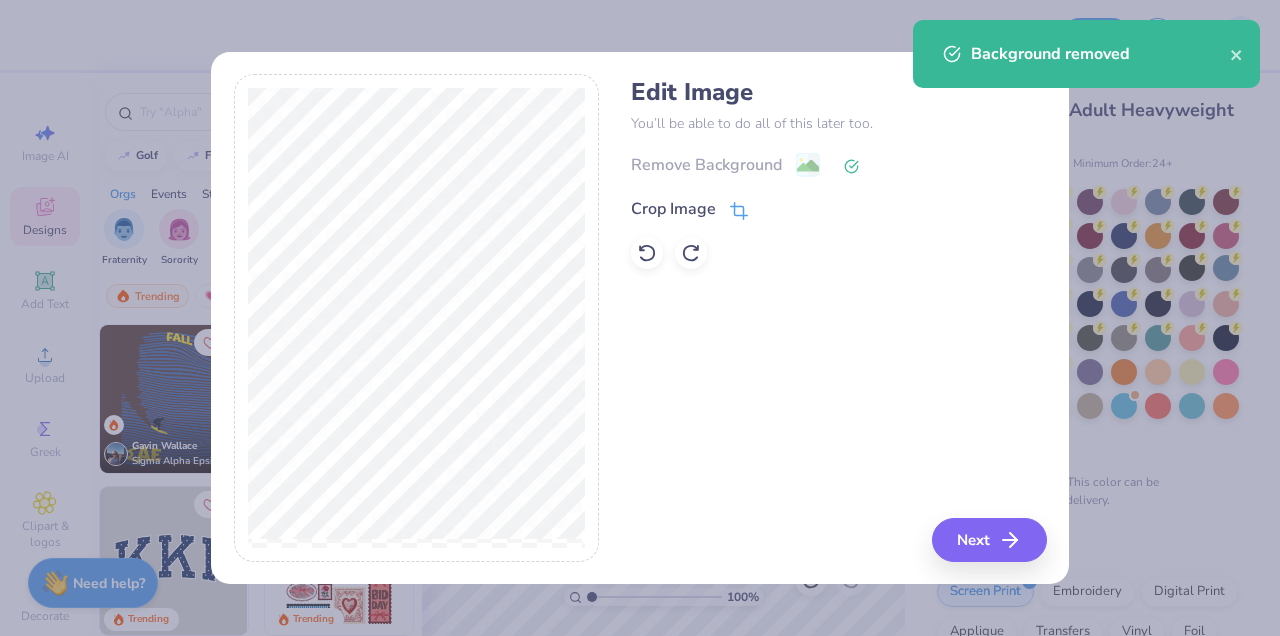 click on "Crop Image" at bounding box center (673, 209) 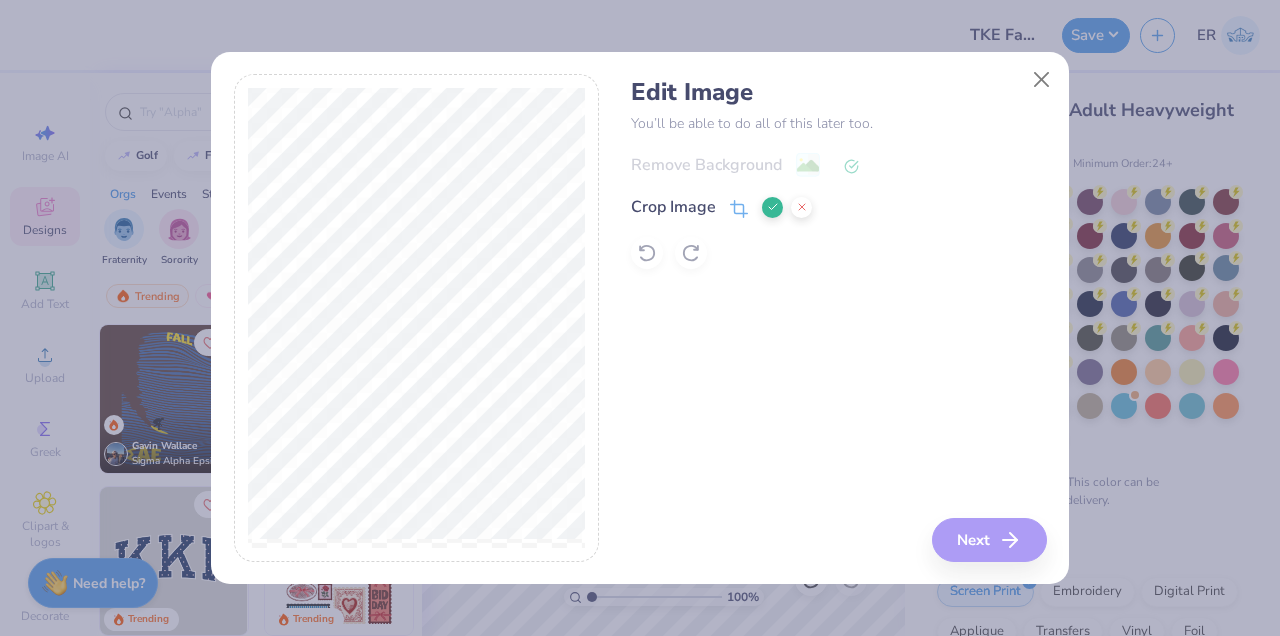 click on "Edit Image You’ll be able to do all of this later too. Remove Background Crop Image Next" at bounding box center (640, 318) 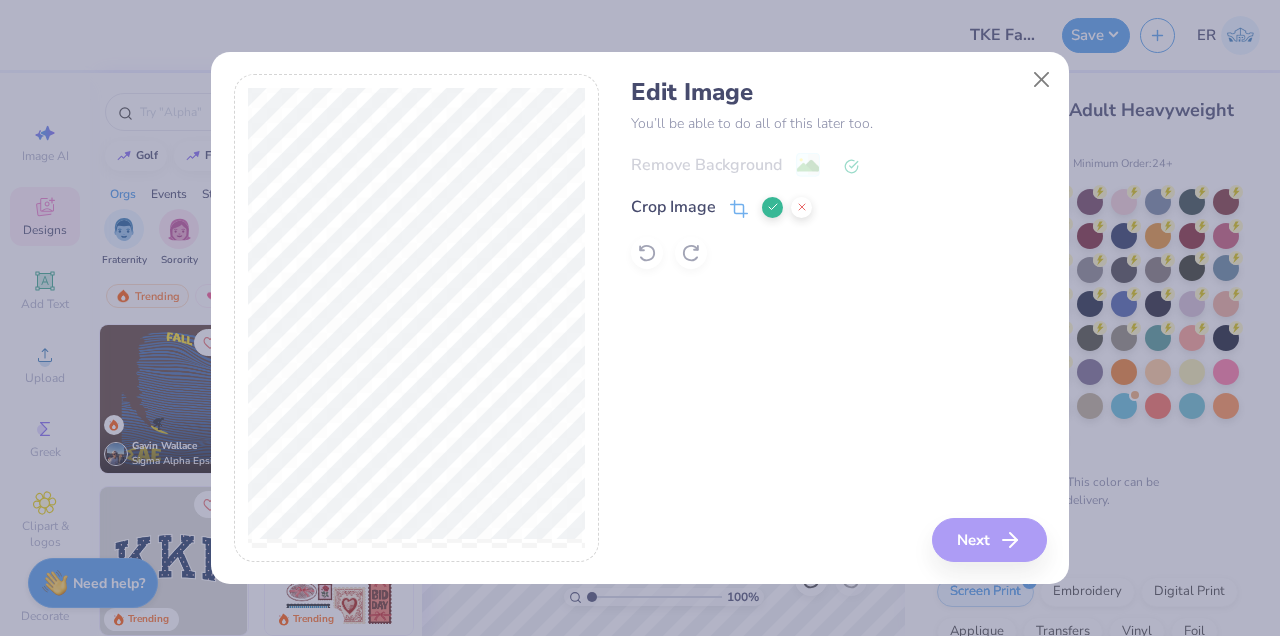 click 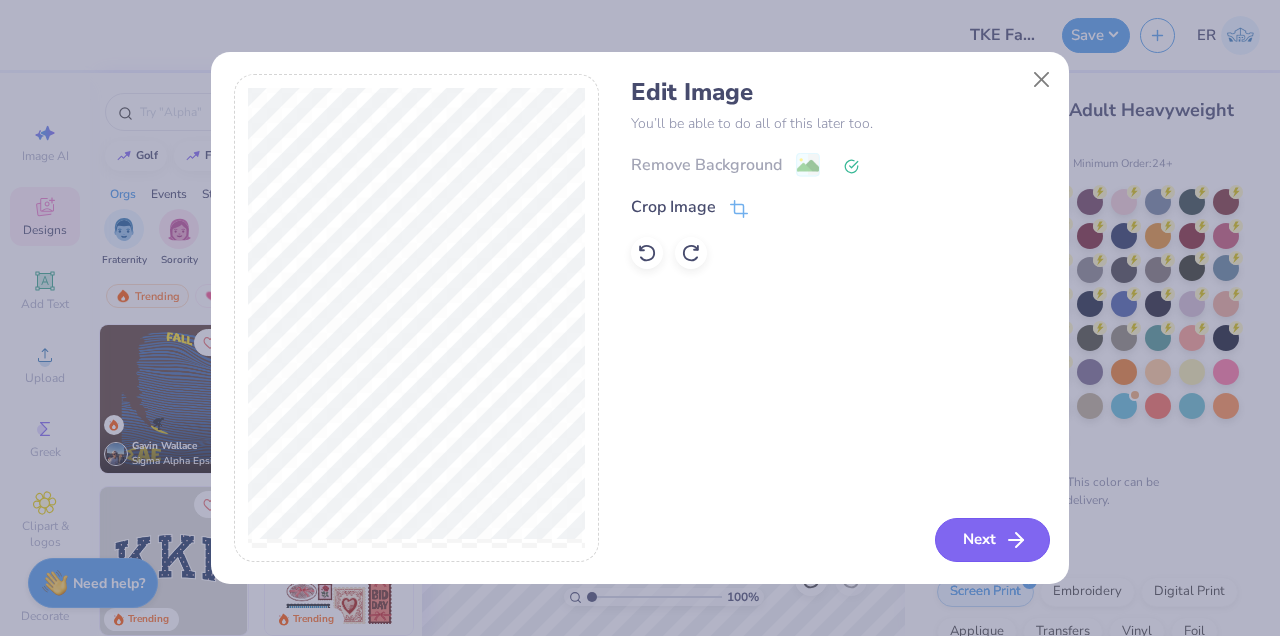 click on "Next" at bounding box center (992, 540) 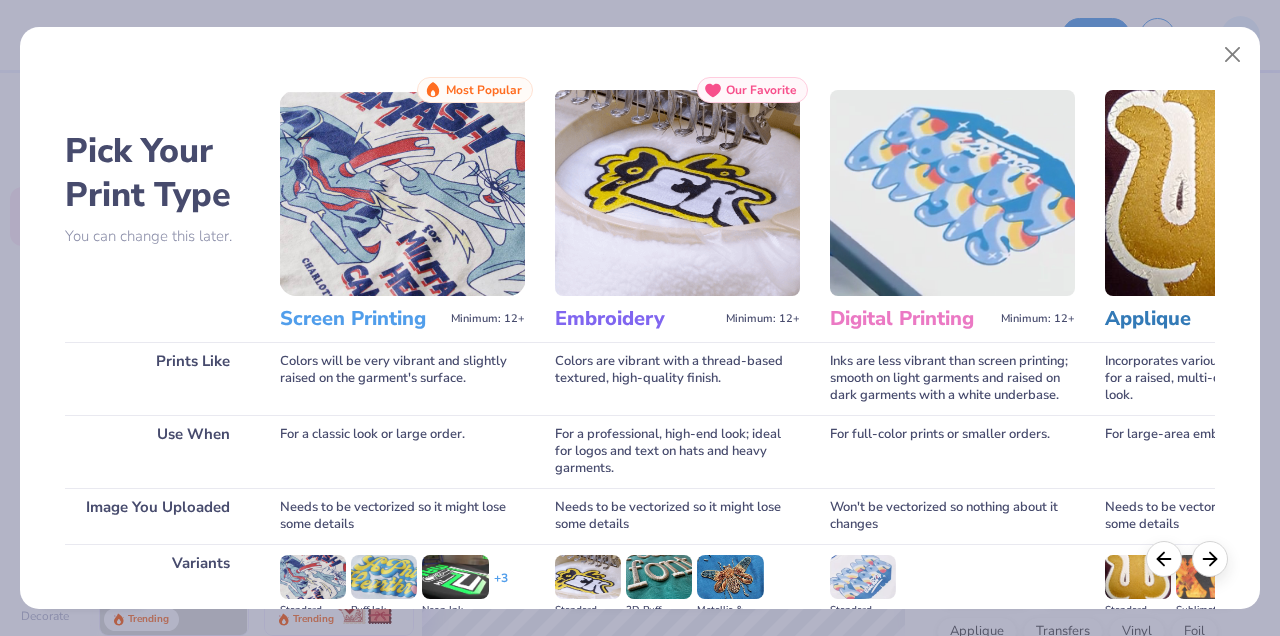 scroll, scrollTop: 261, scrollLeft: 0, axis: vertical 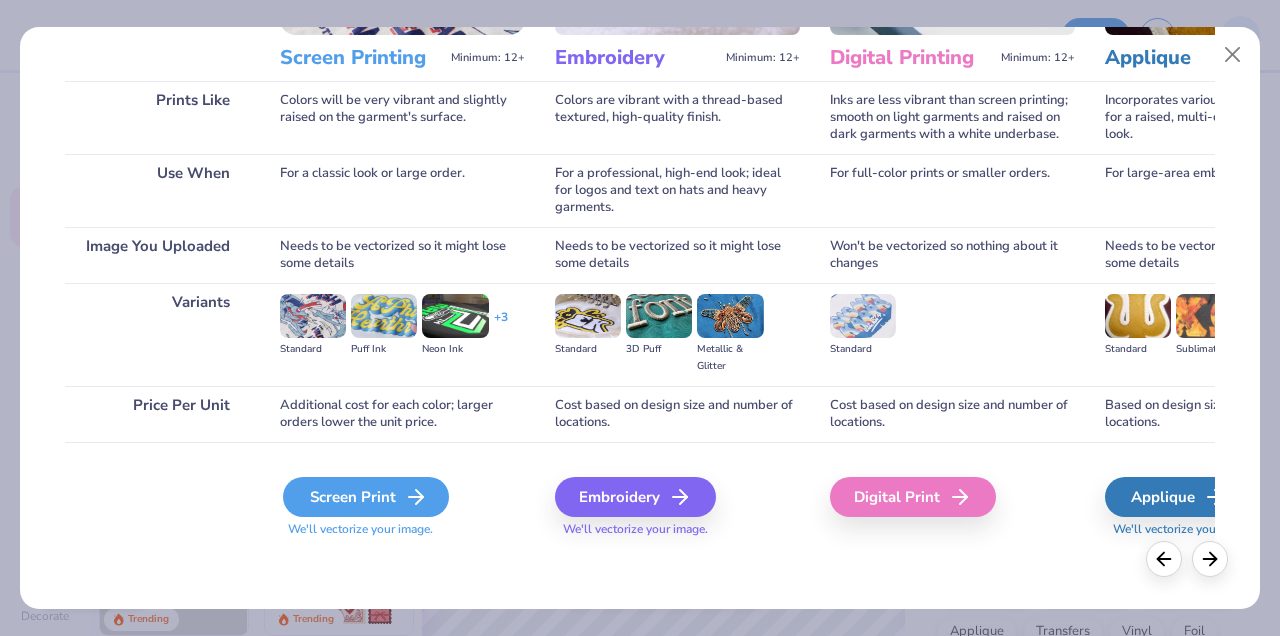 click on "Screen Print" at bounding box center [366, 497] 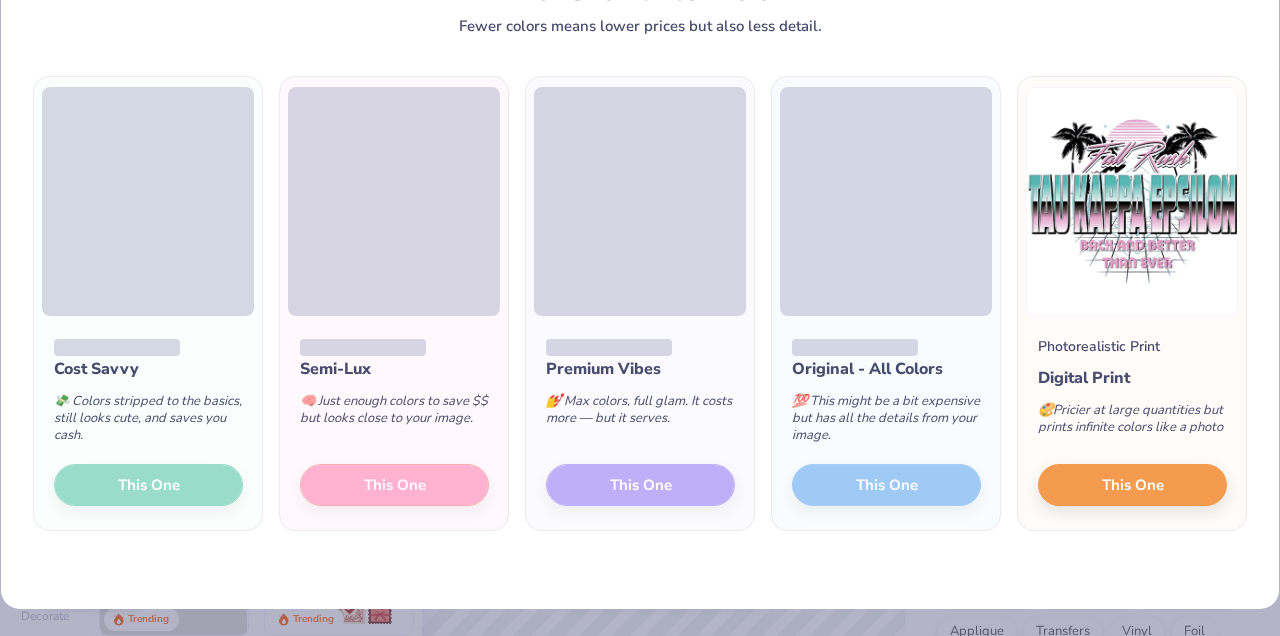 scroll, scrollTop: 90, scrollLeft: 0, axis: vertical 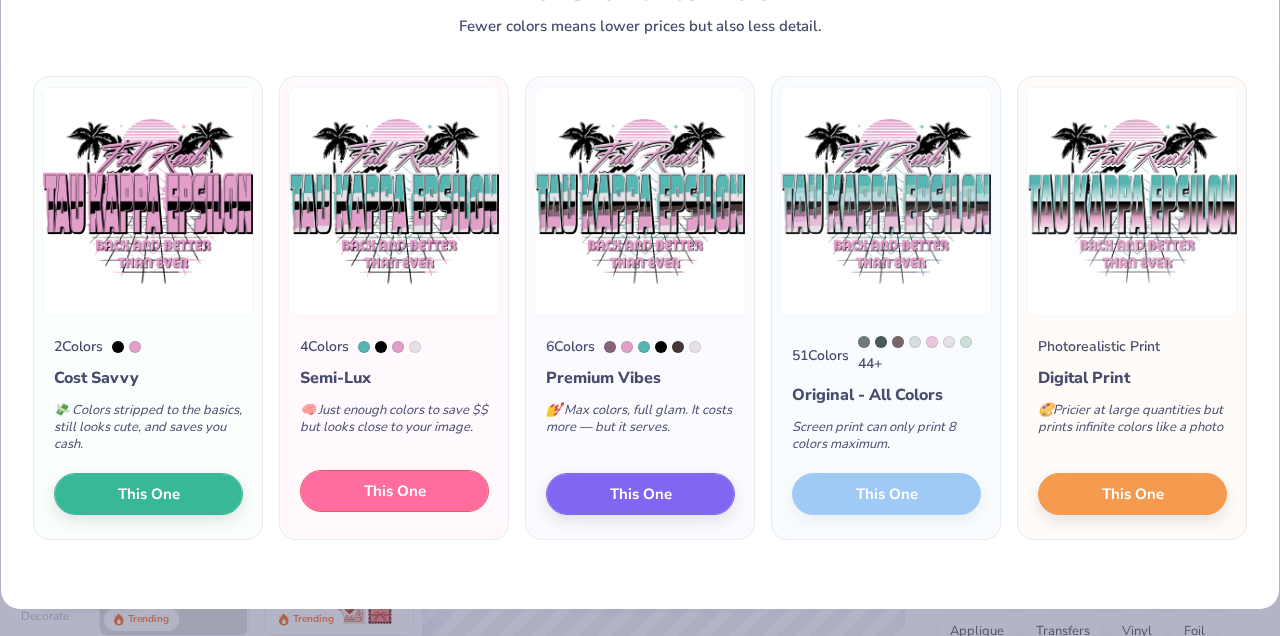 click on "This One" at bounding box center [394, 491] 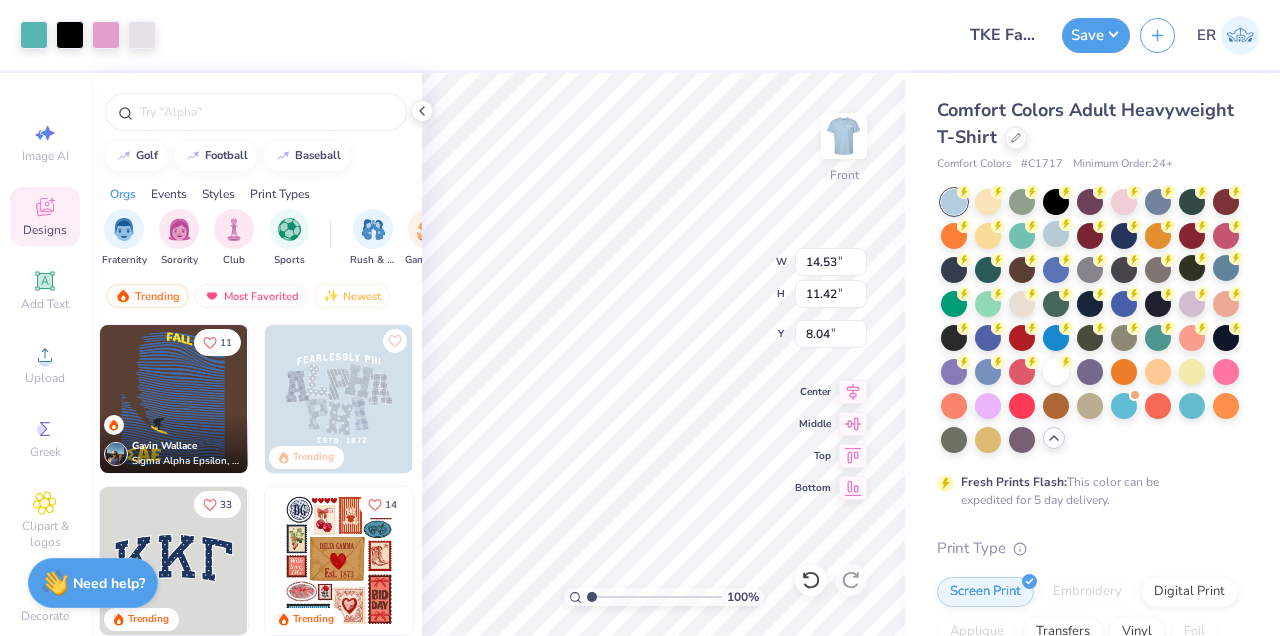 type on "3.00" 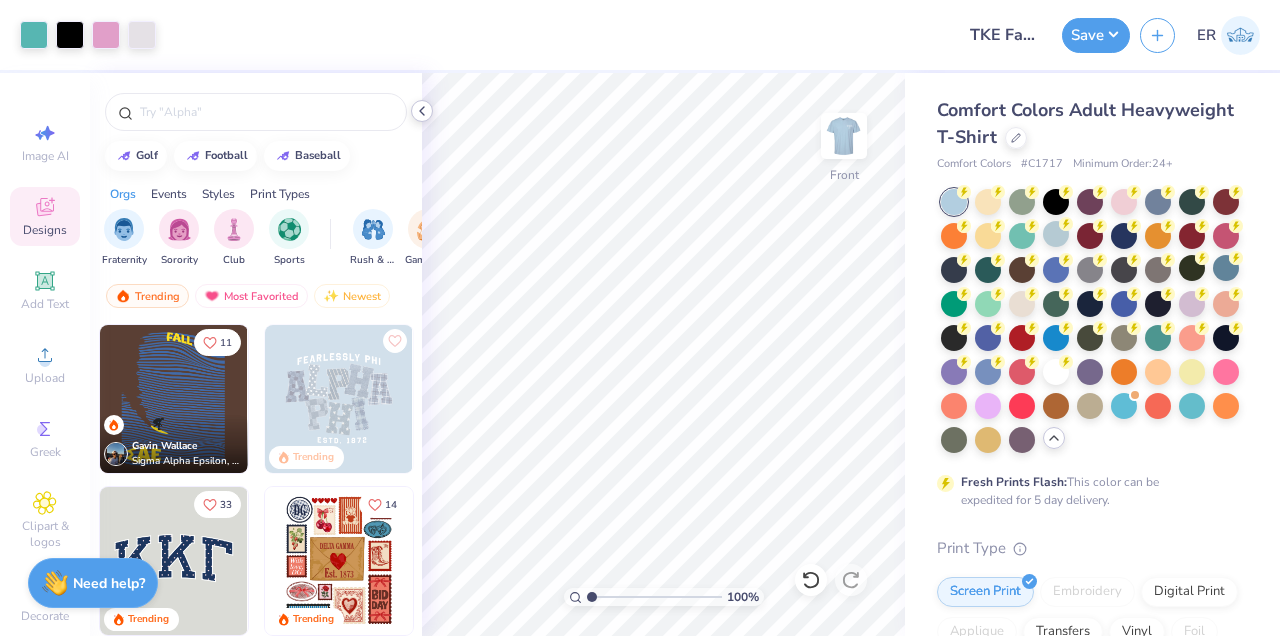 click 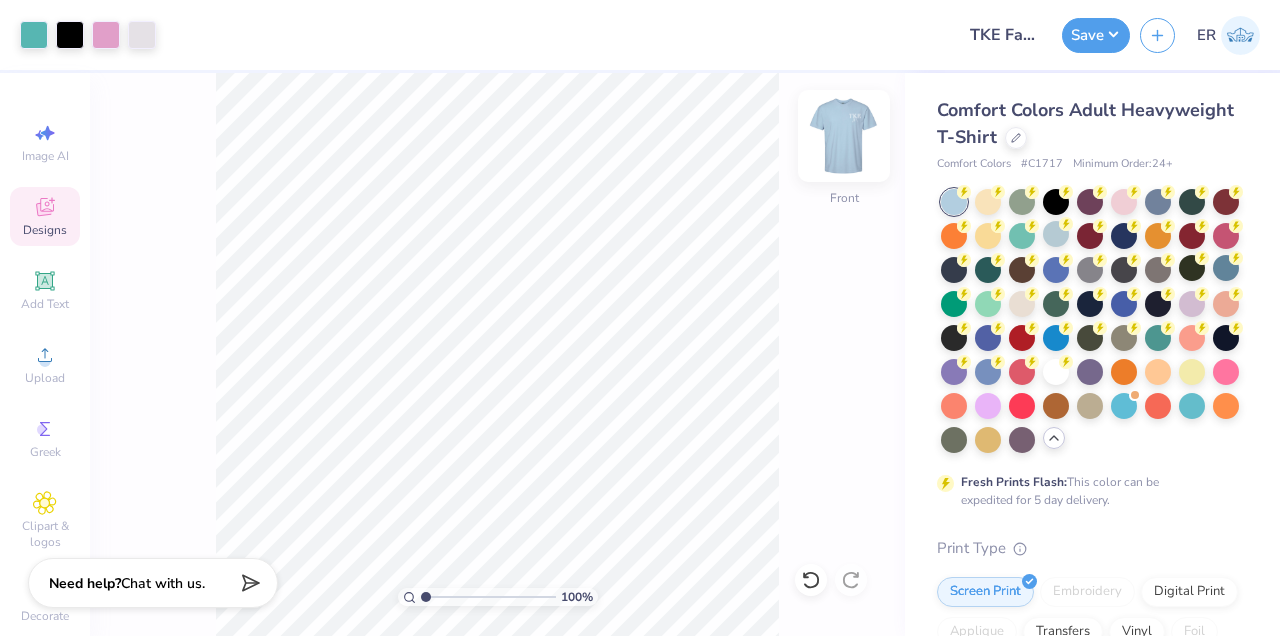 click at bounding box center [844, 136] 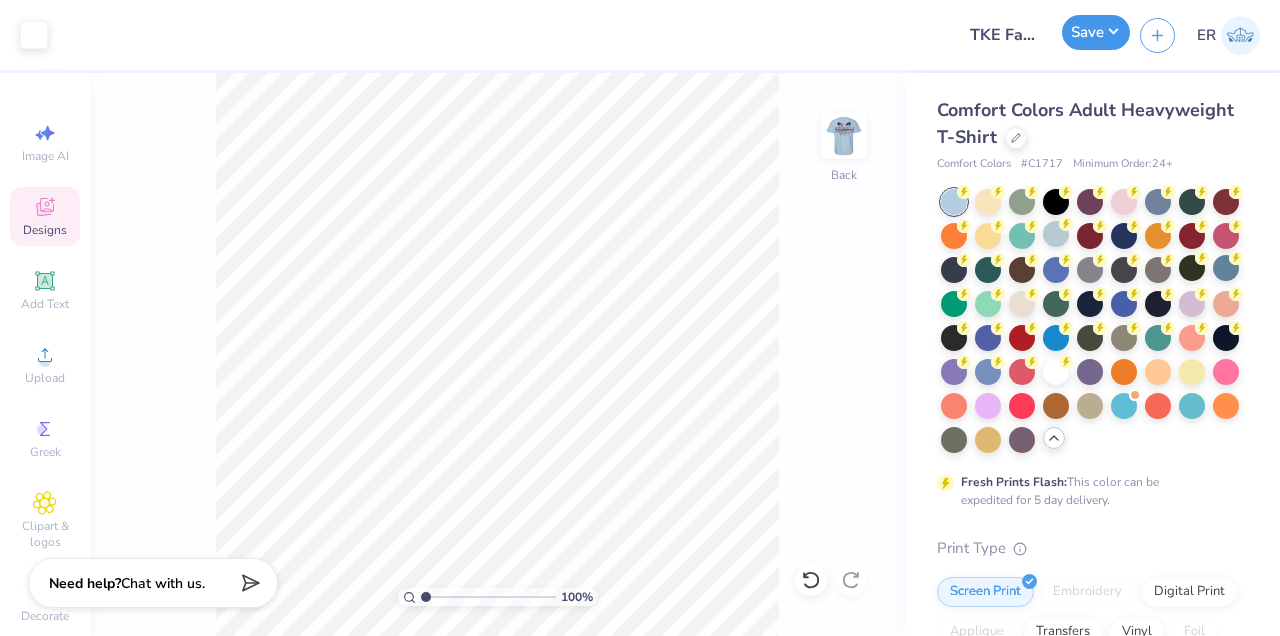 click on "Save" at bounding box center (1096, 32) 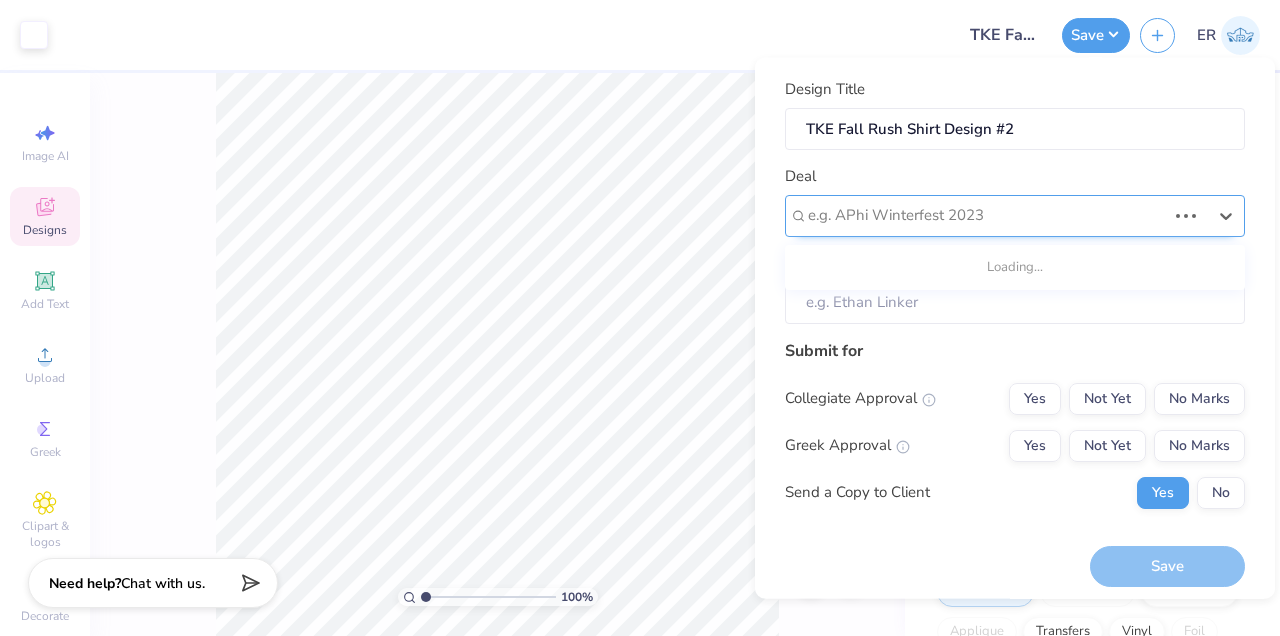 click at bounding box center [987, 215] 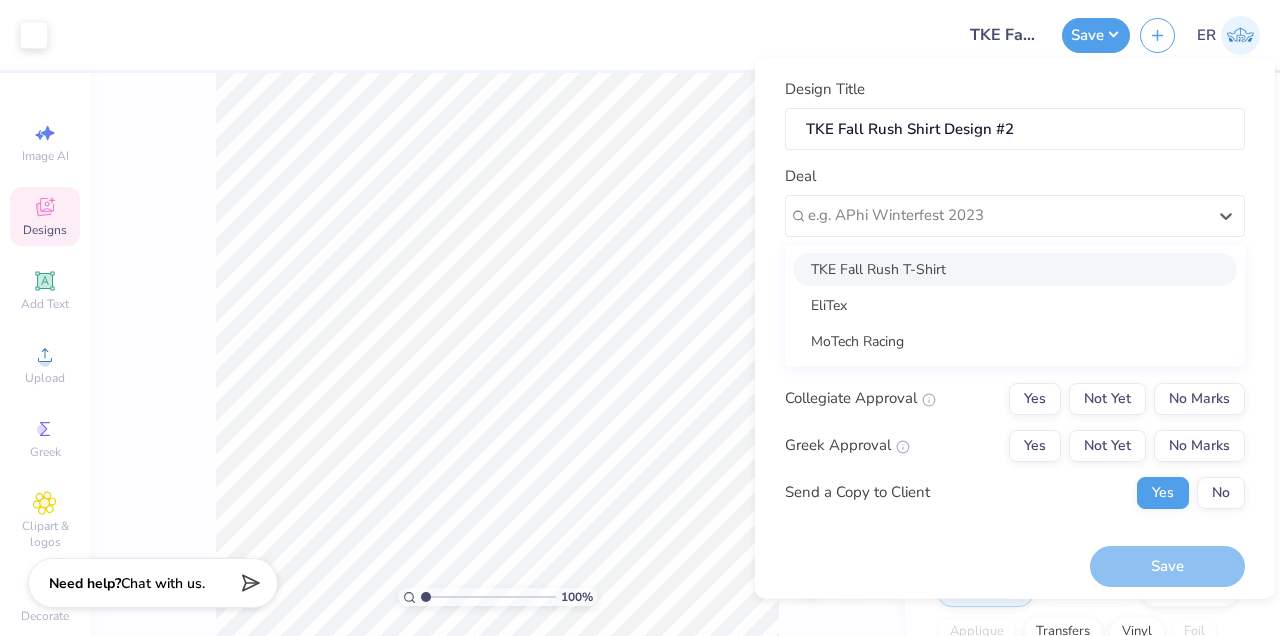 click on "TKE Fall Rush T-Shirt" at bounding box center [1015, 268] 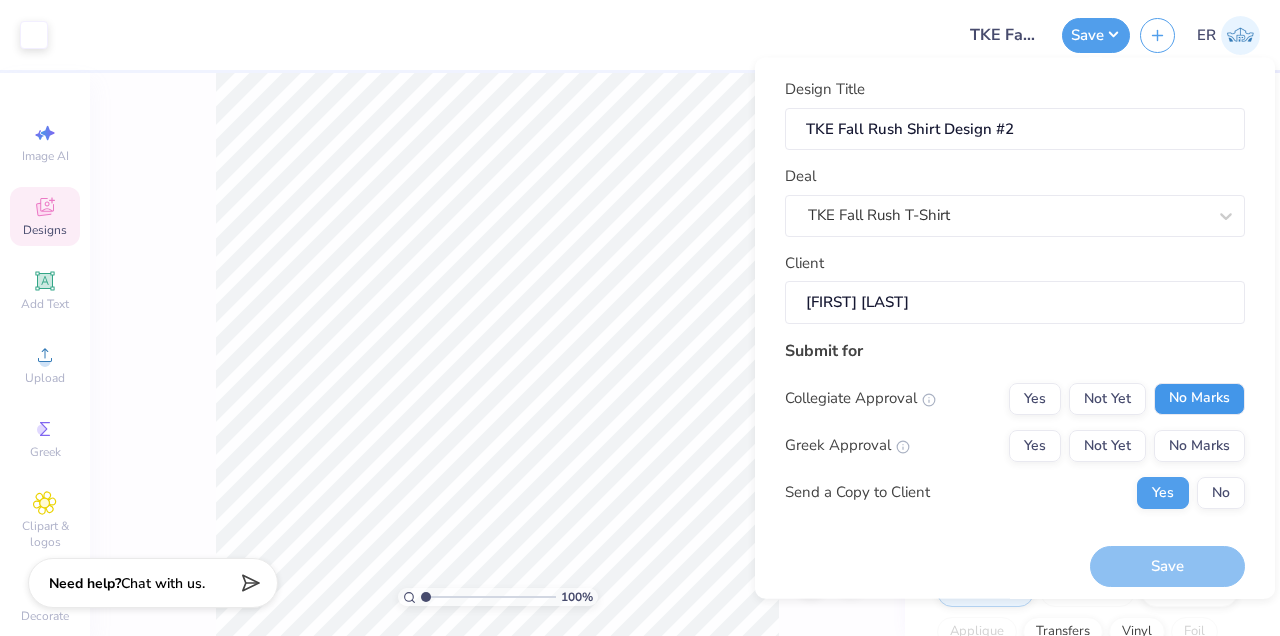 click on "No Marks" at bounding box center [1199, 398] 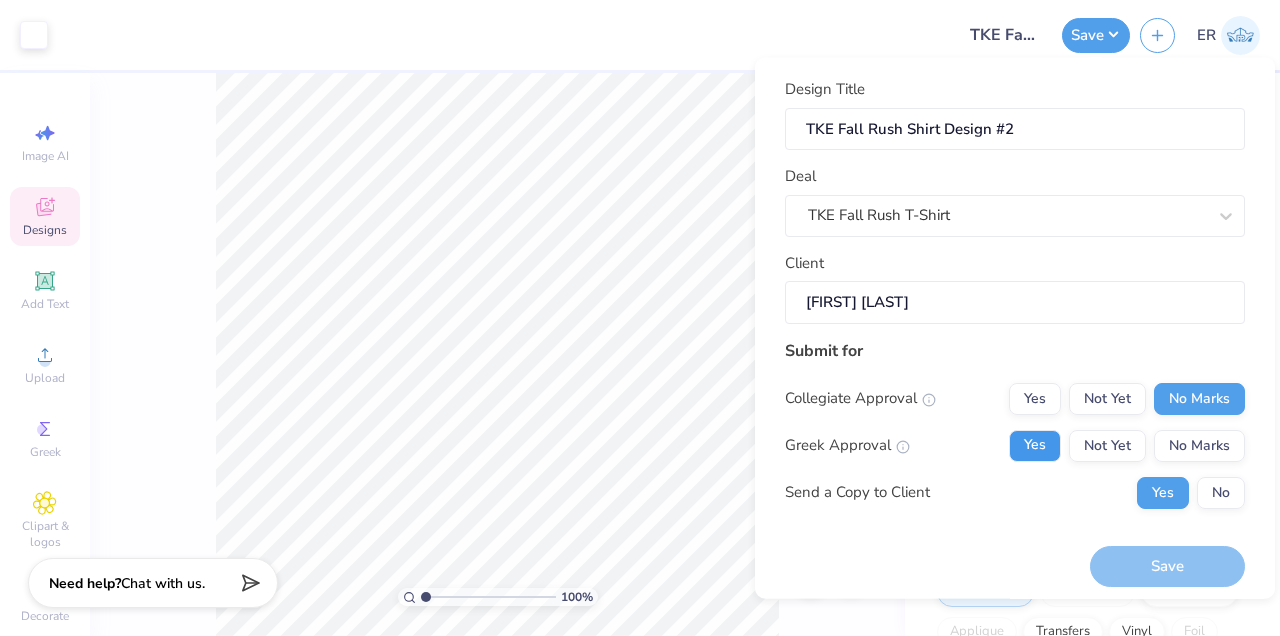 click on "Yes" at bounding box center (1035, 445) 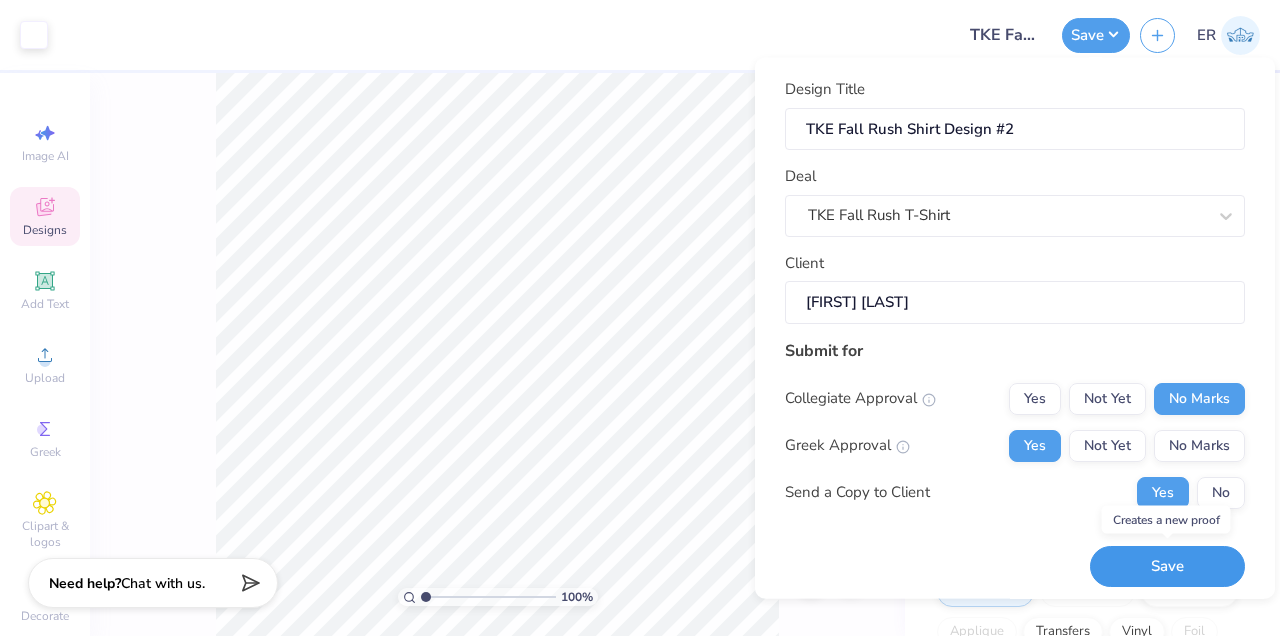 click on "Save" at bounding box center [1167, 566] 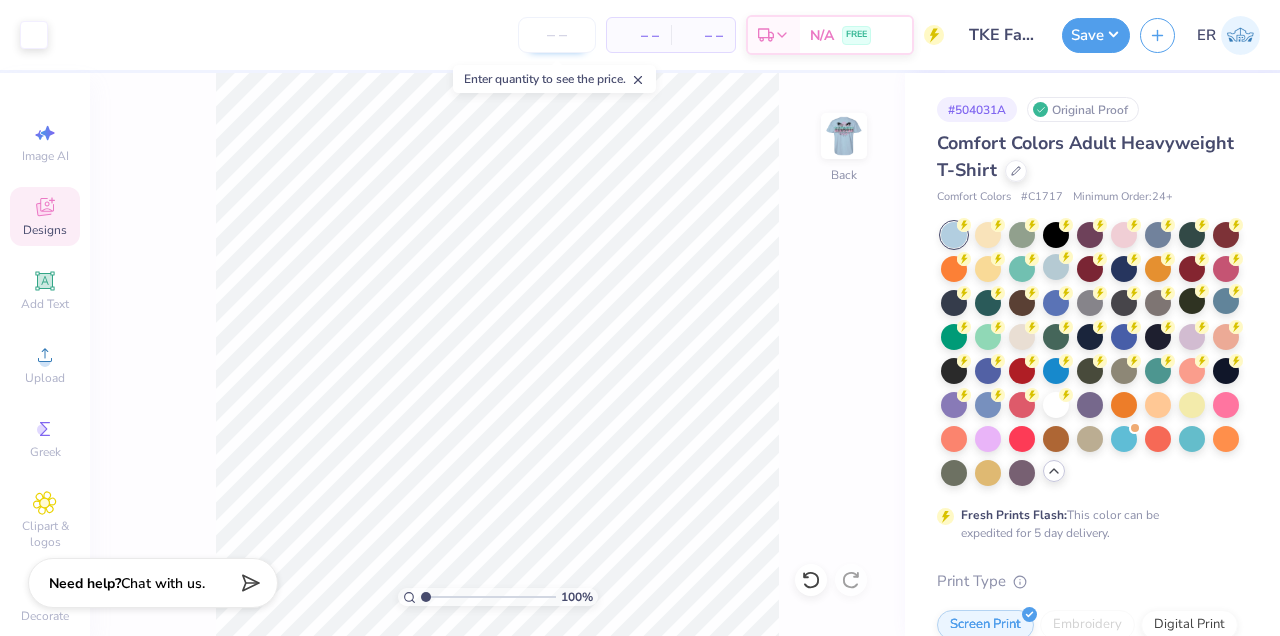 click at bounding box center (557, 35) 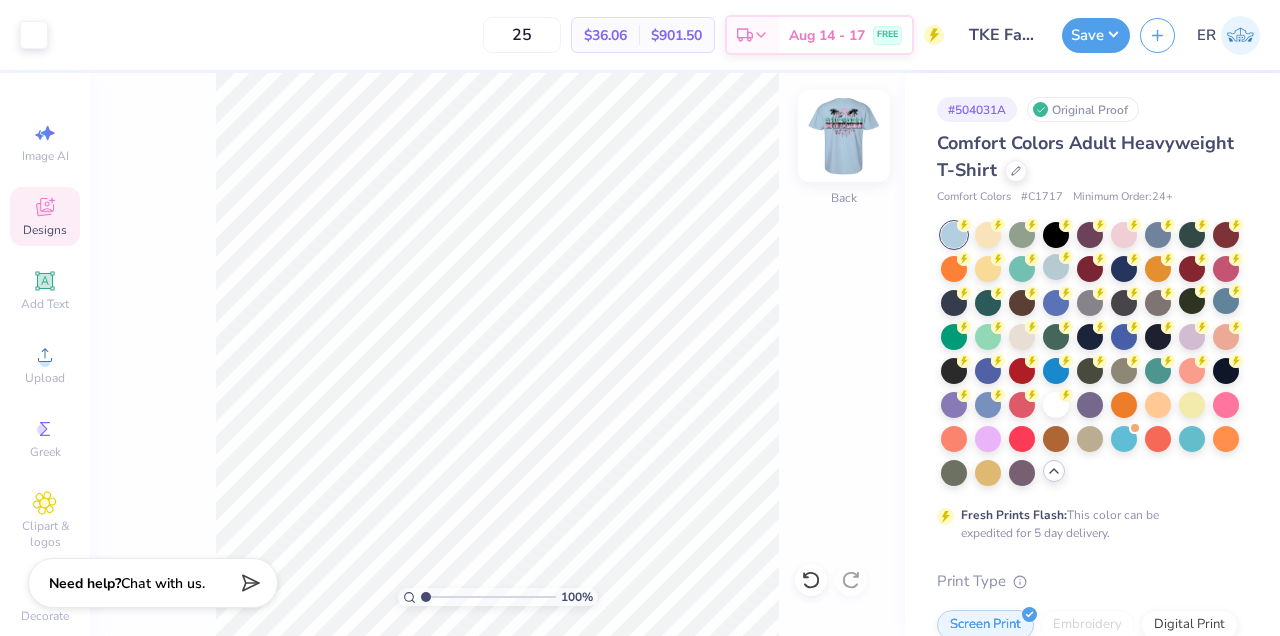 click at bounding box center [844, 136] 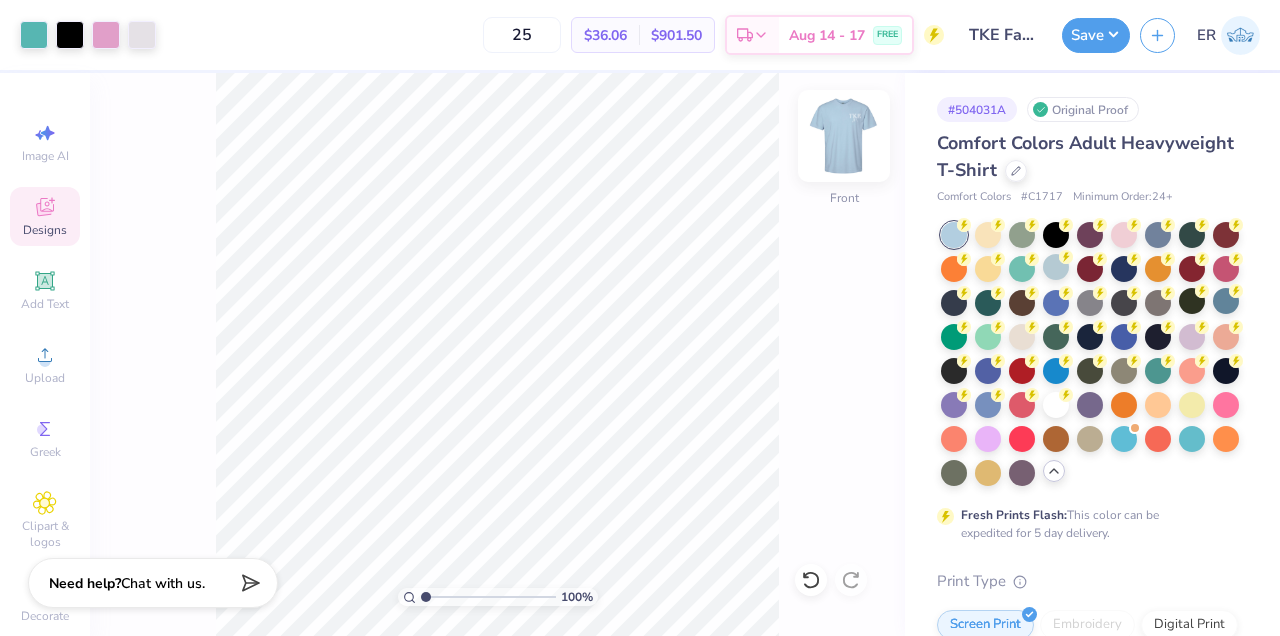 click at bounding box center [844, 136] 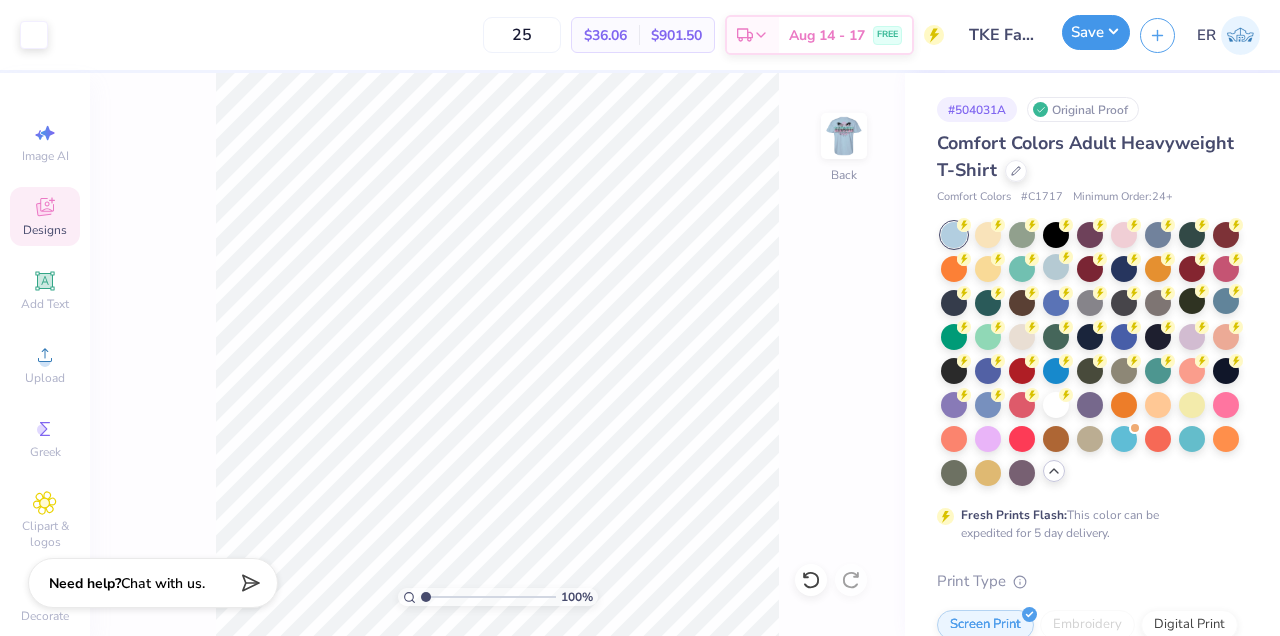 click on "Save" at bounding box center [1096, 35] 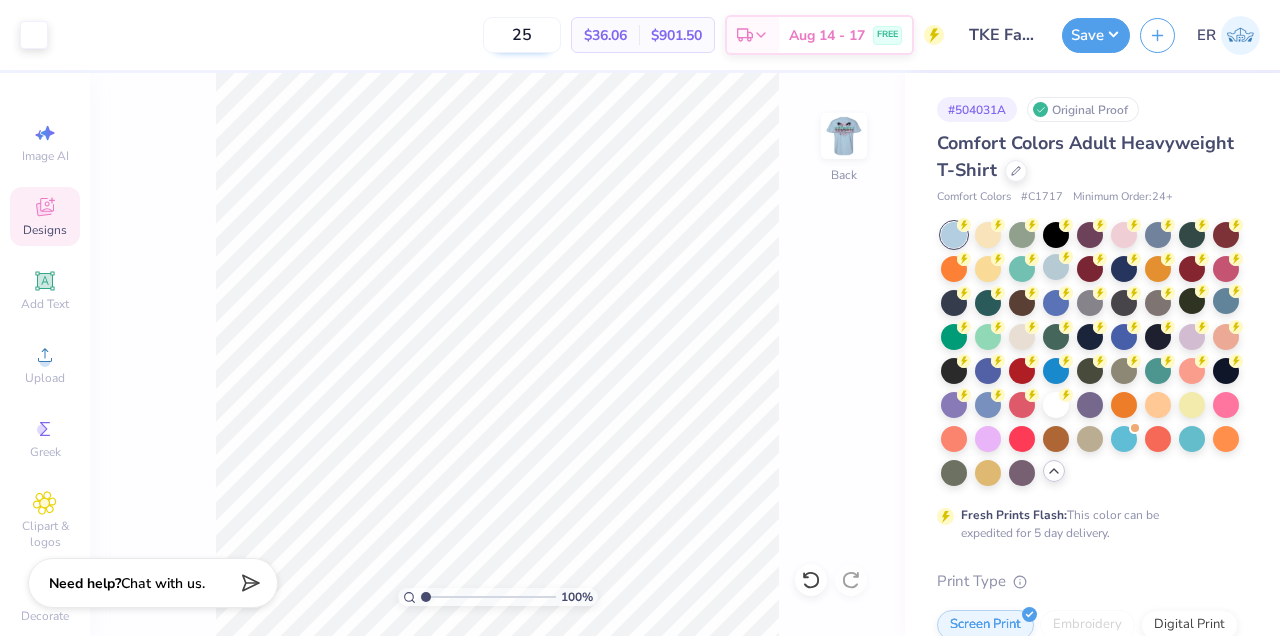 click on "25" at bounding box center [522, 35] 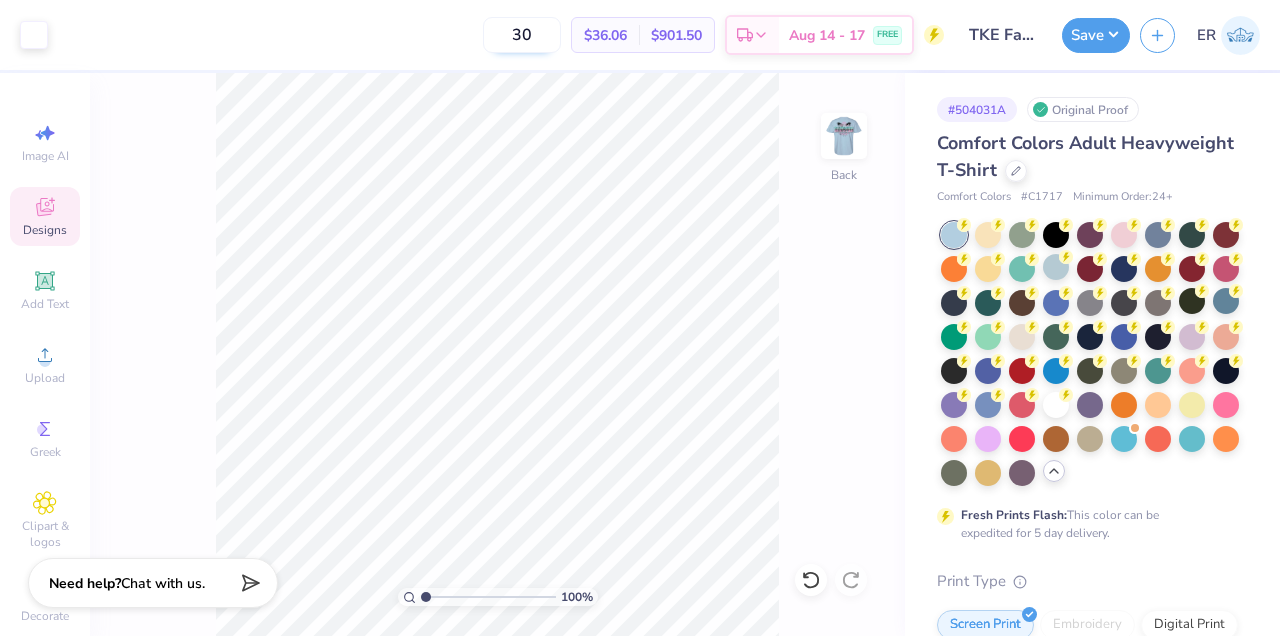 type on "30" 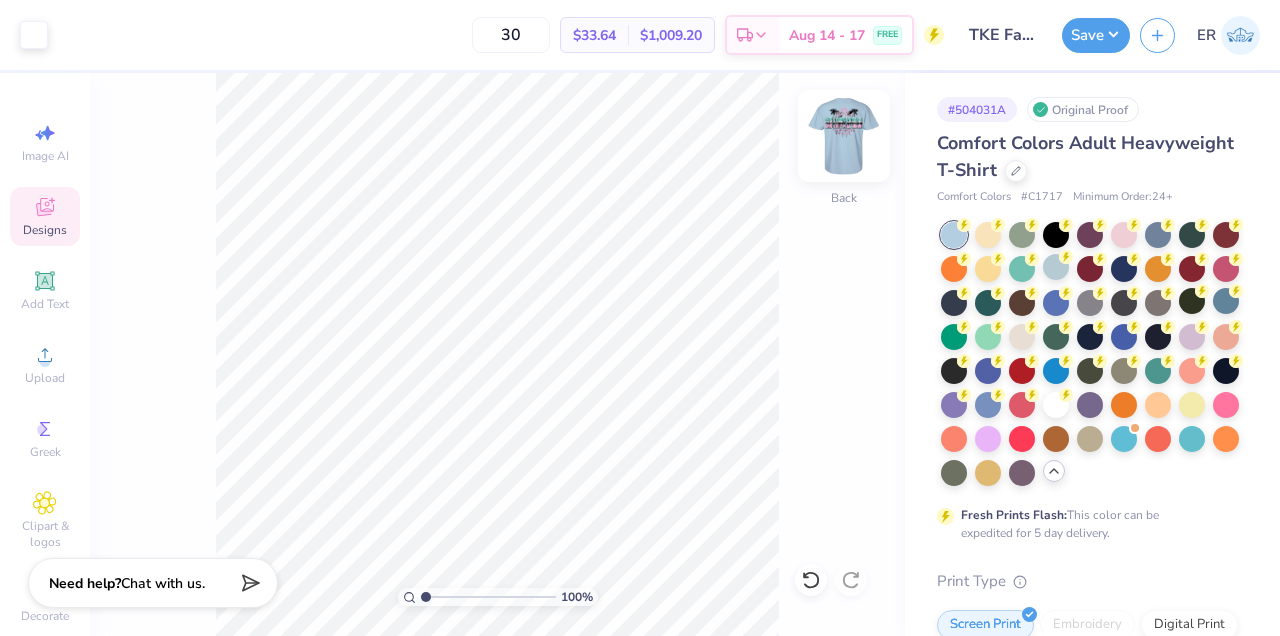 click at bounding box center [844, 136] 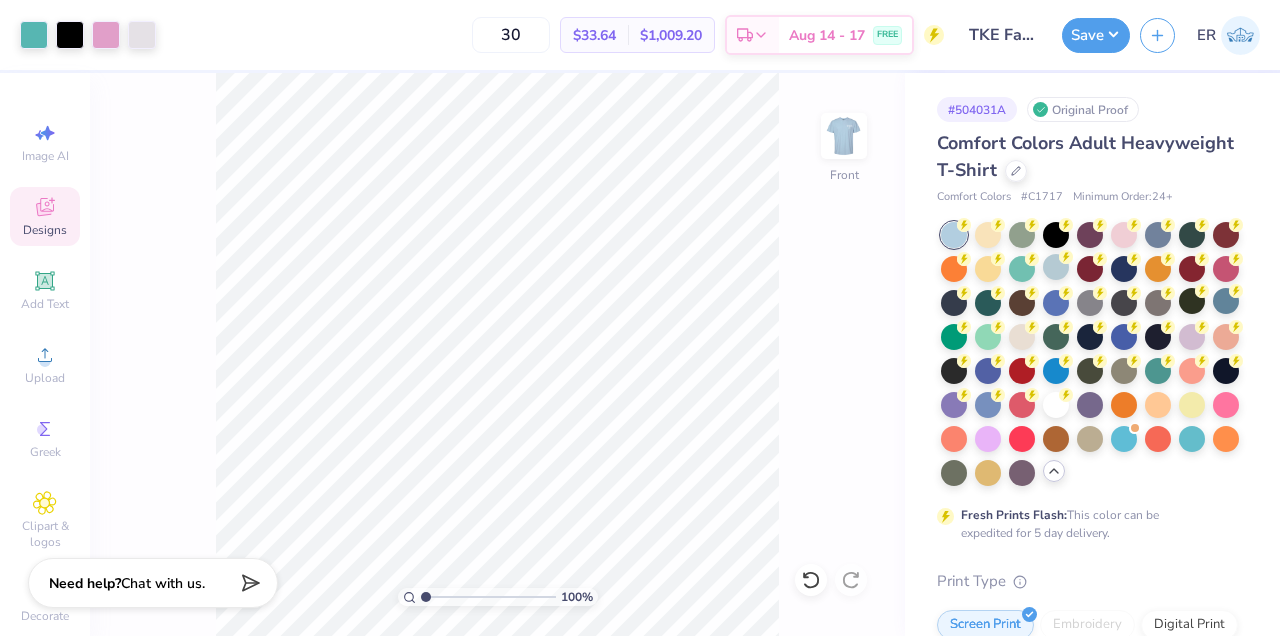 click at bounding box center (844, 136) 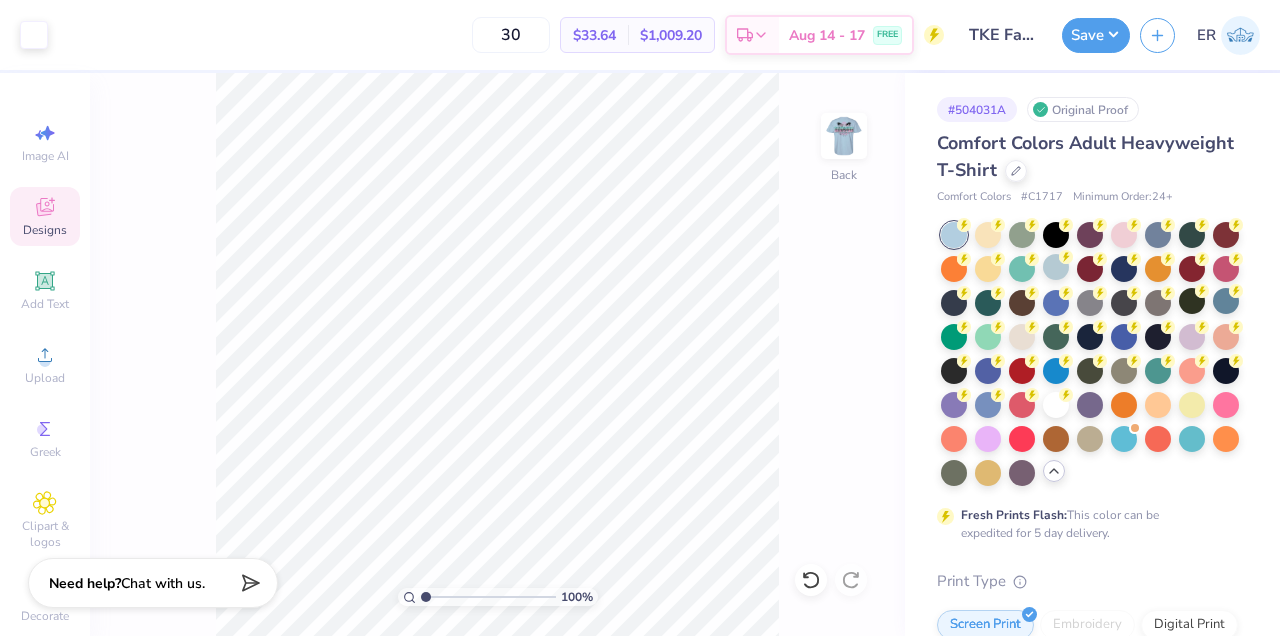 click at bounding box center (844, 136) 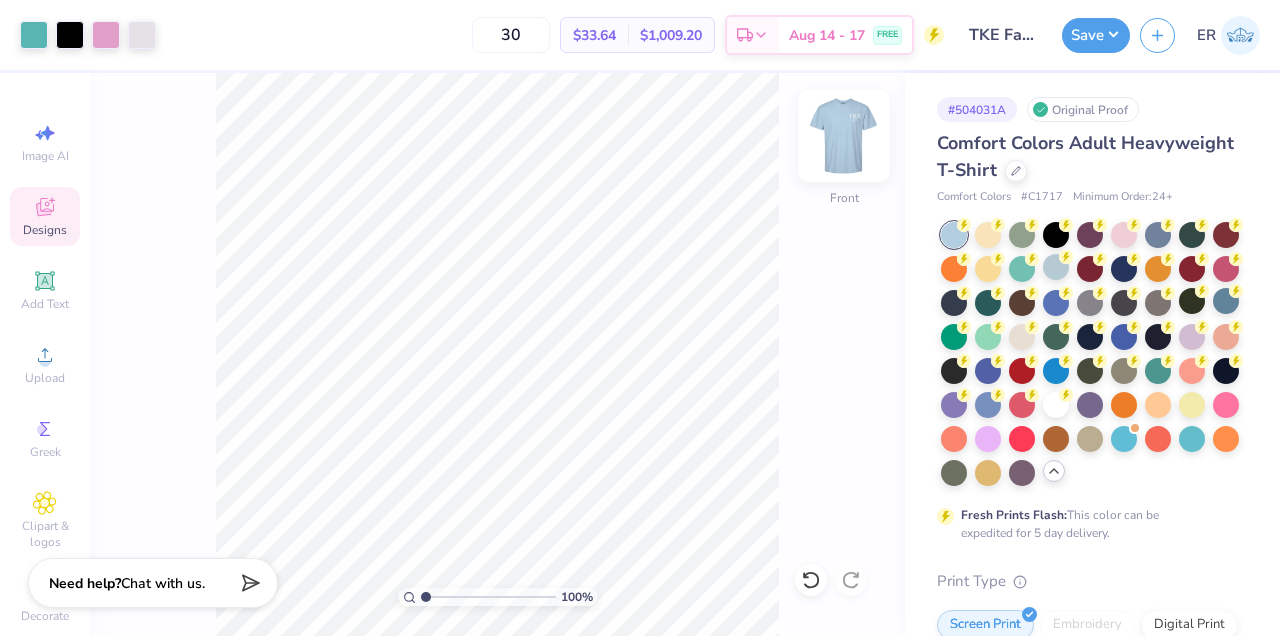 click at bounding box center [844, 136] 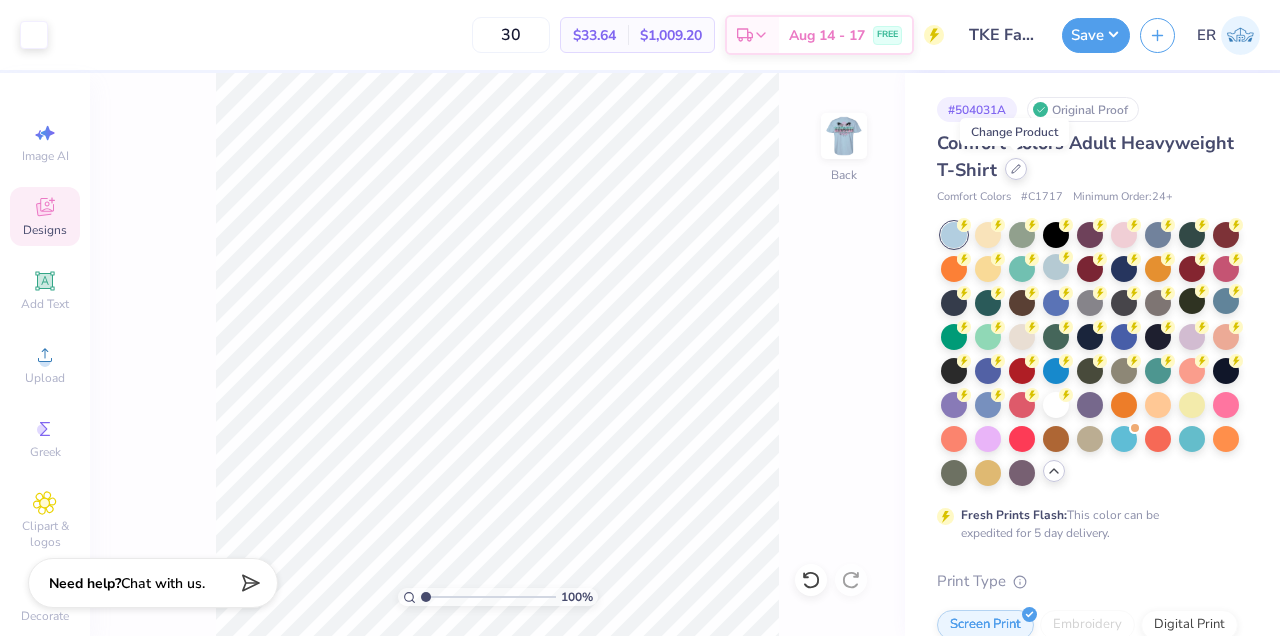 click at bounding box center [1016, 169] 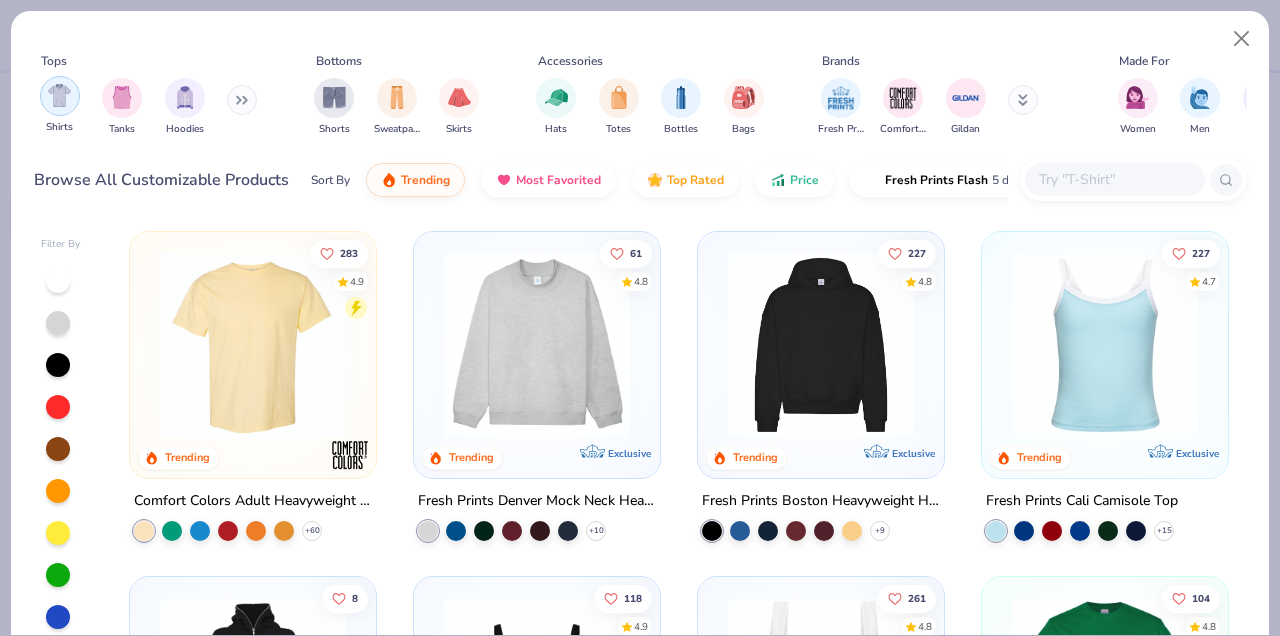 click at bounding box center [60, 96] 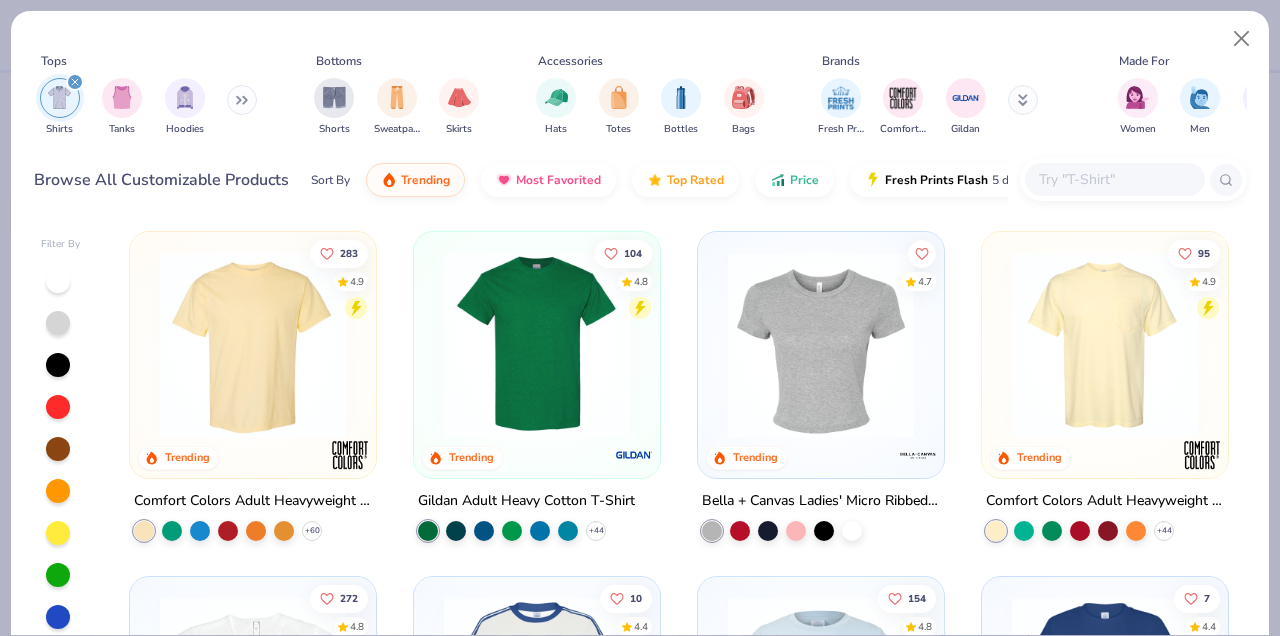 click on "Comfort Colors Adult Heavyweight RS Pocket T-Shirt" at bounding box center (1105, 501) 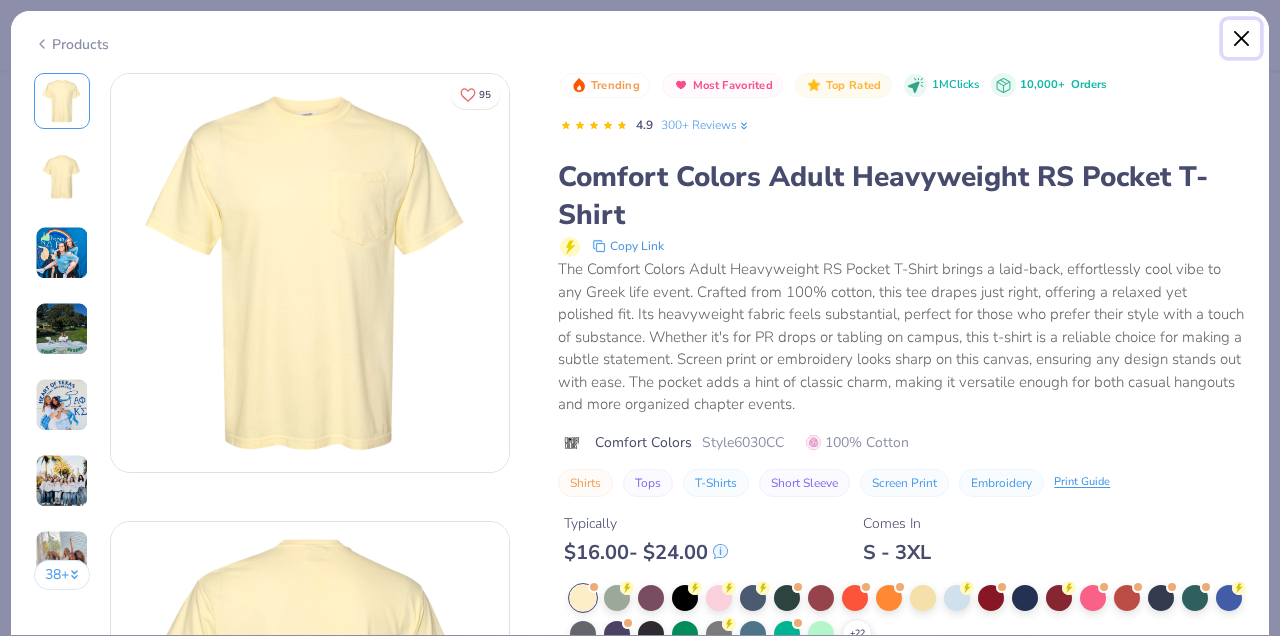 click at bounding box center (1242, 39) 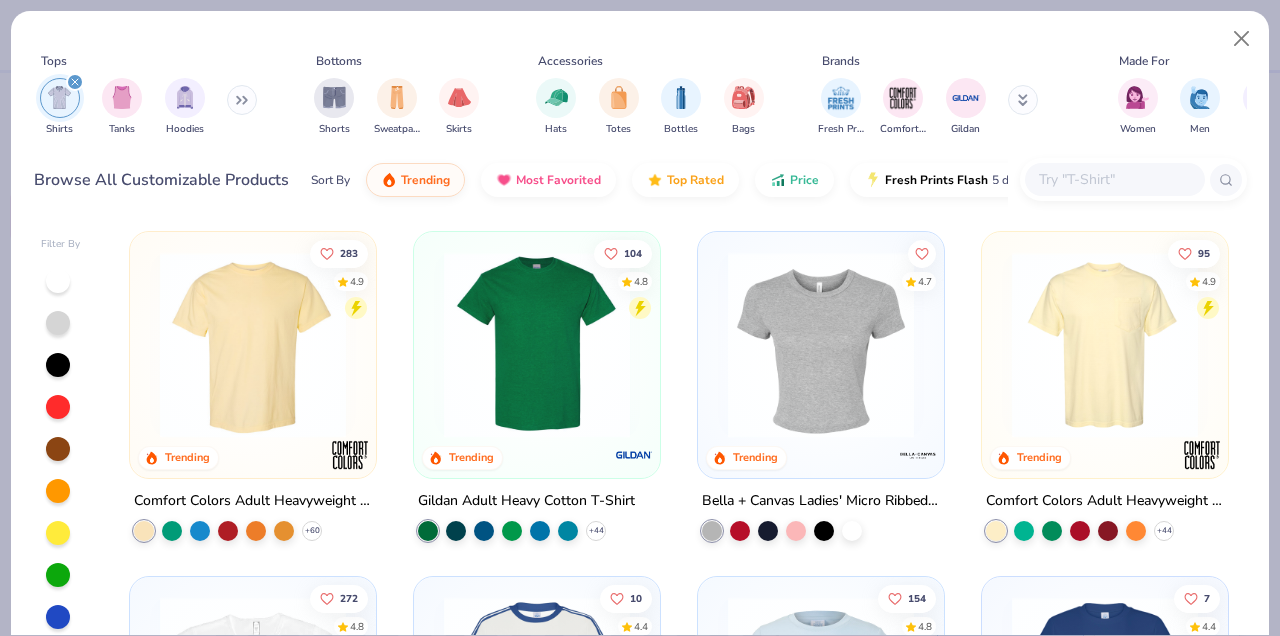 click at bounding box center (537, 345) 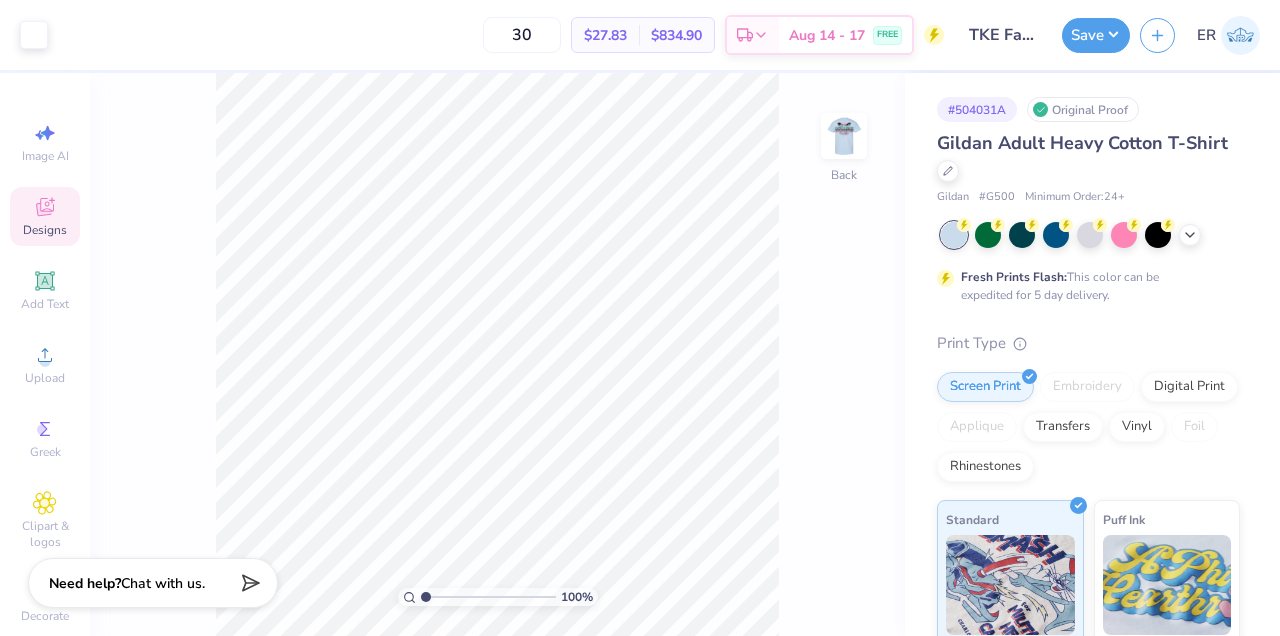 scroll, scrollTop: 0, scrollLeft: 0, axis: both 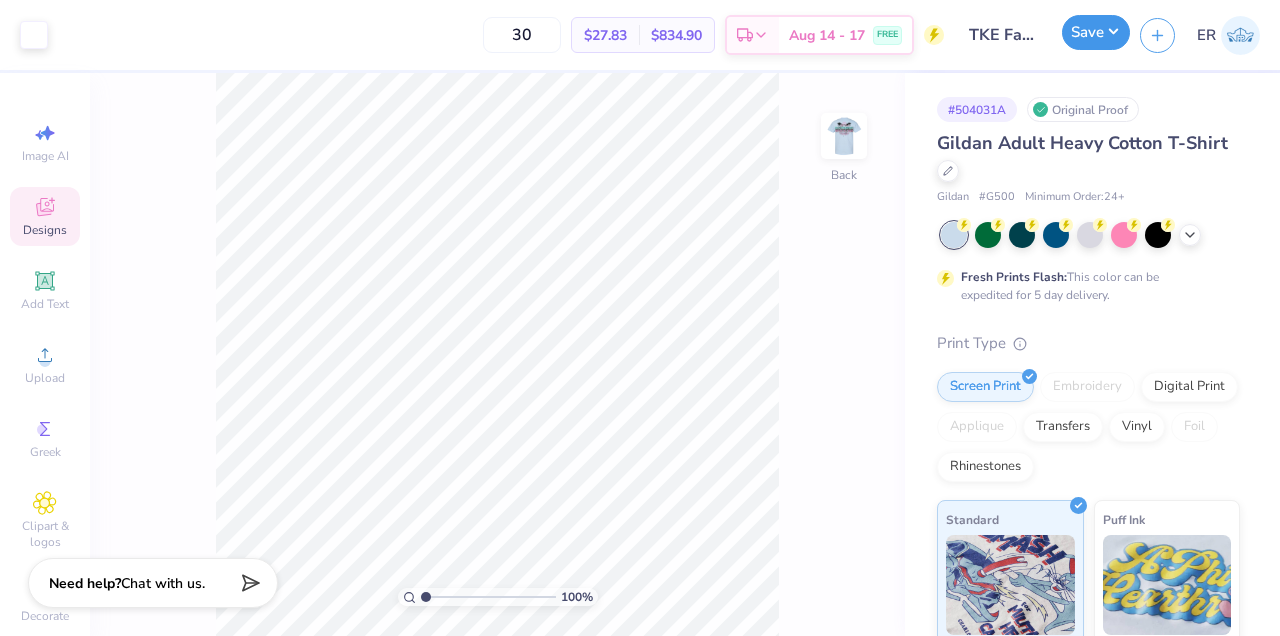 click on "Save" at bounding box center [1096, 32] 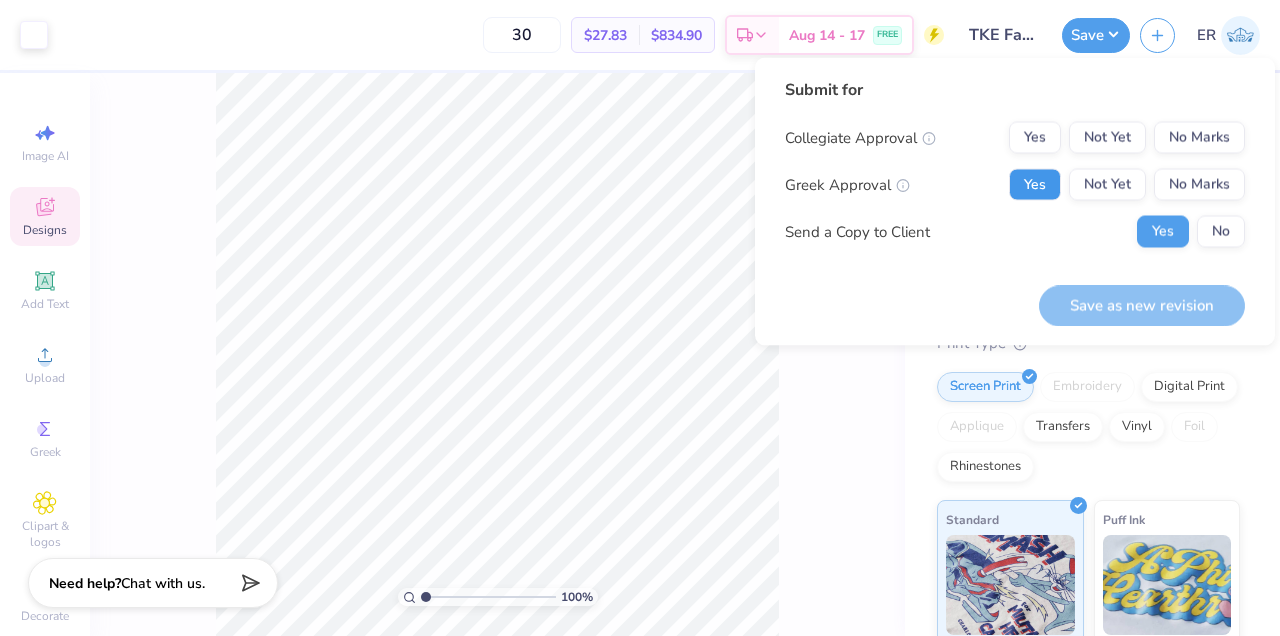 click on "Yes" at bounding box center [1035, 185] 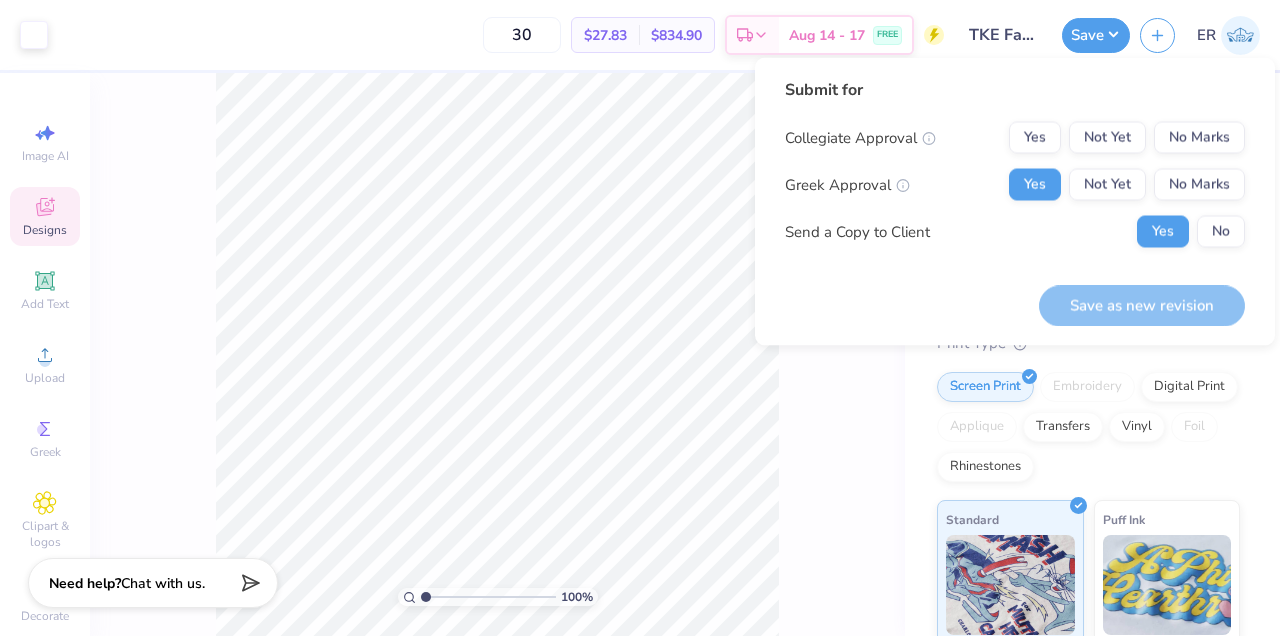 click on "Submit for Collegiate Approval Yes Not Yet No Marks Greek Approval Yes Not Yet No Marks Send a Copy to Client Yes No" at bounding box center [1015, 170] 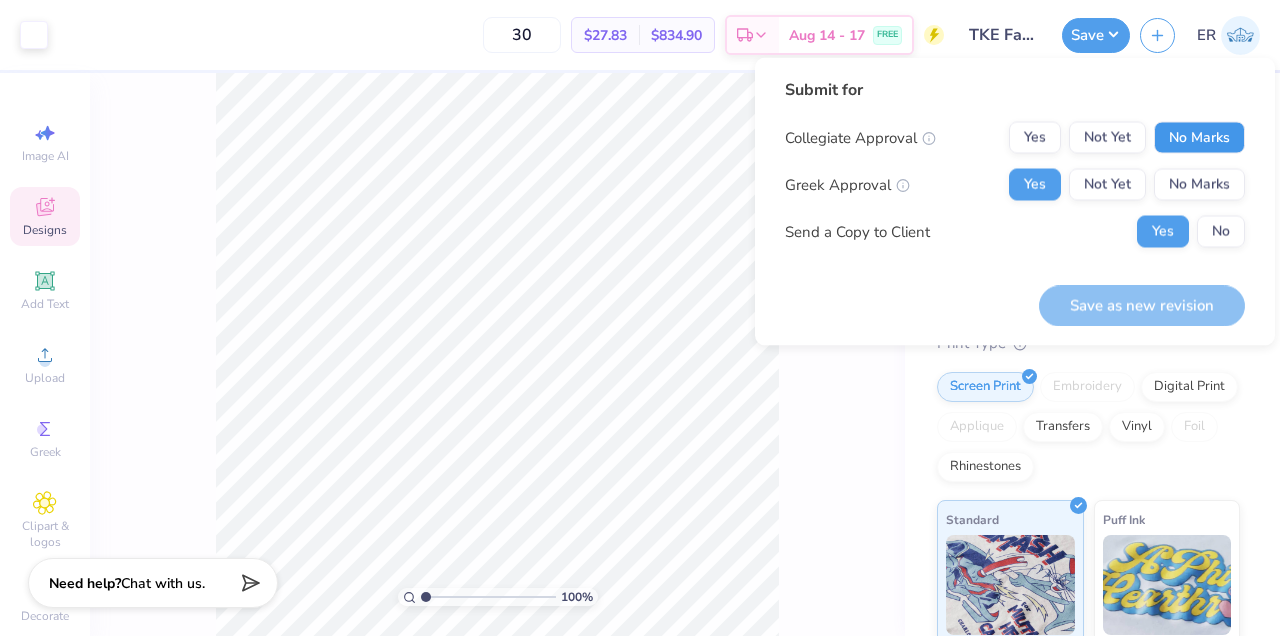 click on "No Marks" at bounding box center [1199, 138] 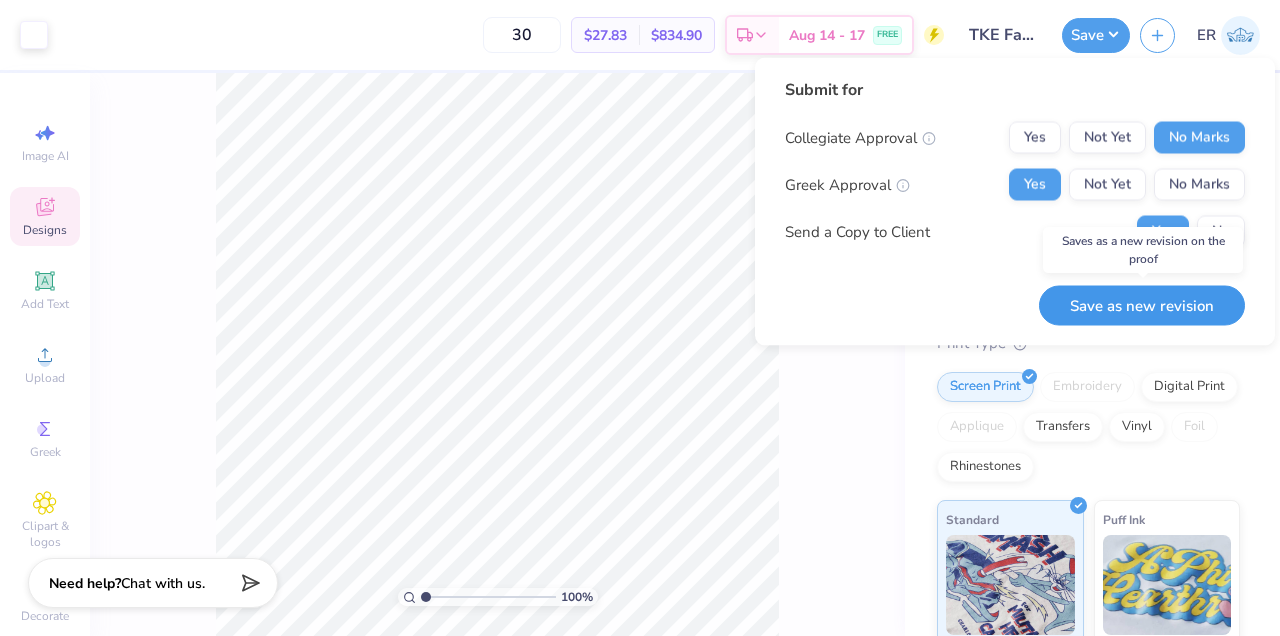 click on "Save as new revision" at bounding box center (1142, 305) 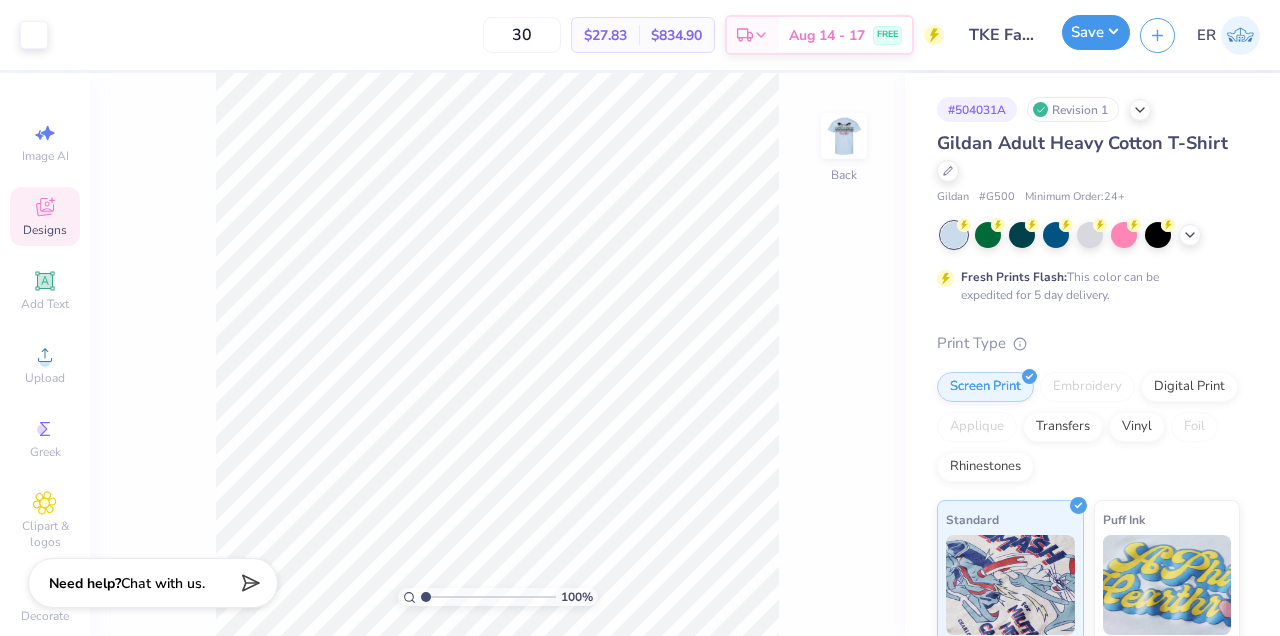 click on "Save" at bounding box center (1096, 32) 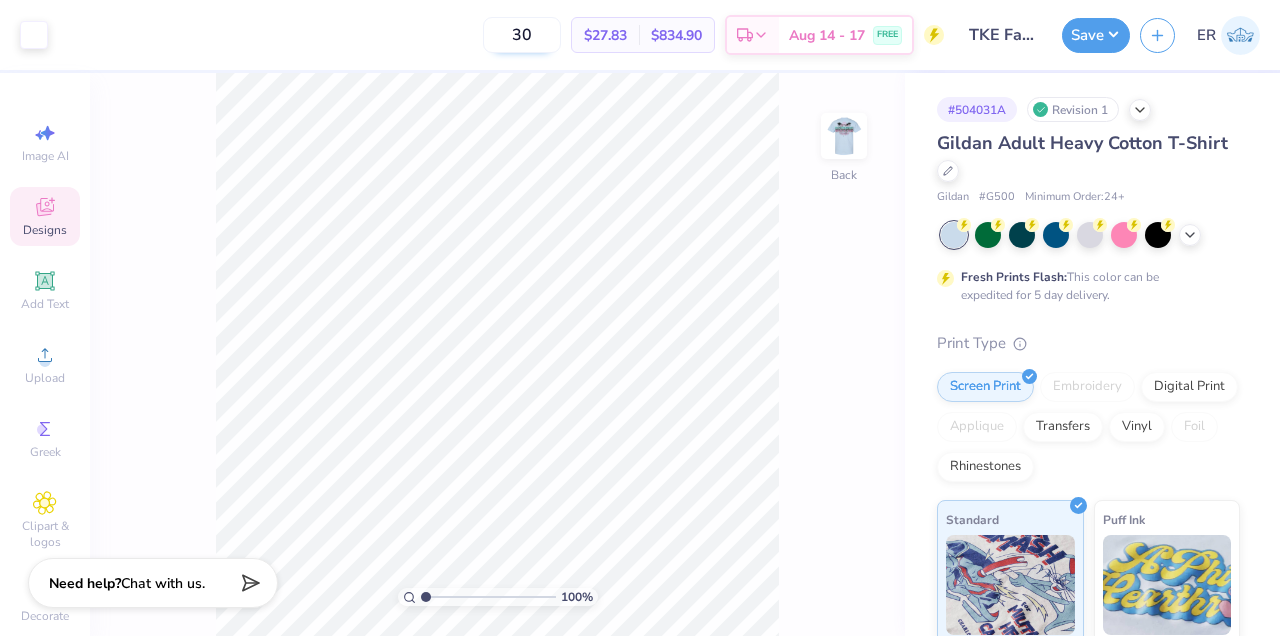 click on "30" at bounding box center [522, 35] 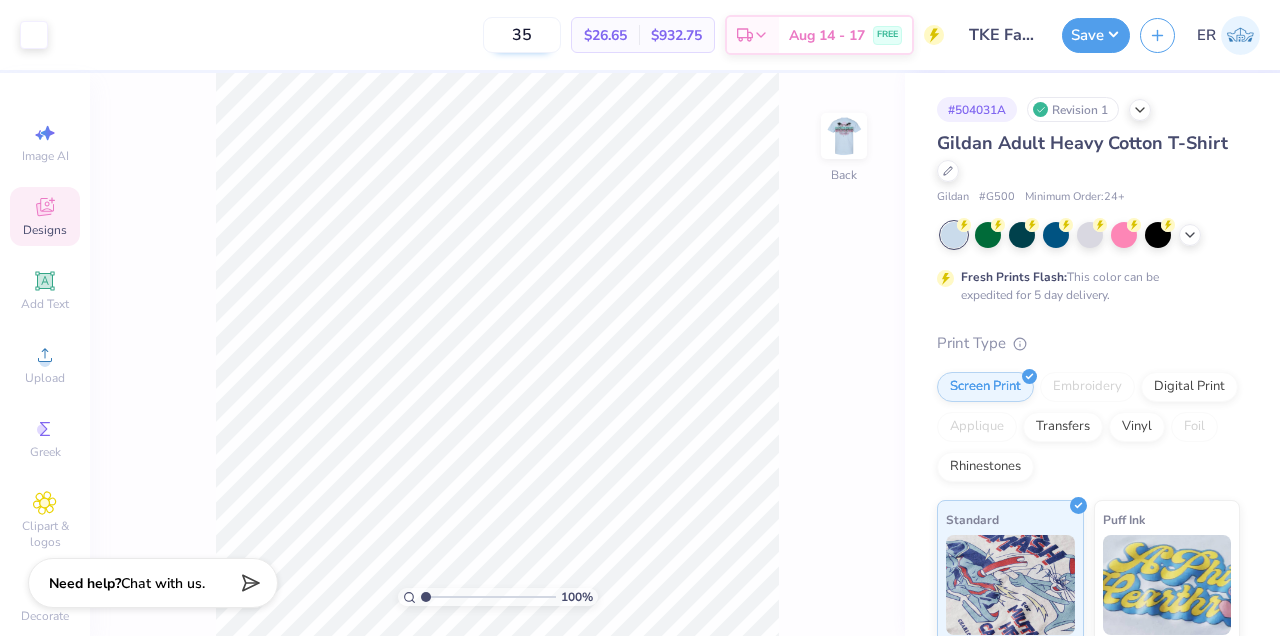 click on "35" at bounding box center [522, 35] 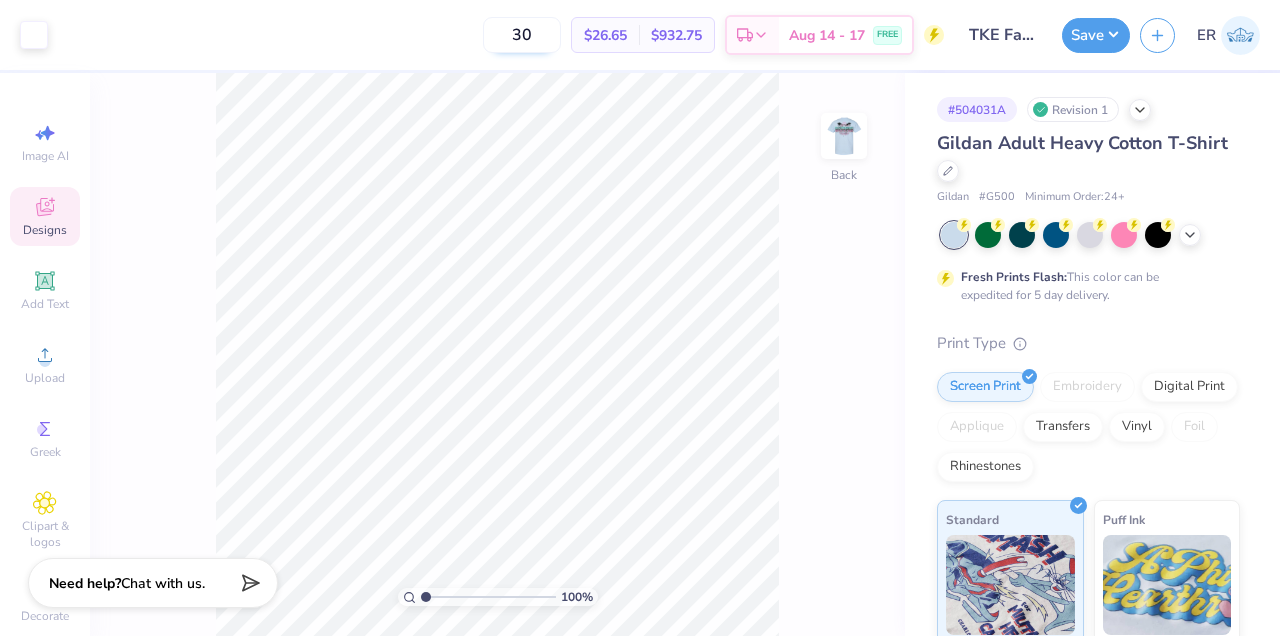 type on "30" 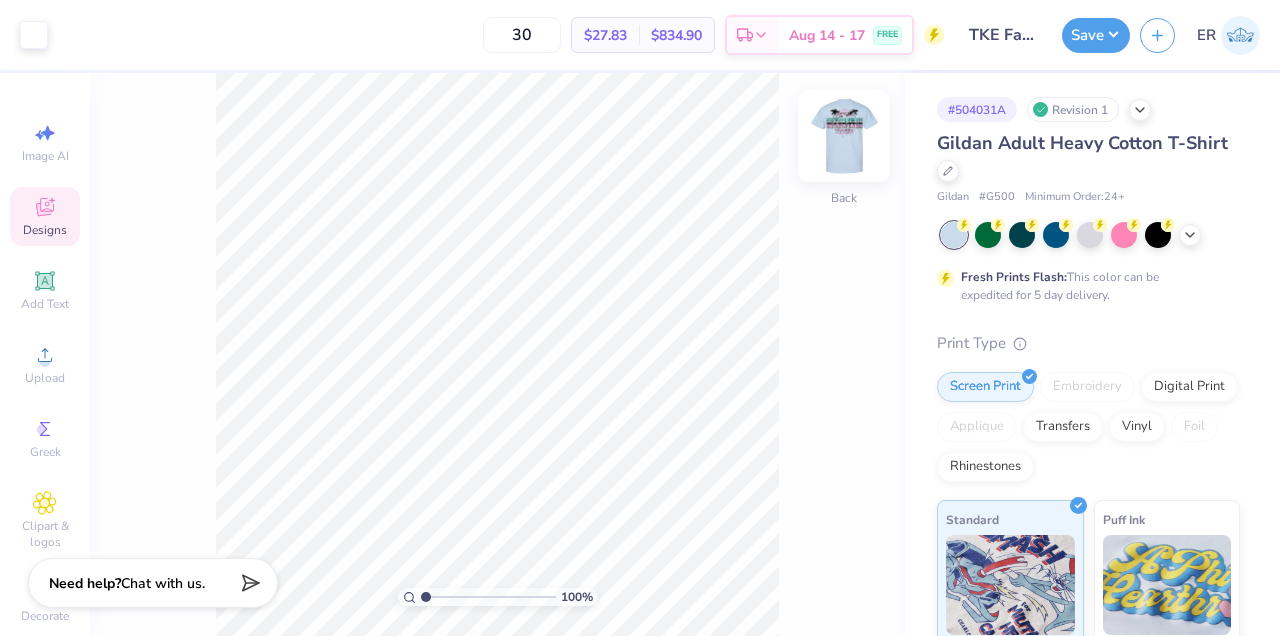 click at bounding box center (844, 136) 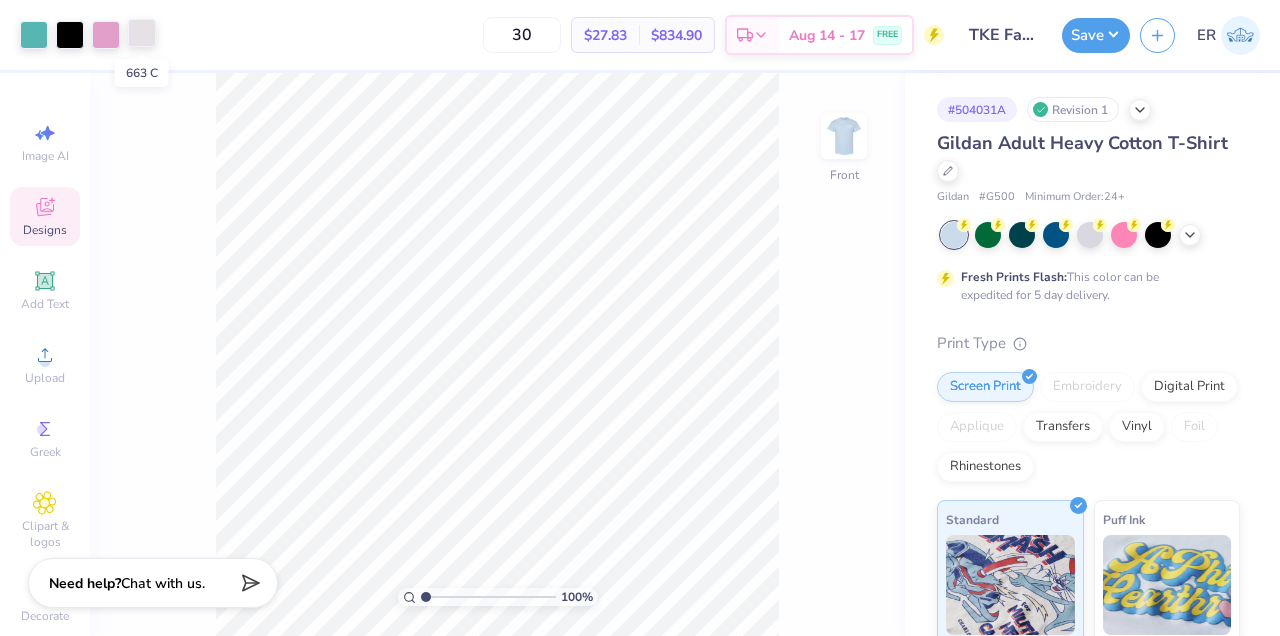 click at bounding box center [142, 33] 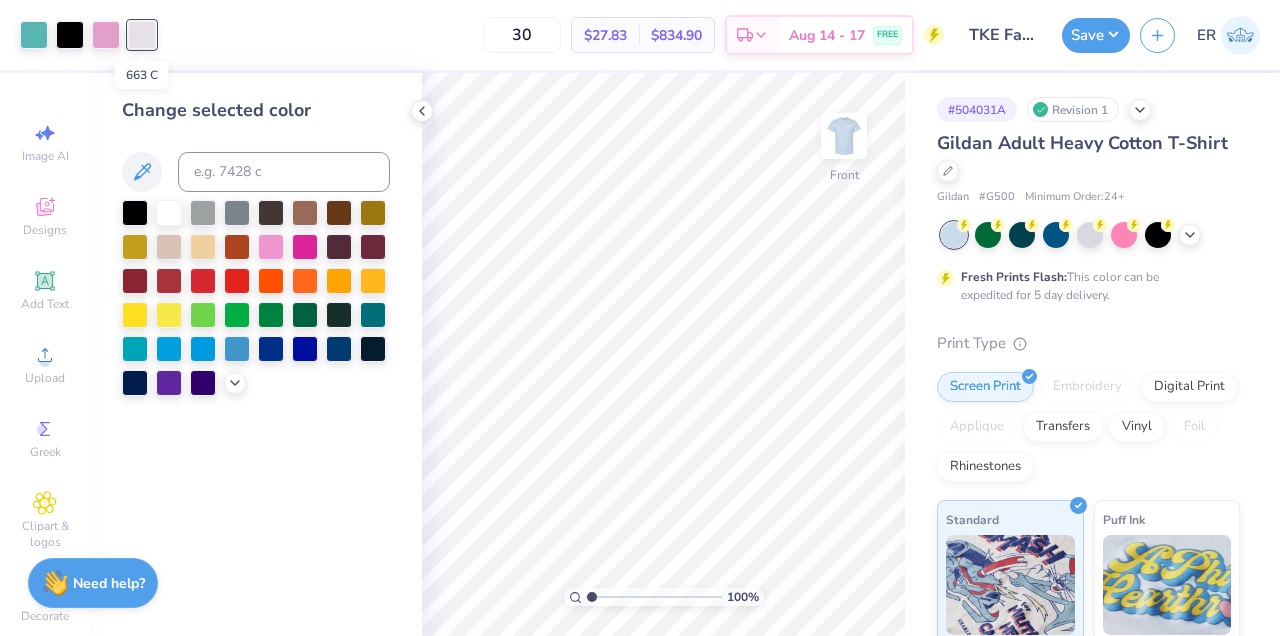 click at bounding box center [142, 35] 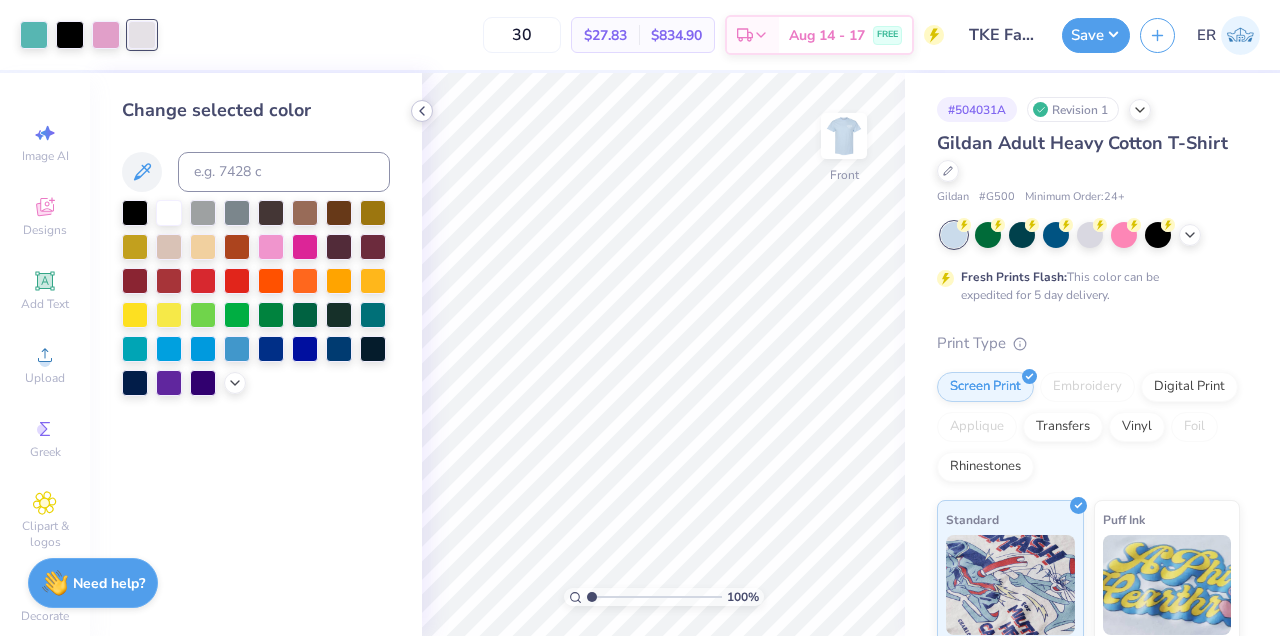 click 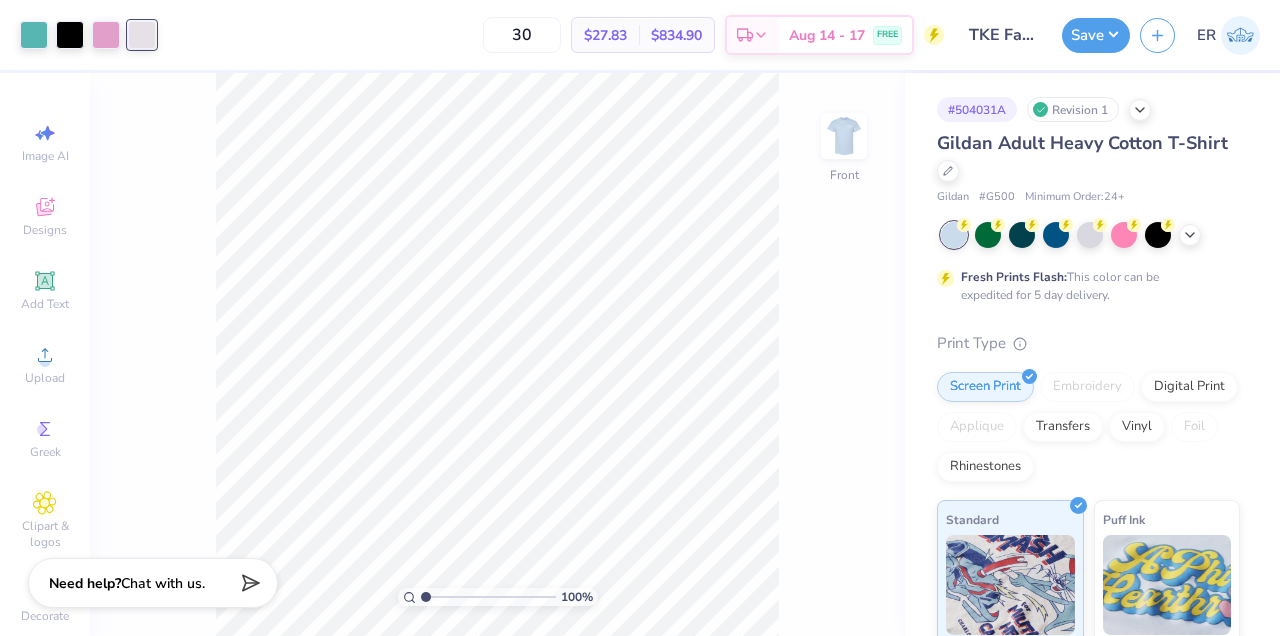 click at bounding box center (142, 35) 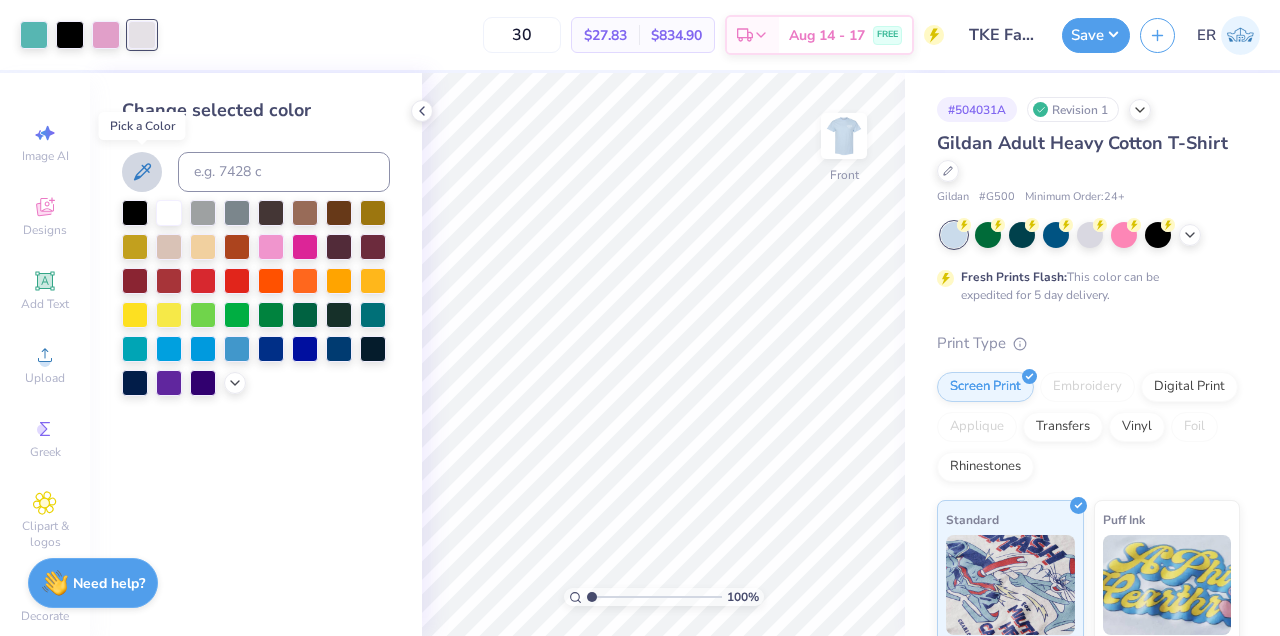click 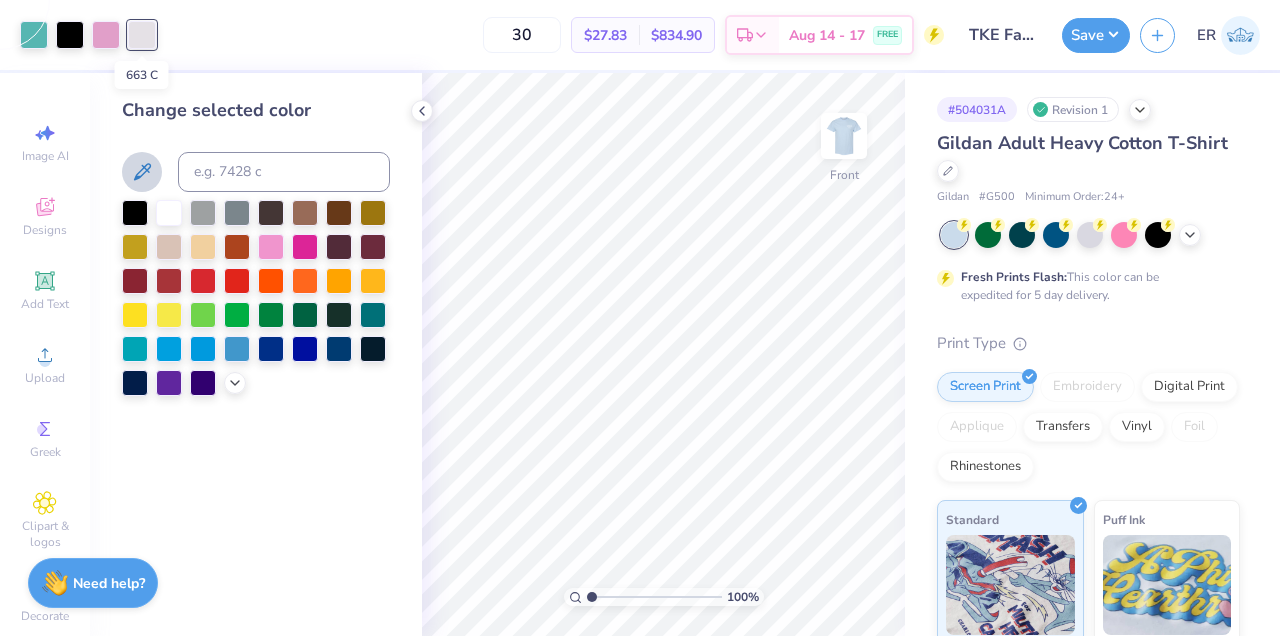 click at bounding box center [142, 35] 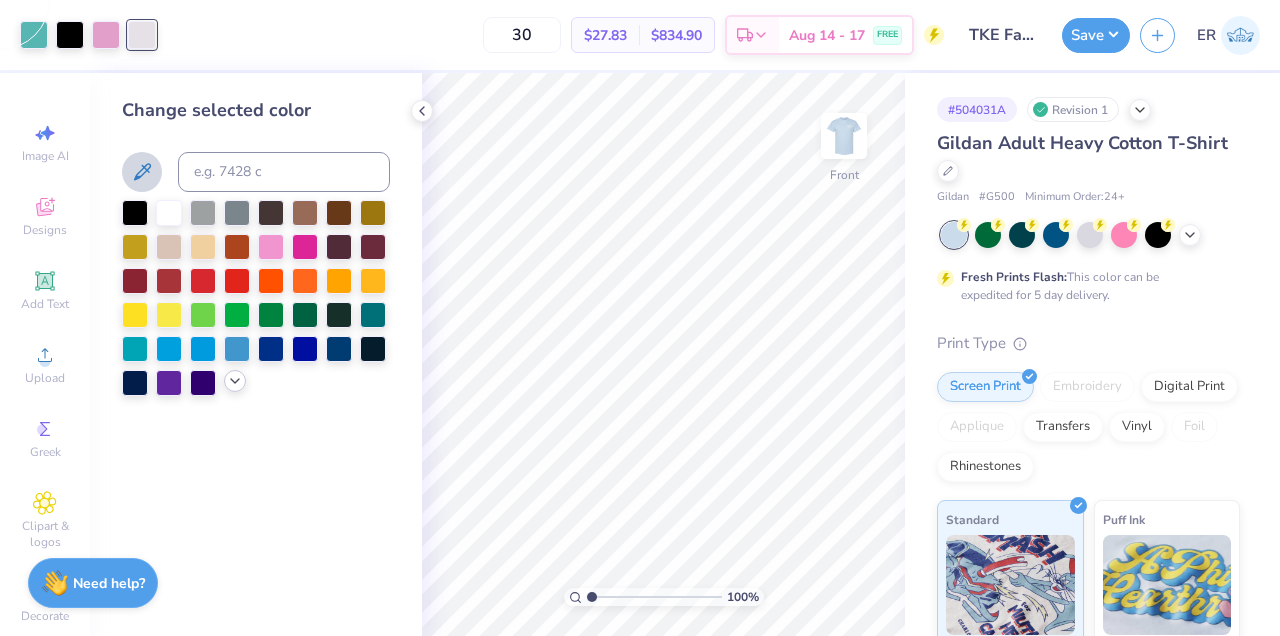 click 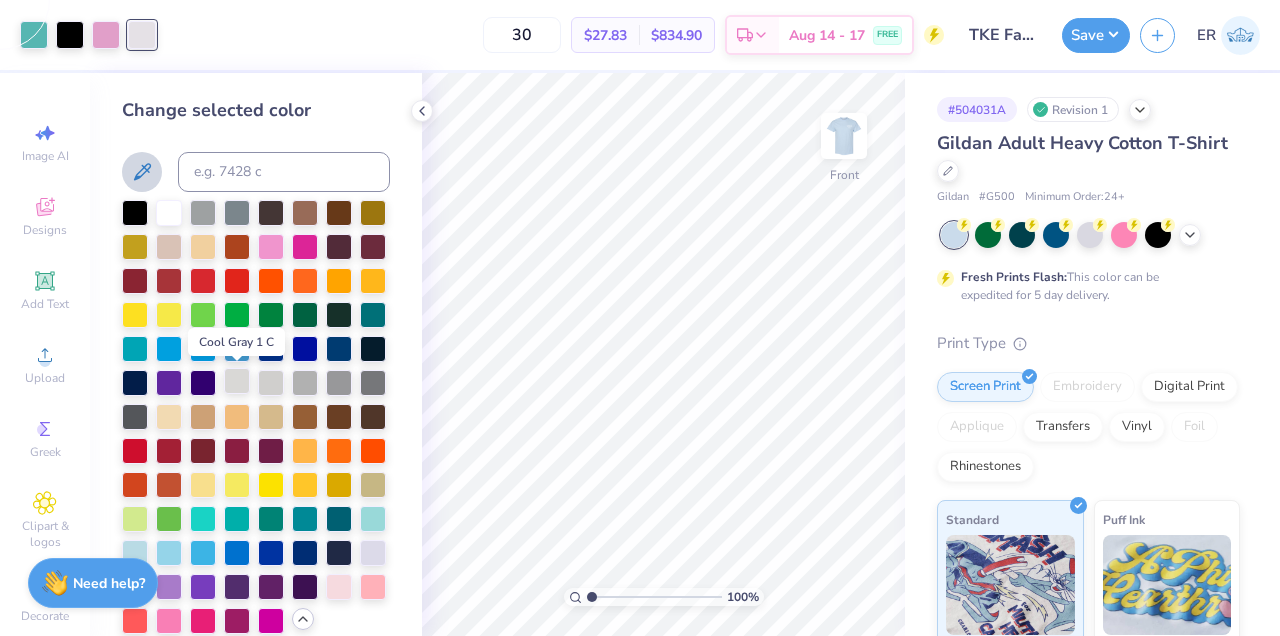 scroll, scrollTop: 22, scrollLeft: 0, axis: vertical 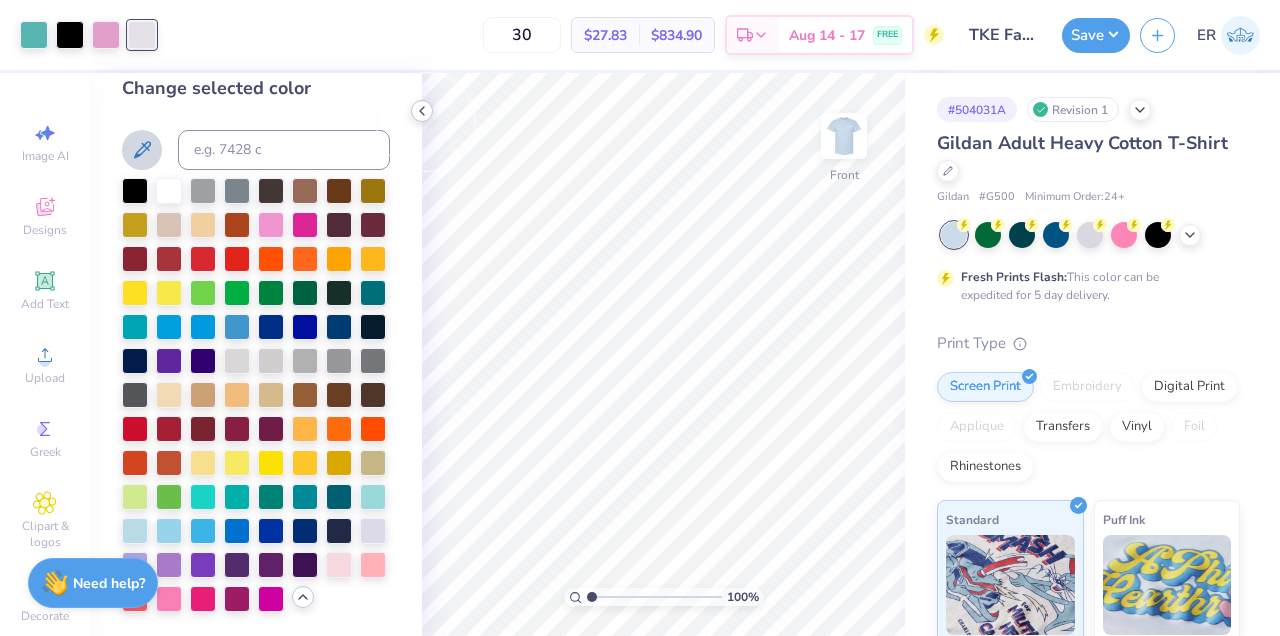click 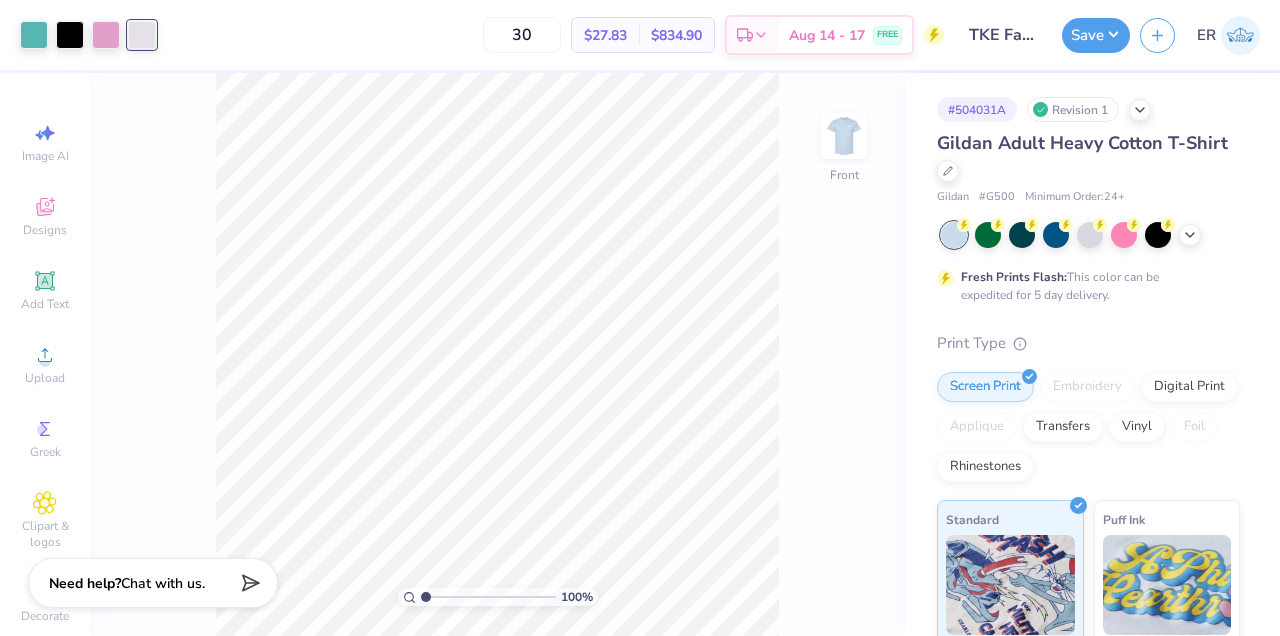 click on "Art colors" at bounding box center [78, 35] 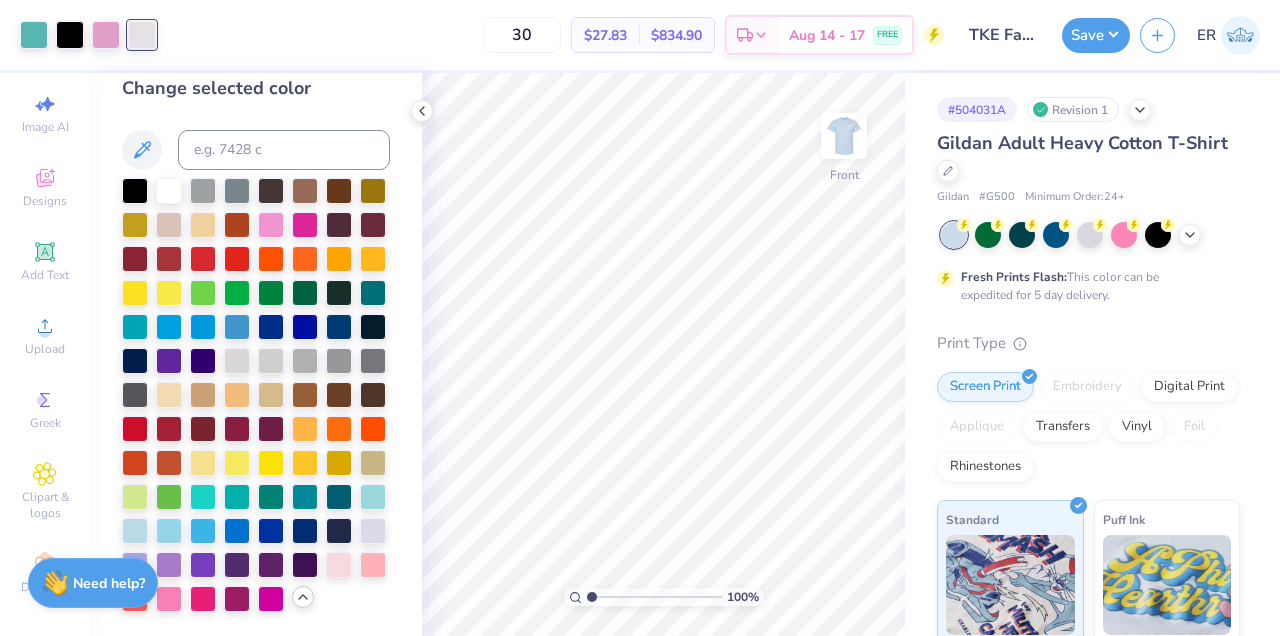 scroll, scrollTop: 36, scrollLeft: 0, axis: vertical 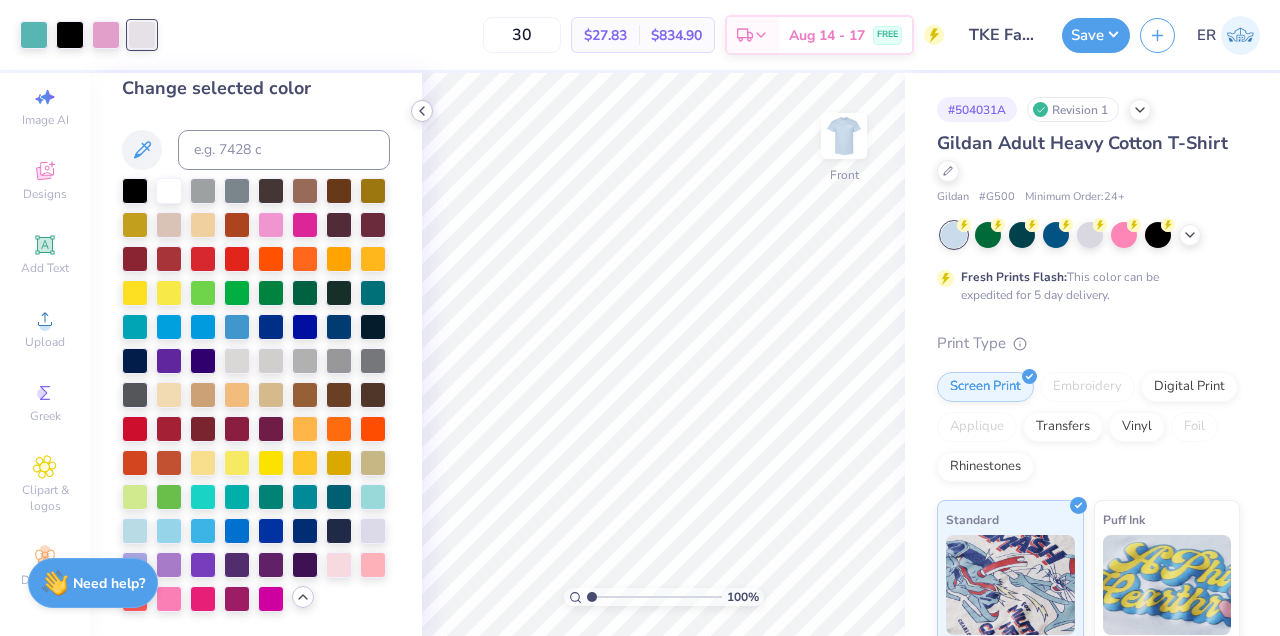 click at bounding box center [422, 111] 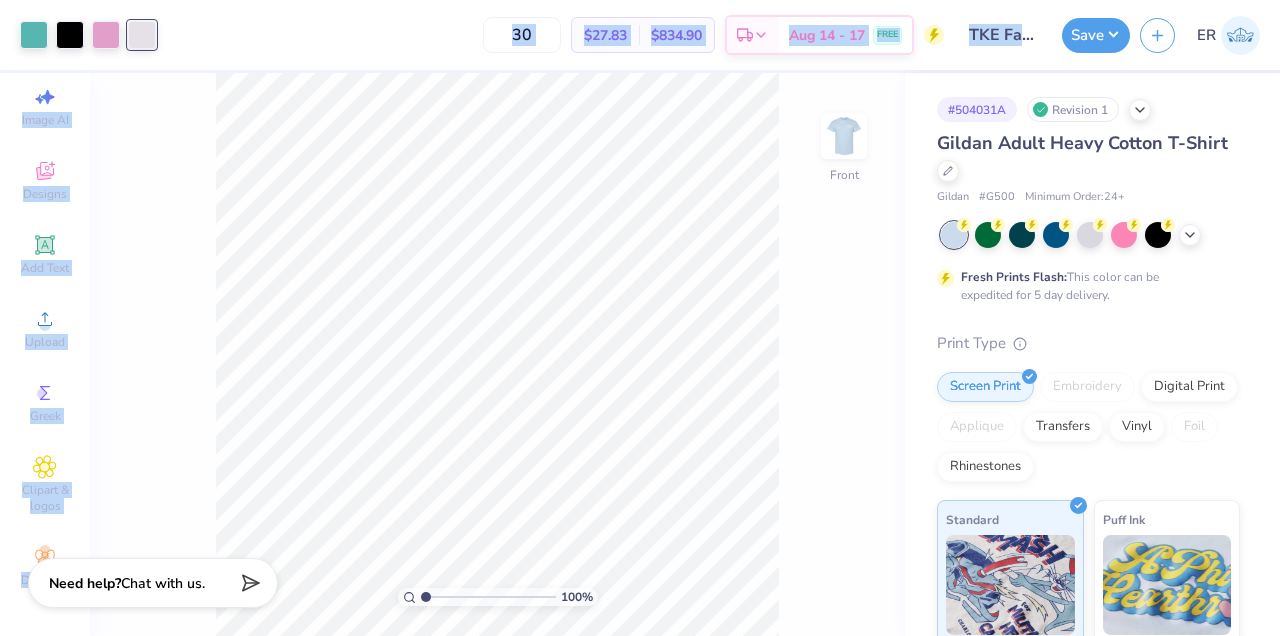 click on "Art colors 30 $27.83 Per Item $834.90 Total Est.  Delivery Aug 14 - 17 FREE Design Title TKE Fall Rush Shirt Design #2 Save ER Image AI Designs Add Text Upload Greek Clipart & logos Decorate Change selected color 100  % Front # 504031A Revision 1 Gildan Adult Heavy Cotton T-Shirt Gildan # G500 Minimum Order:  24 +   Fresh Prints Flash:  This color can be expedited for 5 day delivery. Print Type Screen Print Embroidery Digital Print Applique Transfers Vinyl Foil Rhinestones Standard Puff Ink Neon Ink Metallic & Glitter Ink Glow in the Dark Ink Water based Ink Need help?  Chat with us." at bounding box center (640, 318) 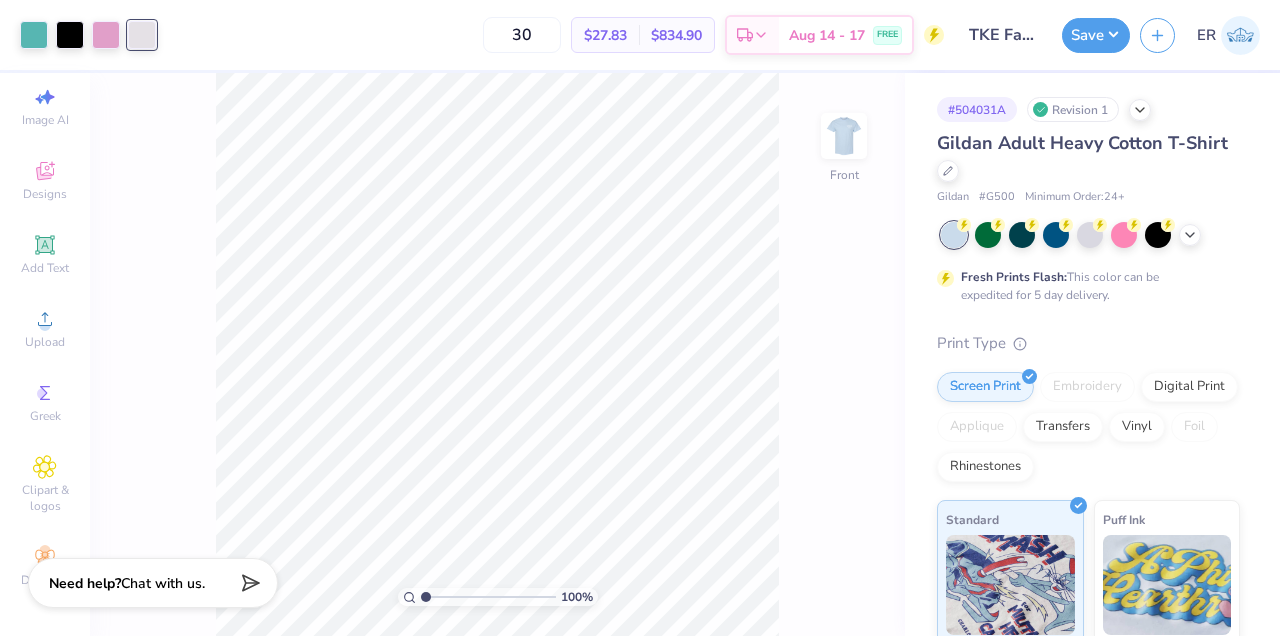 drag, startPoint x: 129, startPoint y: 44, endPoint x: 152, endPoint y: 54, distance: 25.079872 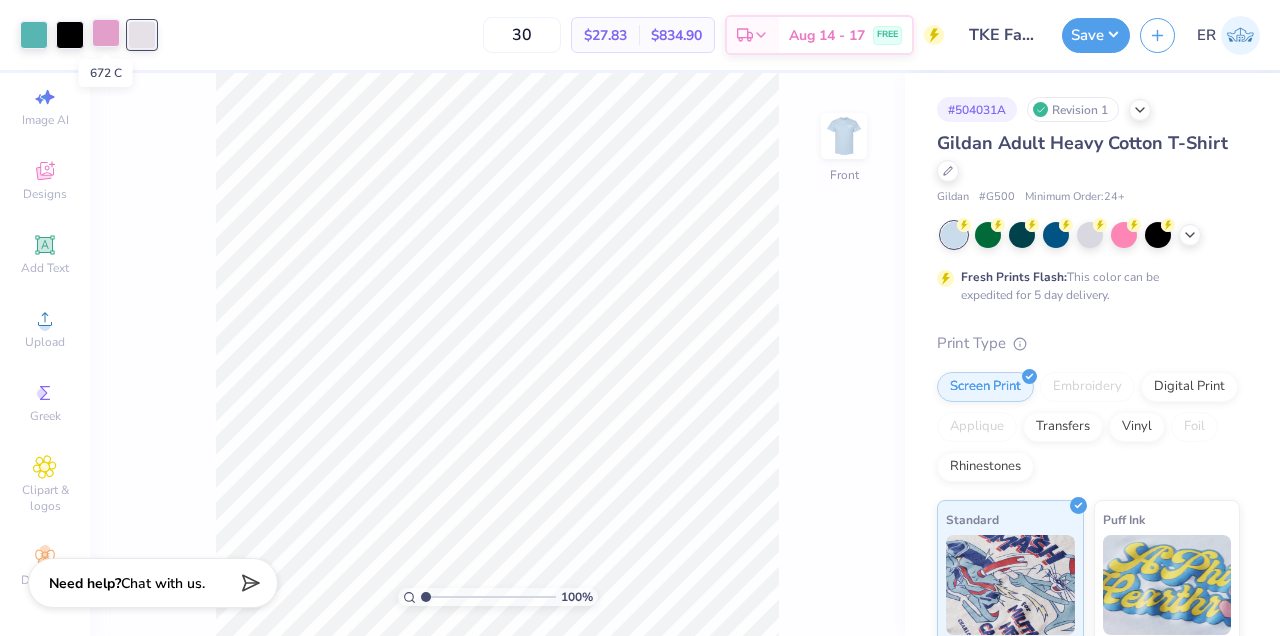 click at bounding box center (106, 33) 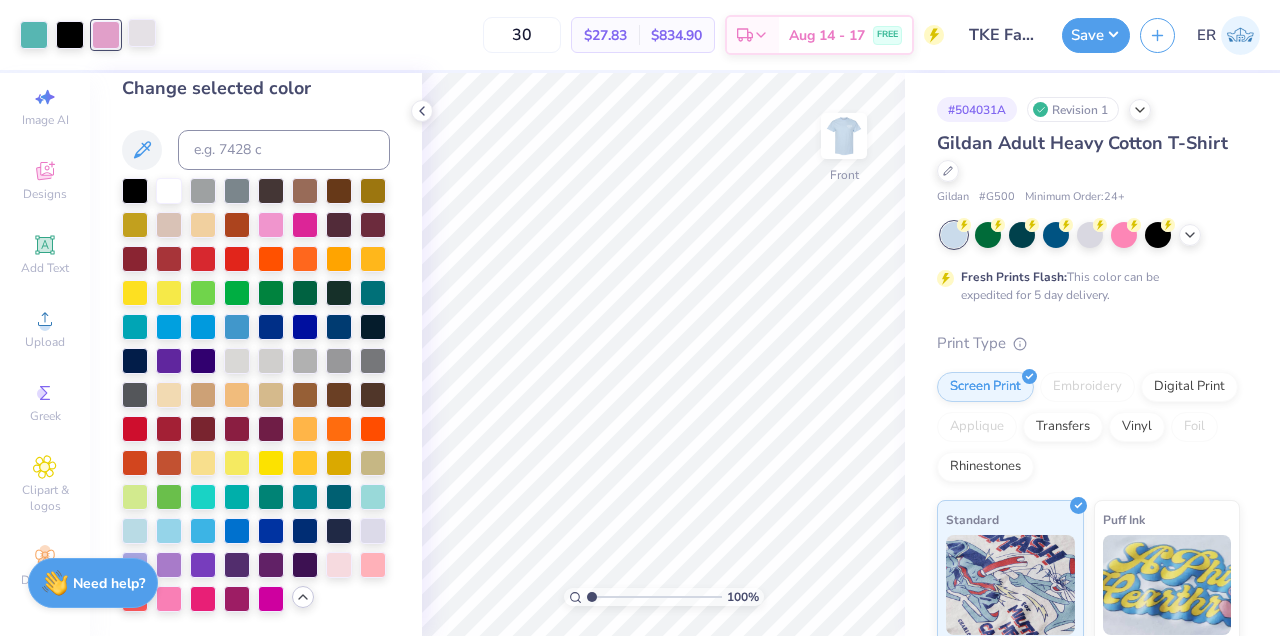 click at bounding box center (142, 33) 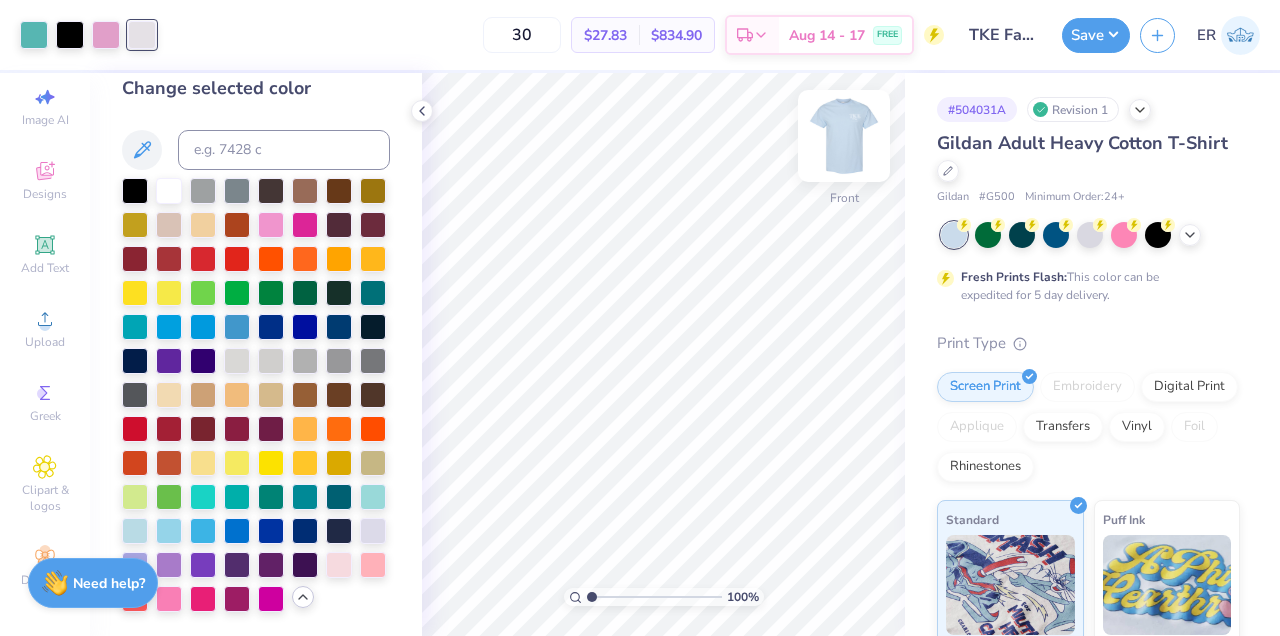 click at bounding box center (844, 136) 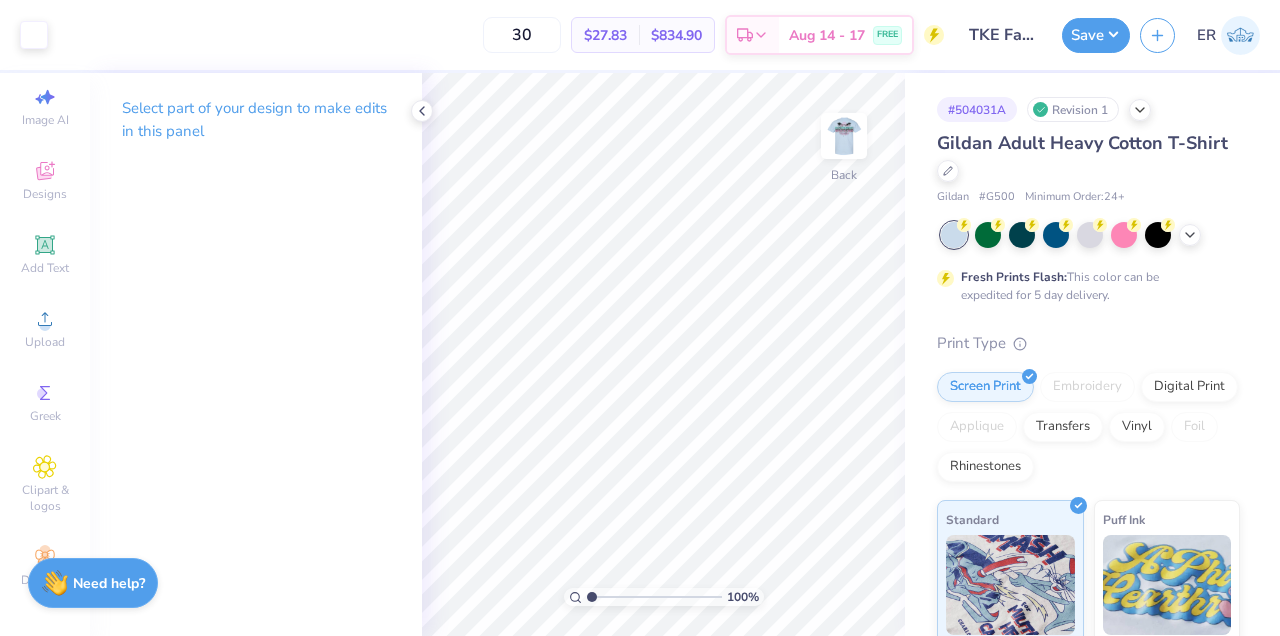 click at bounding box center [844, 136] 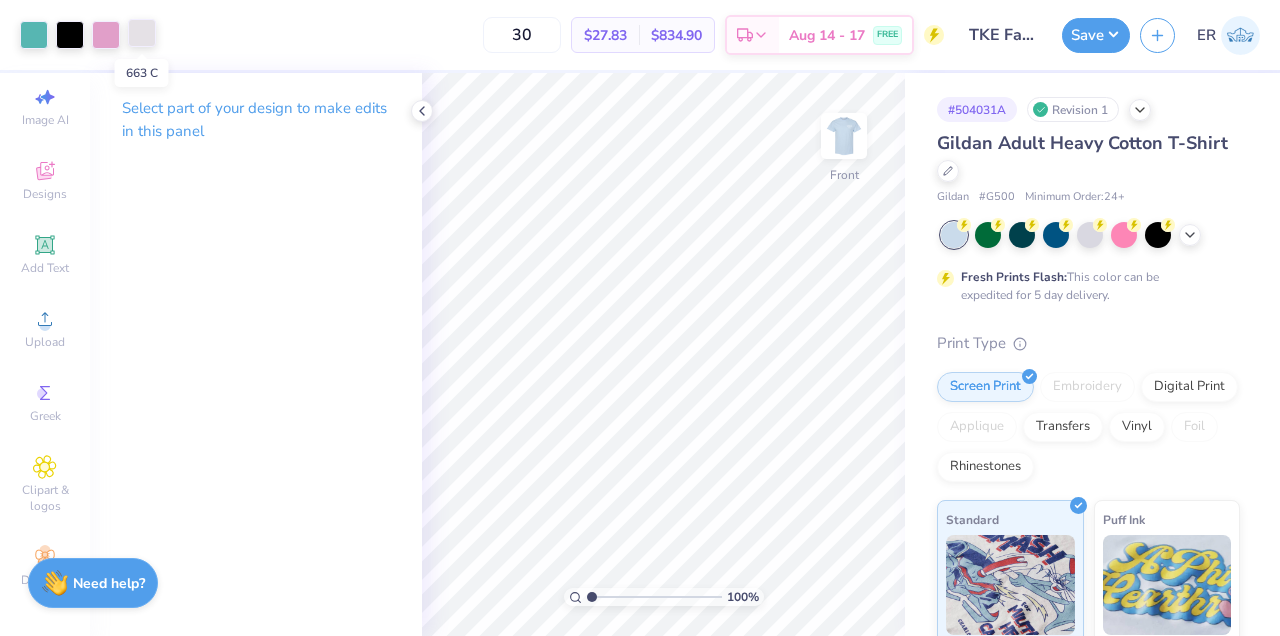 click at bounding box center (142, 33) 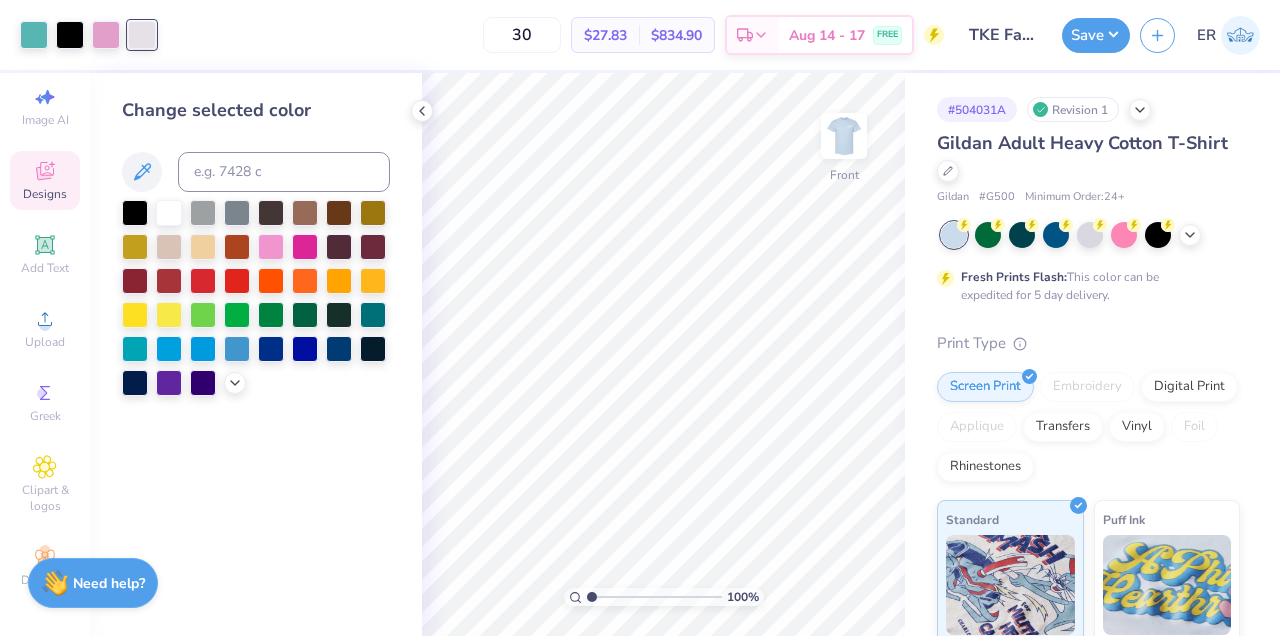 click 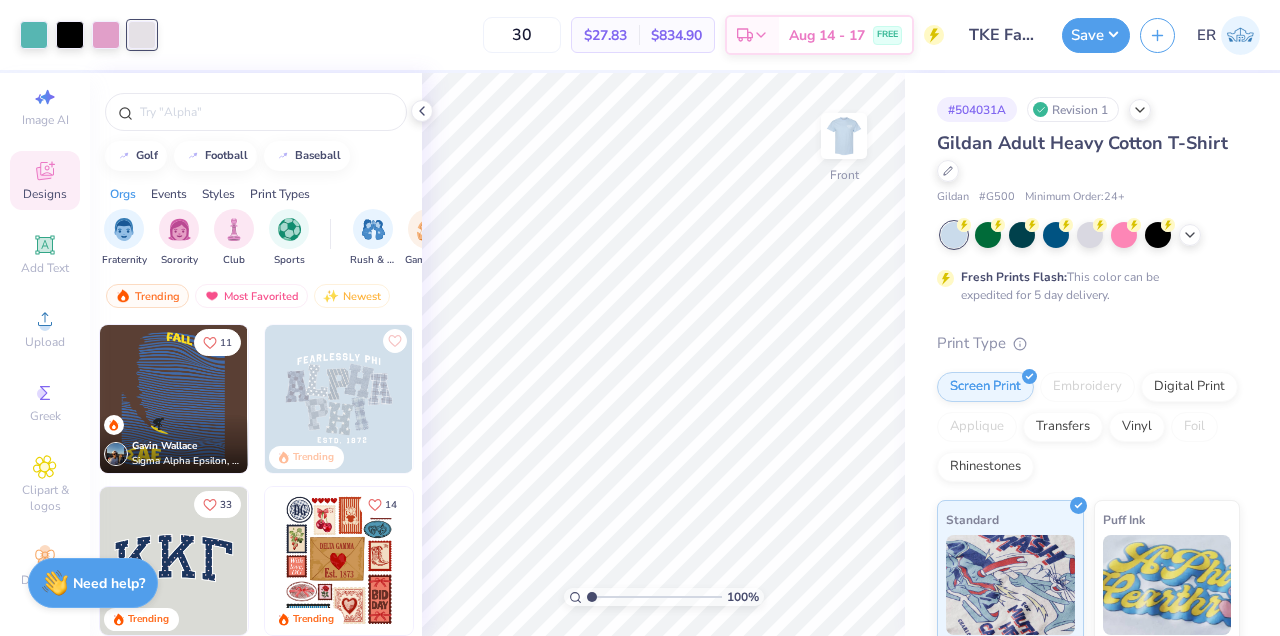 click at bounding box center (142, 35) 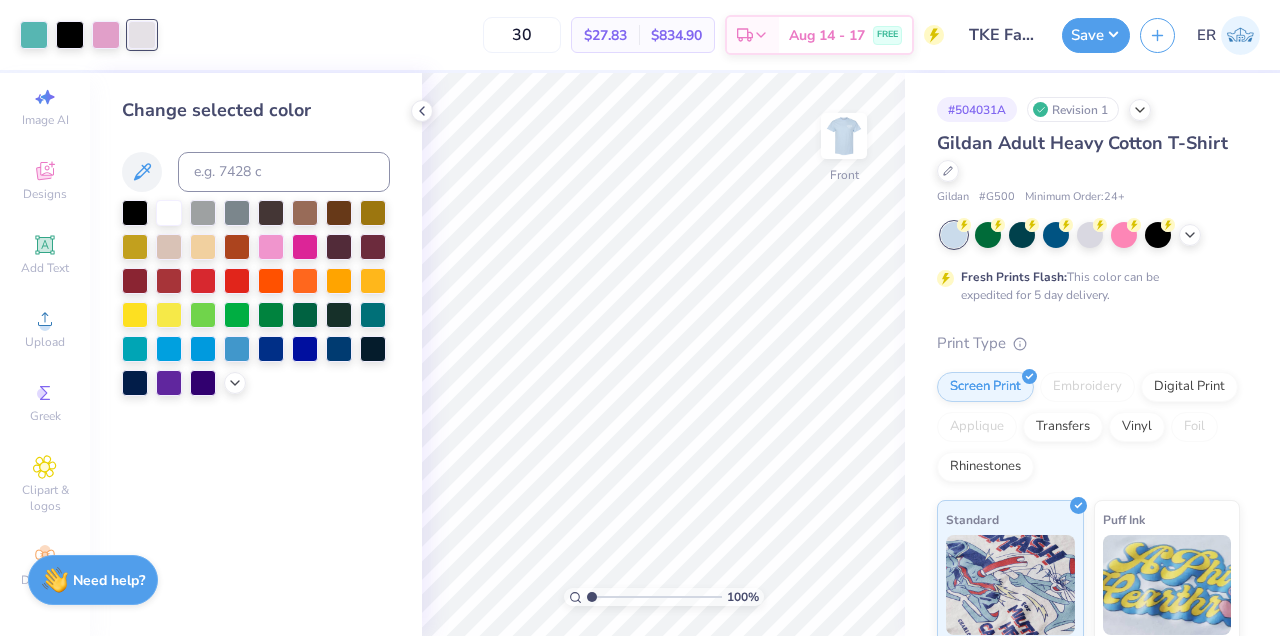 click on "Need help?" at bounding box center (109, 580) 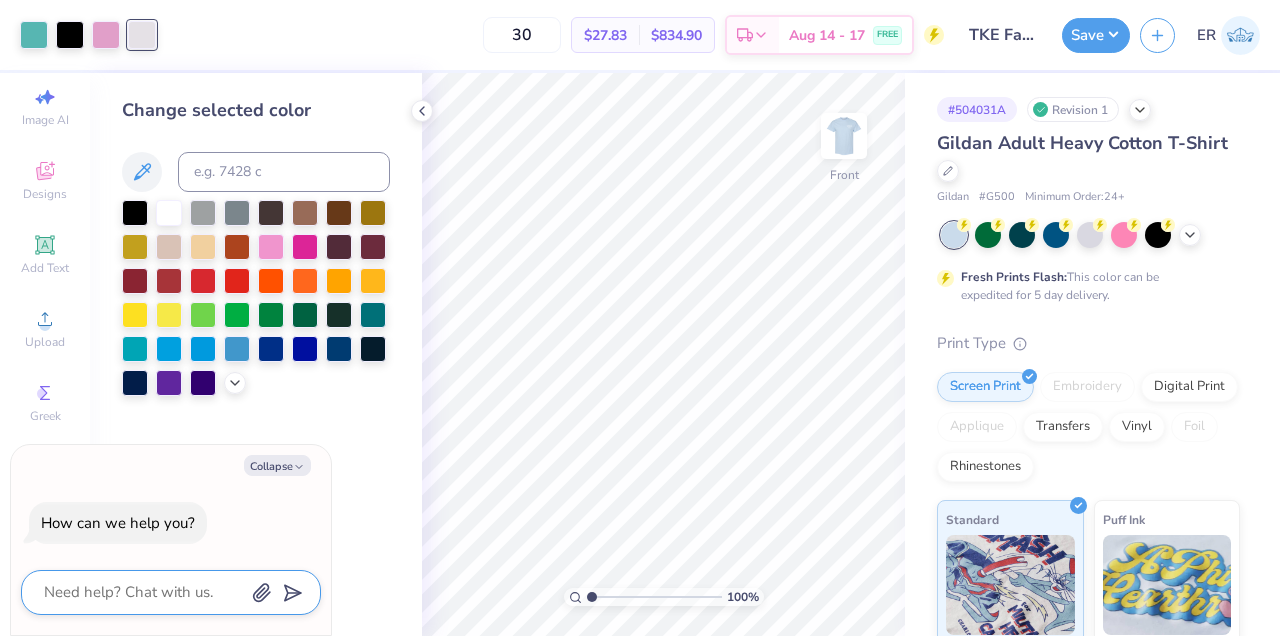 click at bounding box center [143, 592] 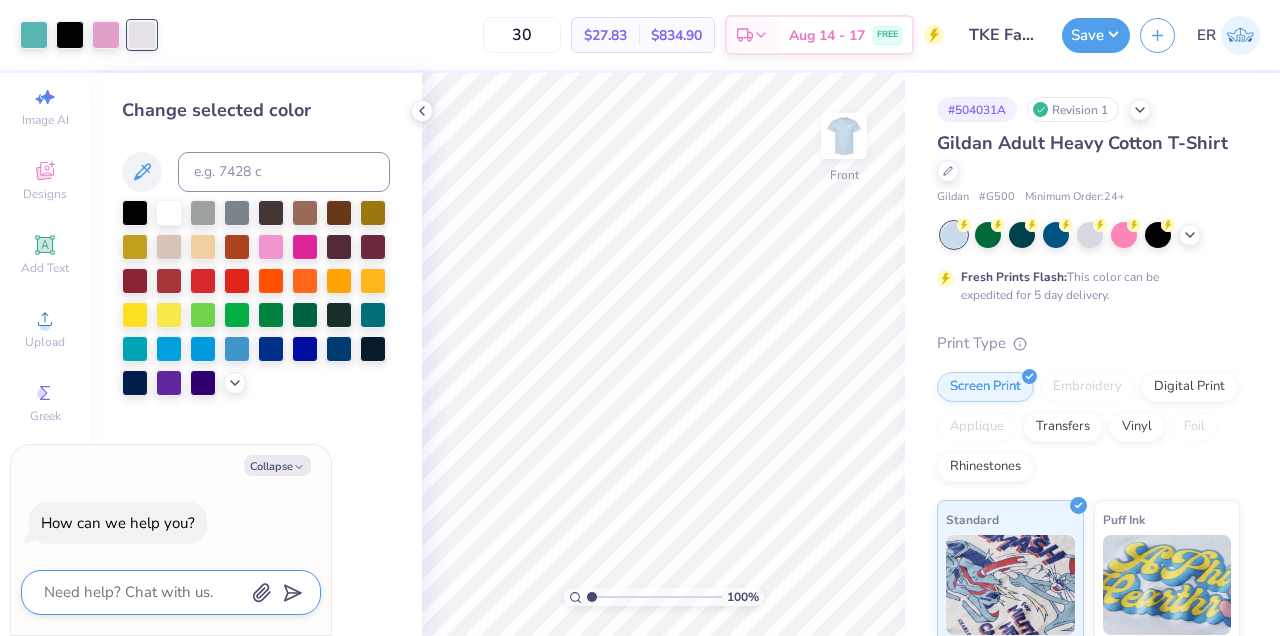 type on "t" 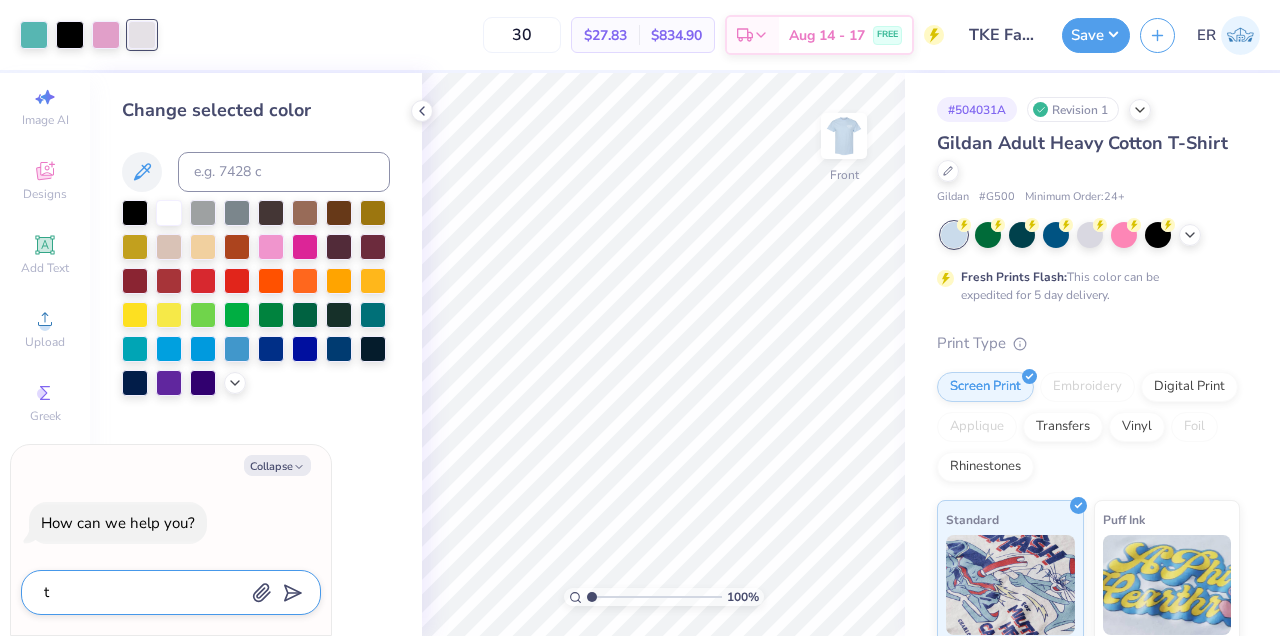 type on "ta" 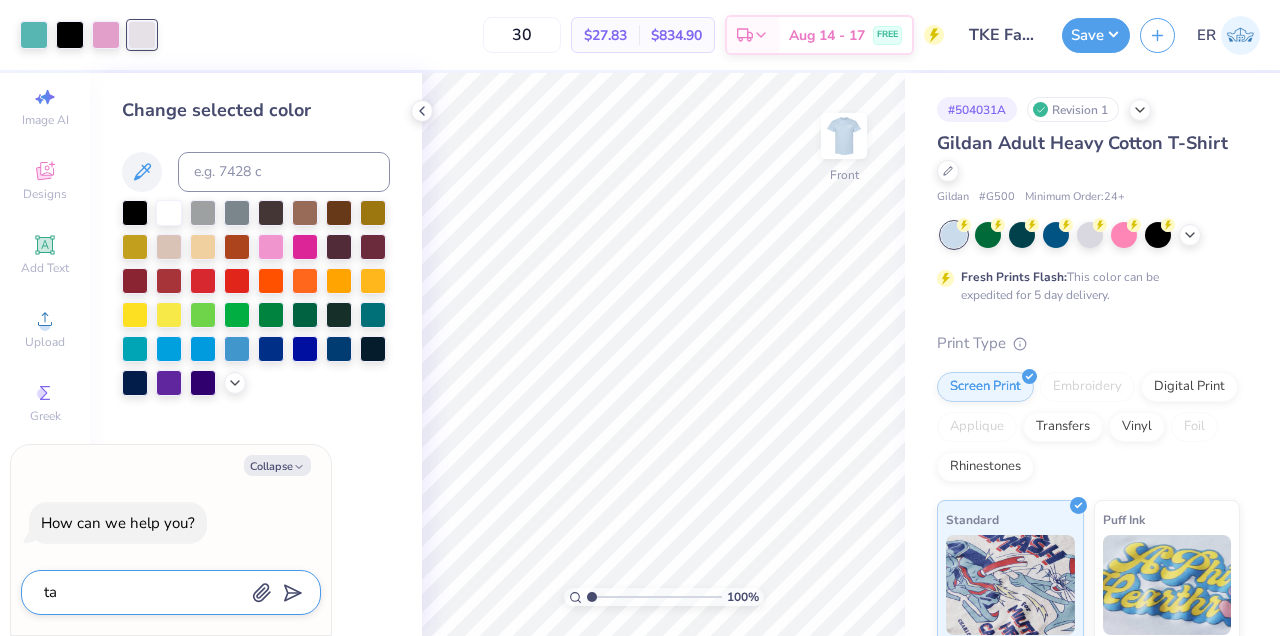 type on "tak" 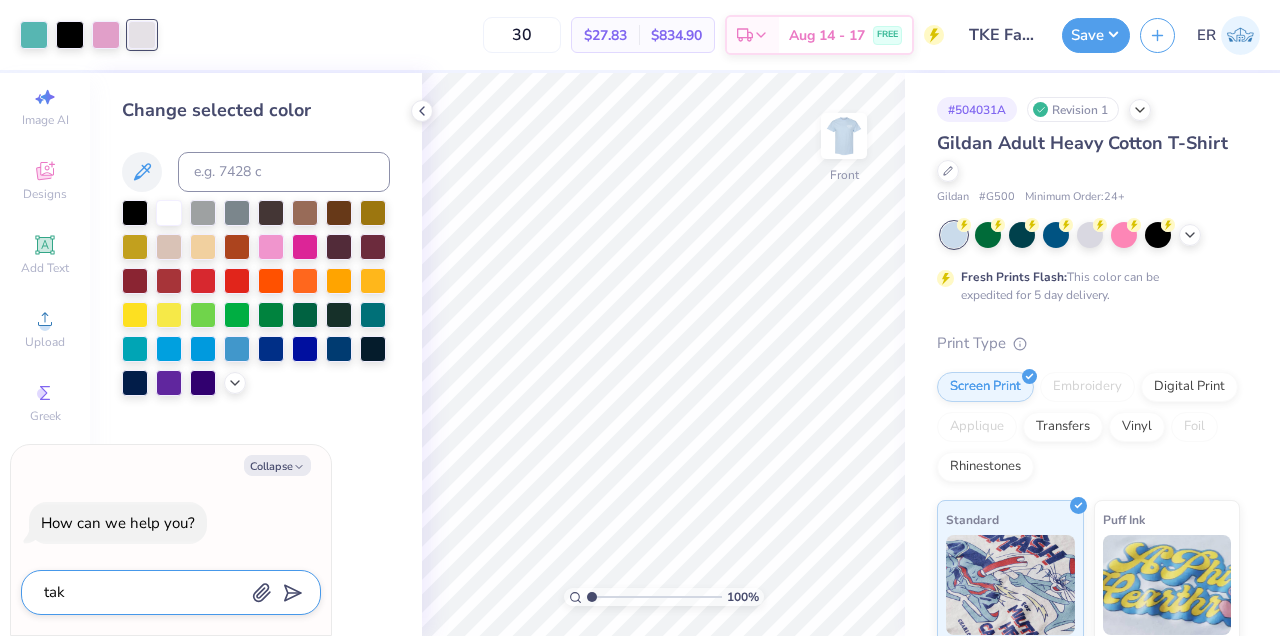 type on "take" 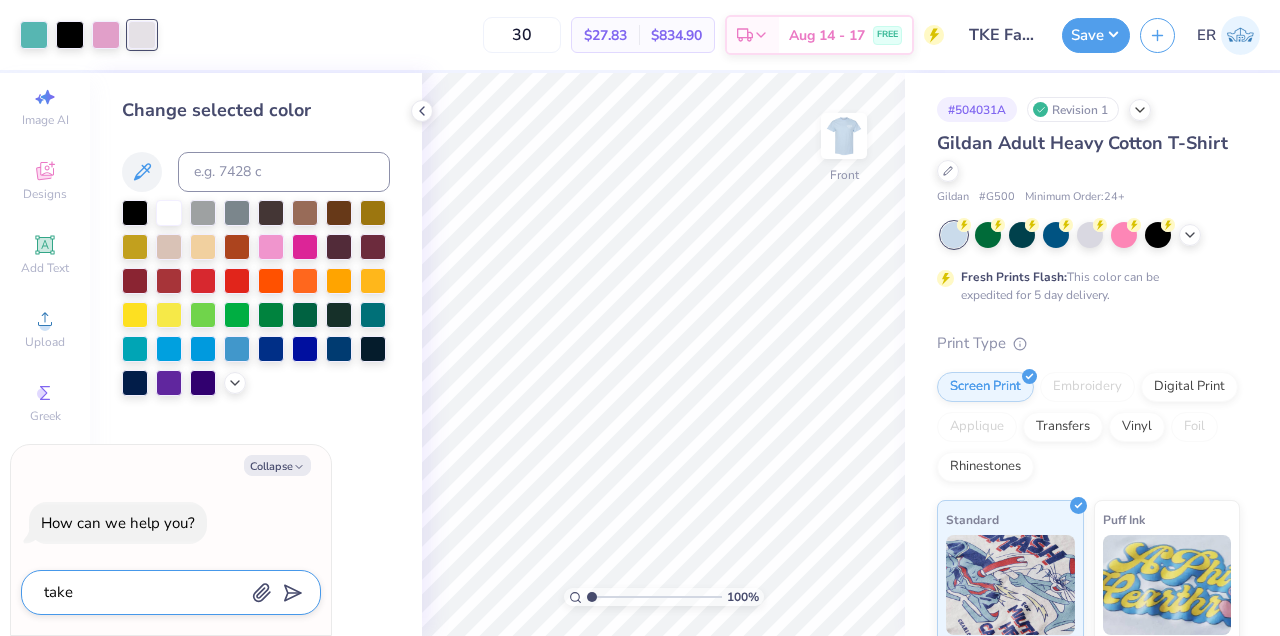 type on "take" 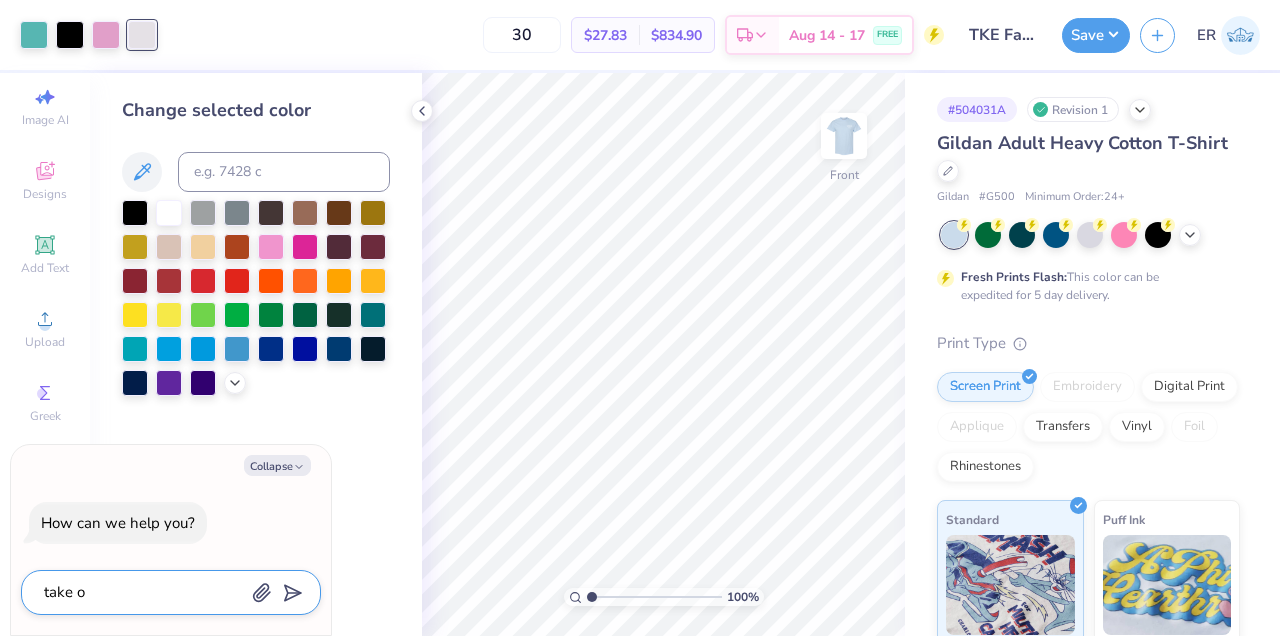 type on "take ou" 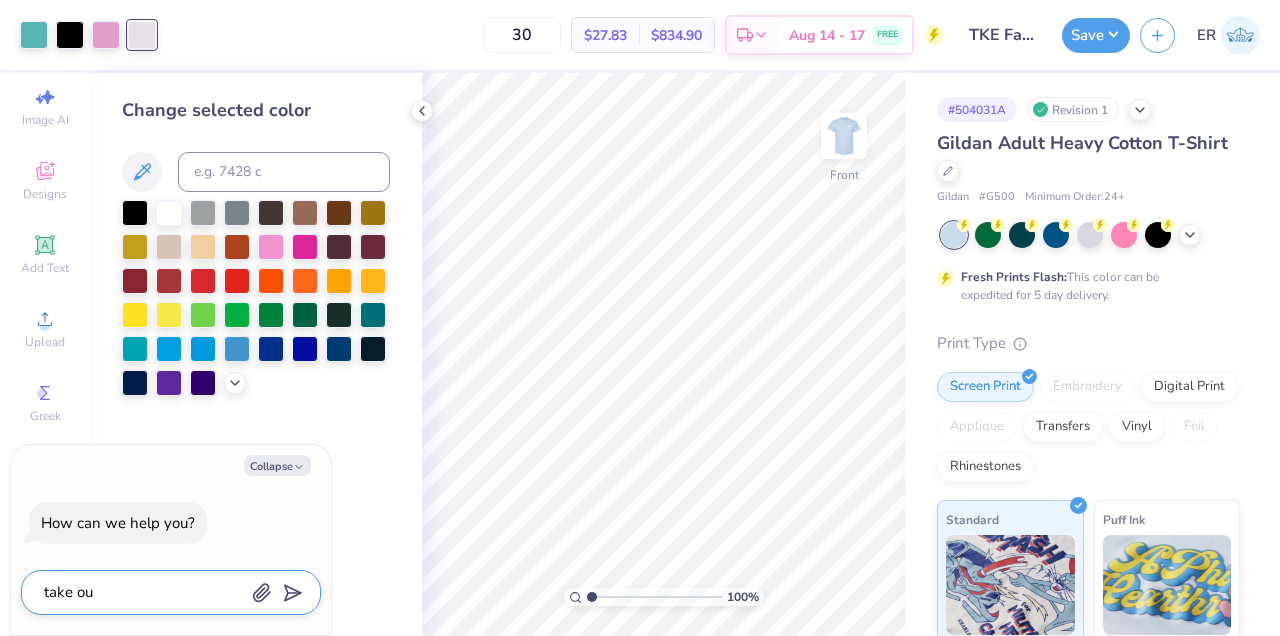 type on "take out" 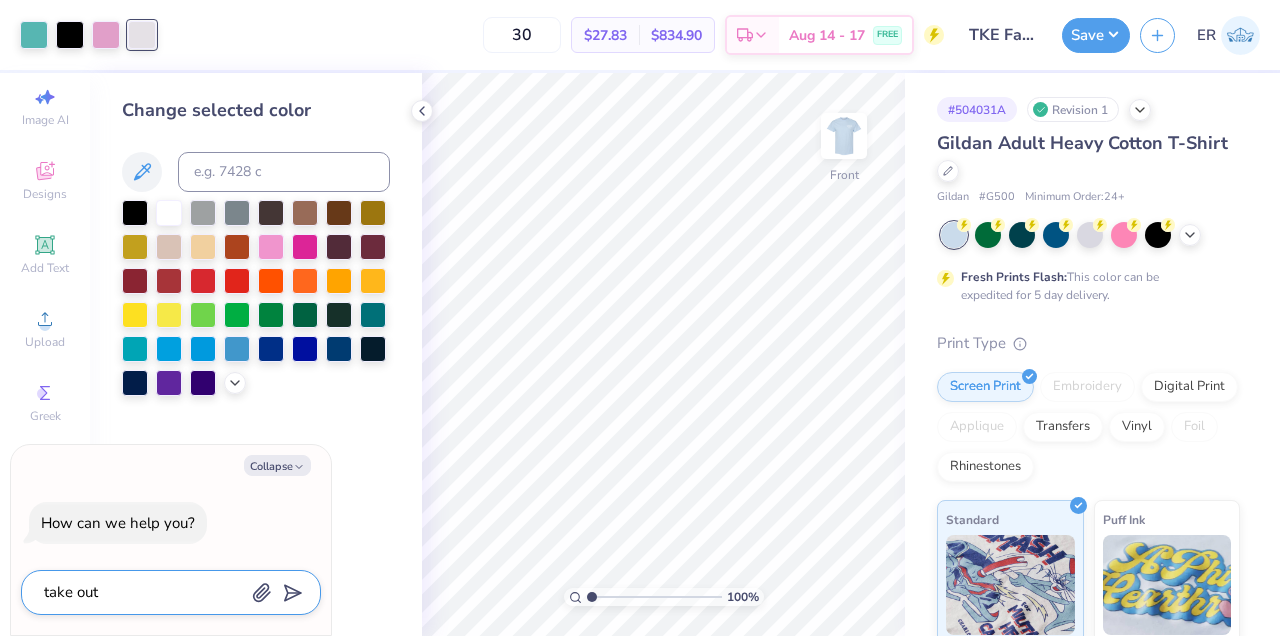 type on "take out" 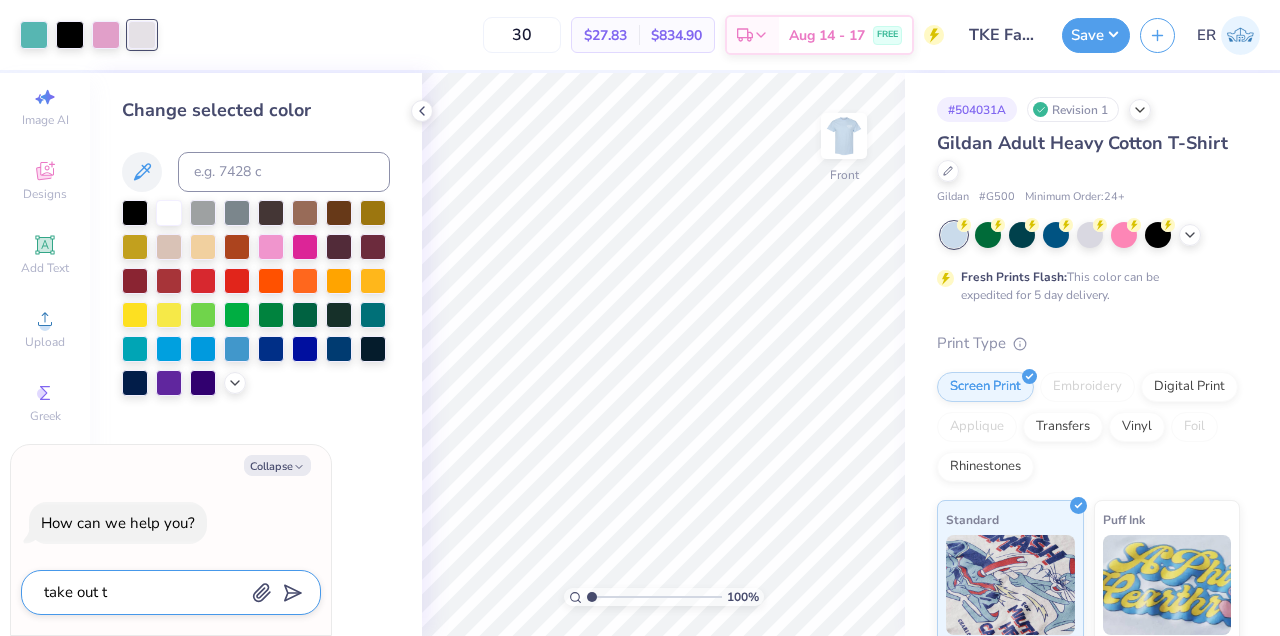 type on "take out th" 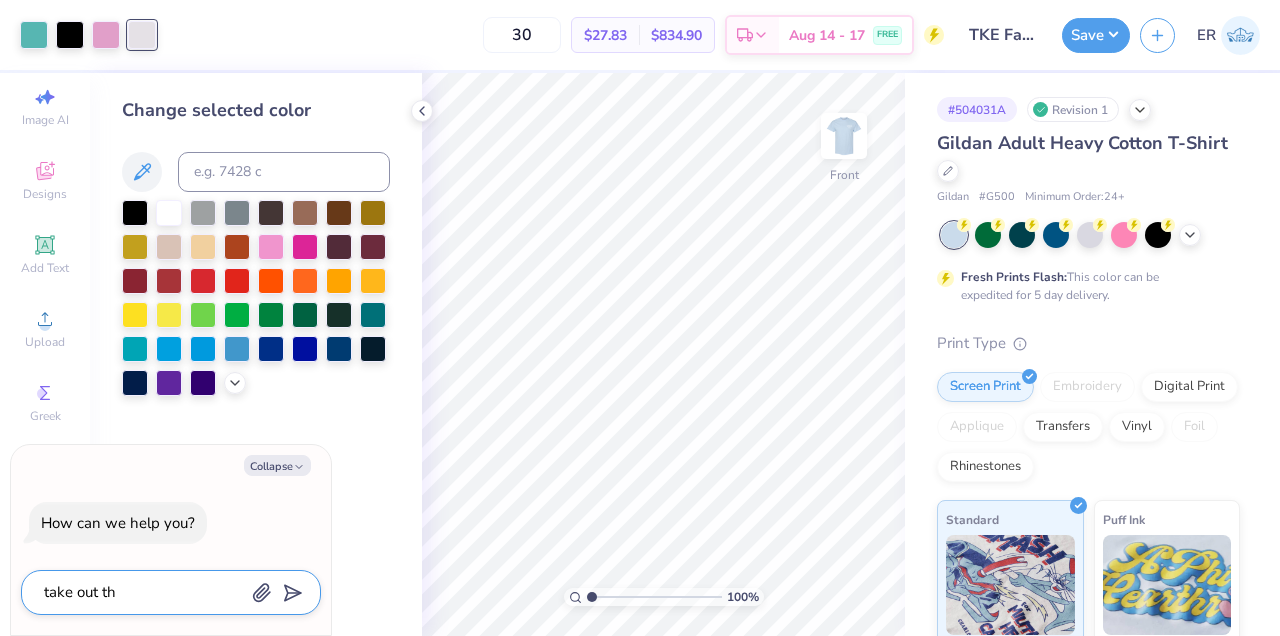 type on "x" 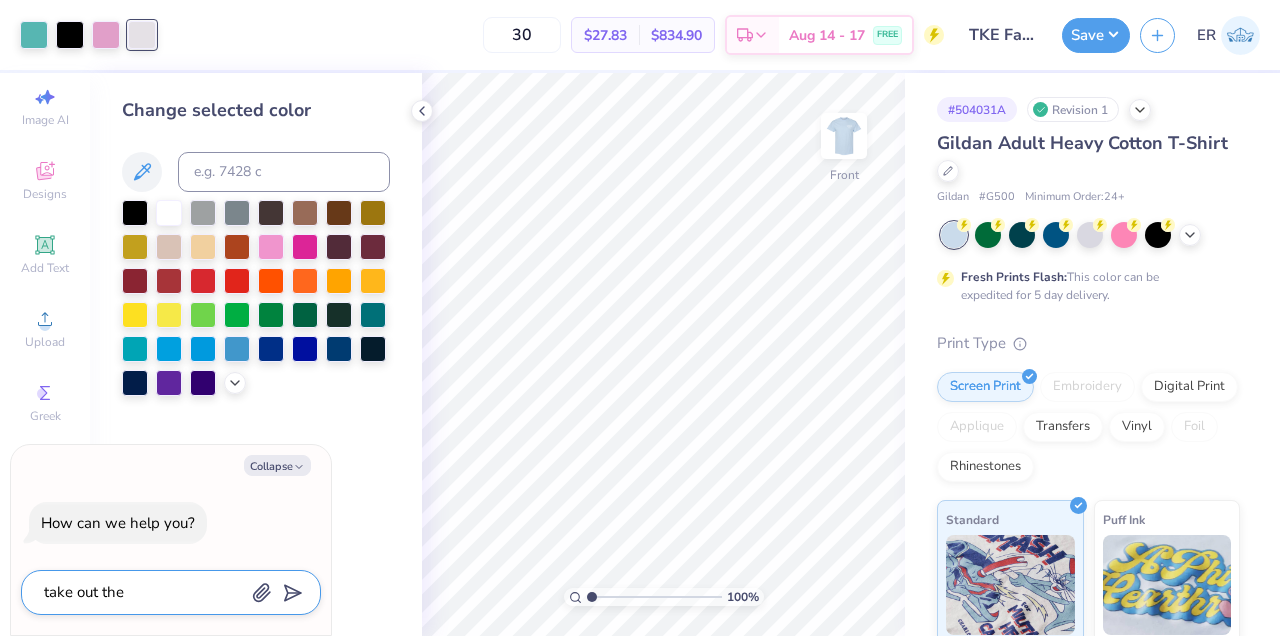 type on "take out the" 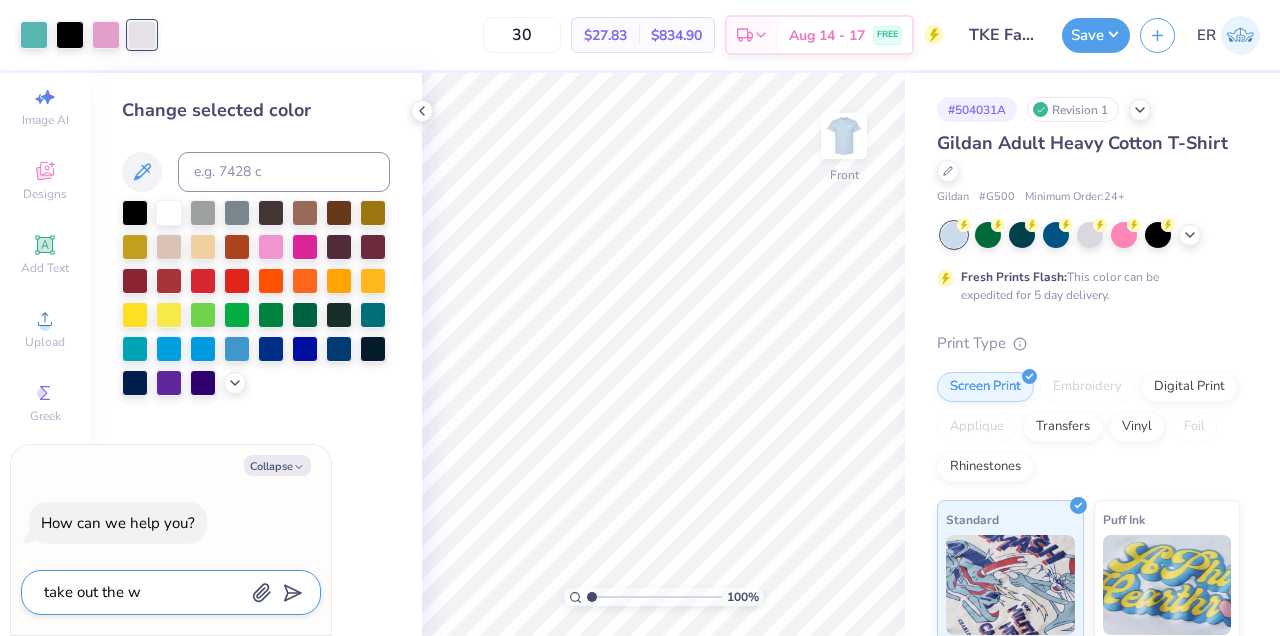 type on "take out the wh" 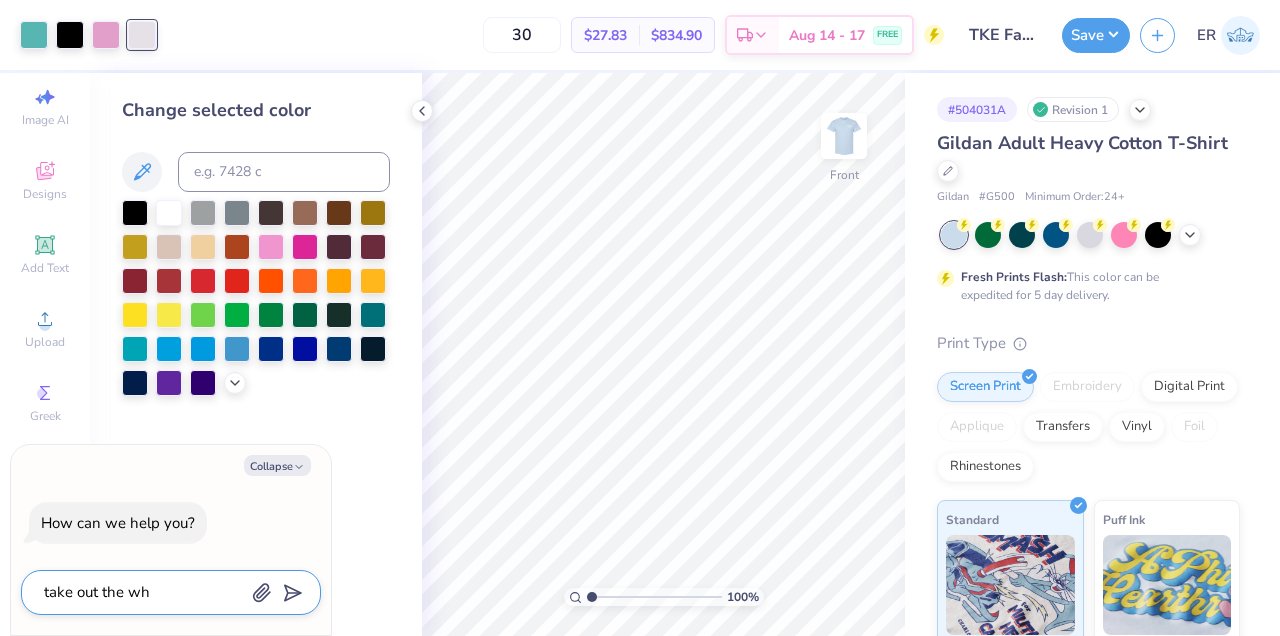type on "take out the whi" 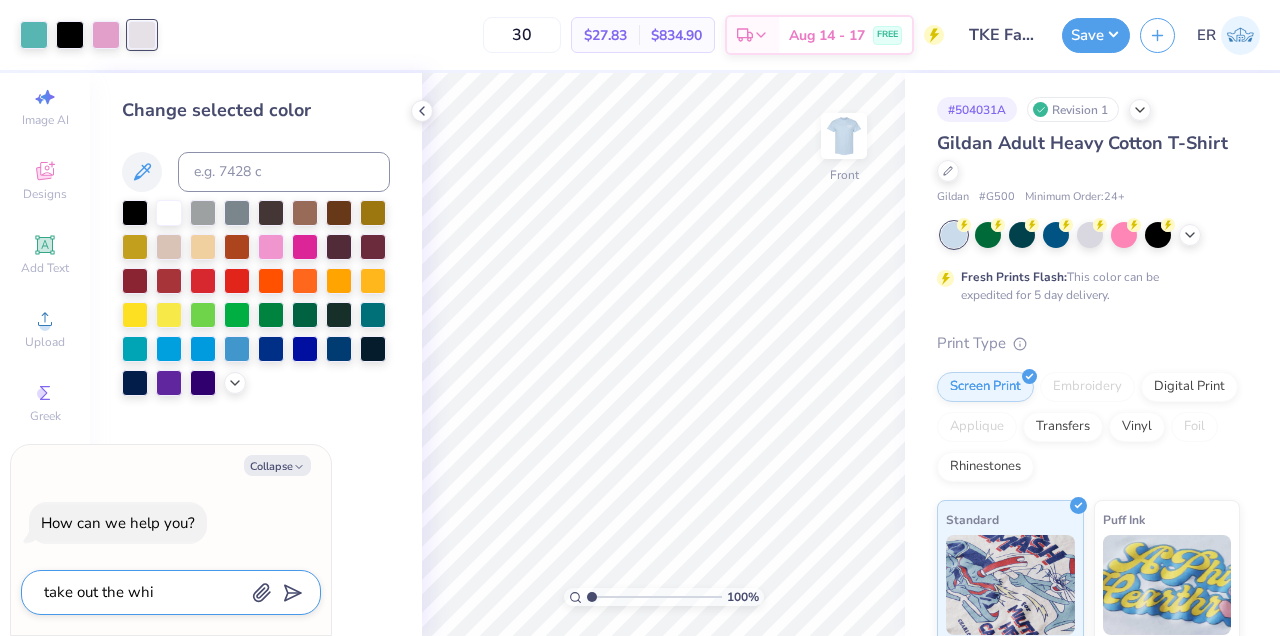 type on "take out the whit" 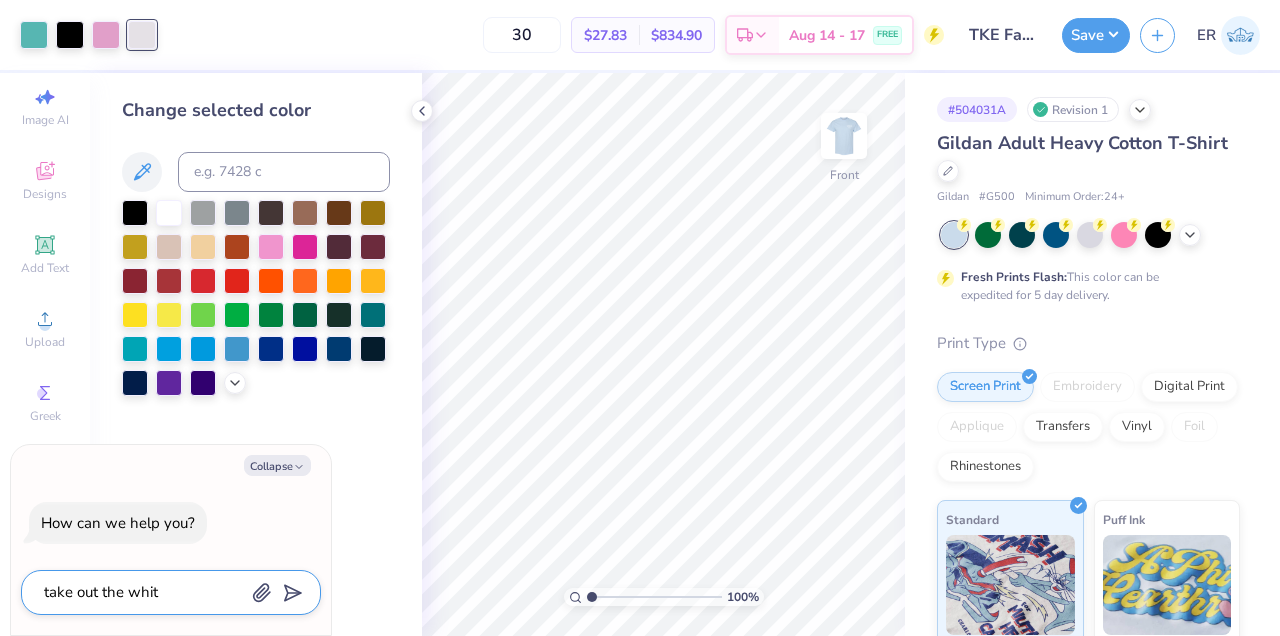 type on "take out the white" 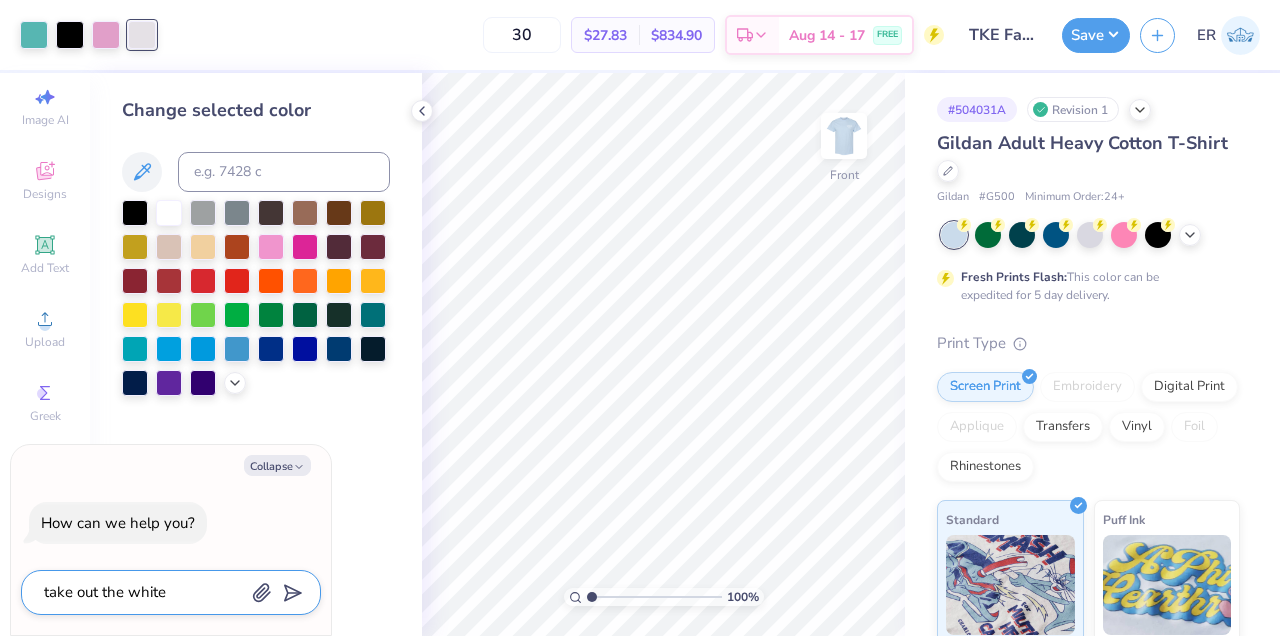 type on "take out the white" 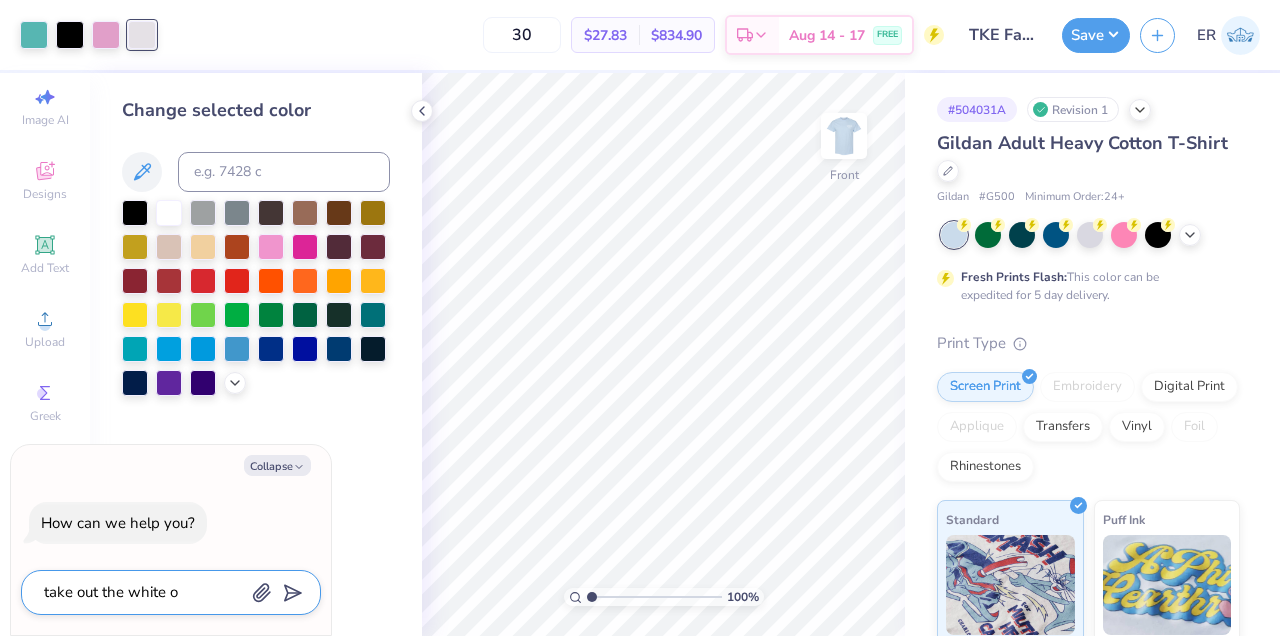 type on "take out the white on" 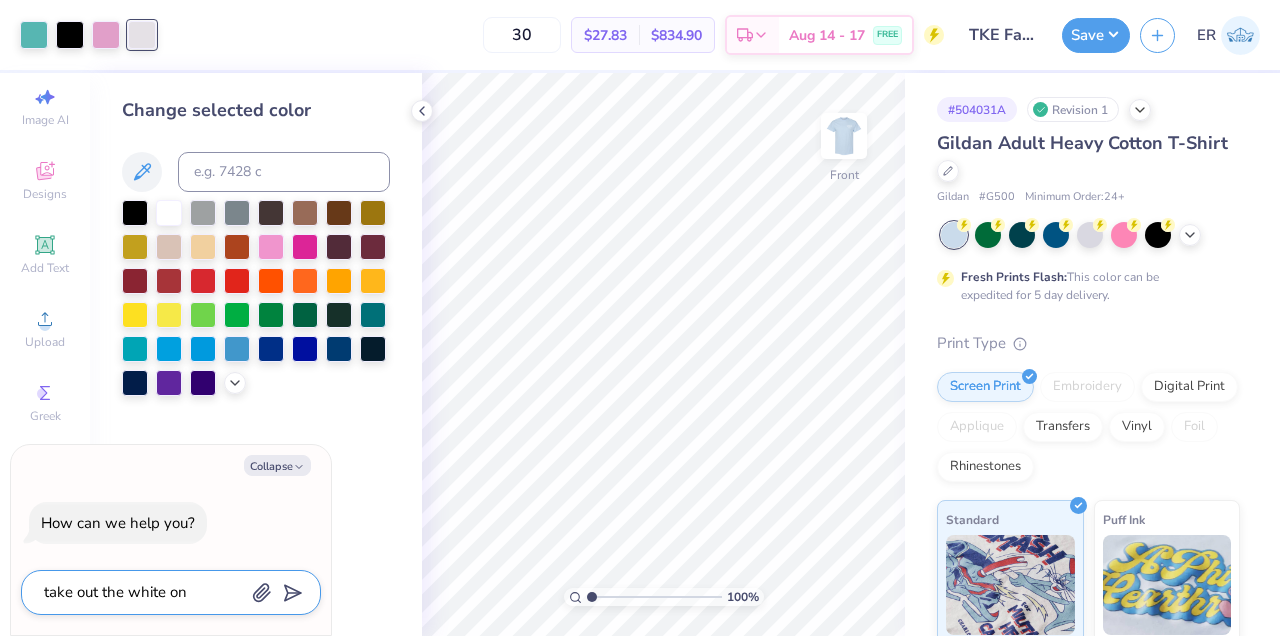 type on "take out the white on" 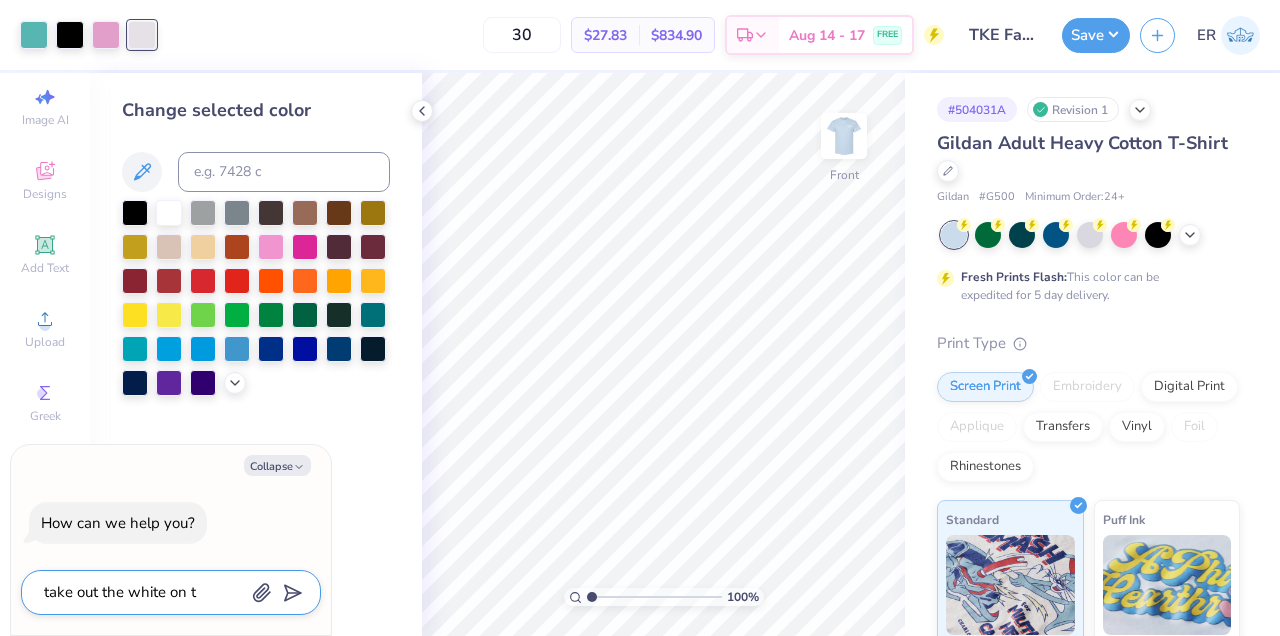 type on "take out the white on th" 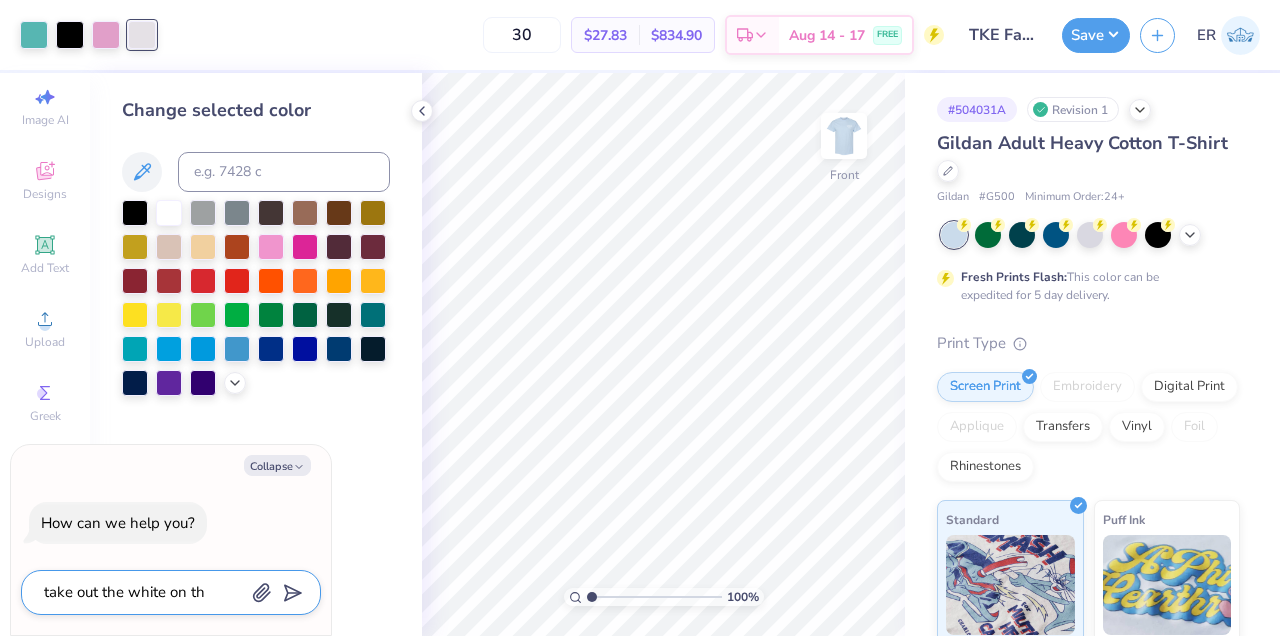 type on "take out the white on the" 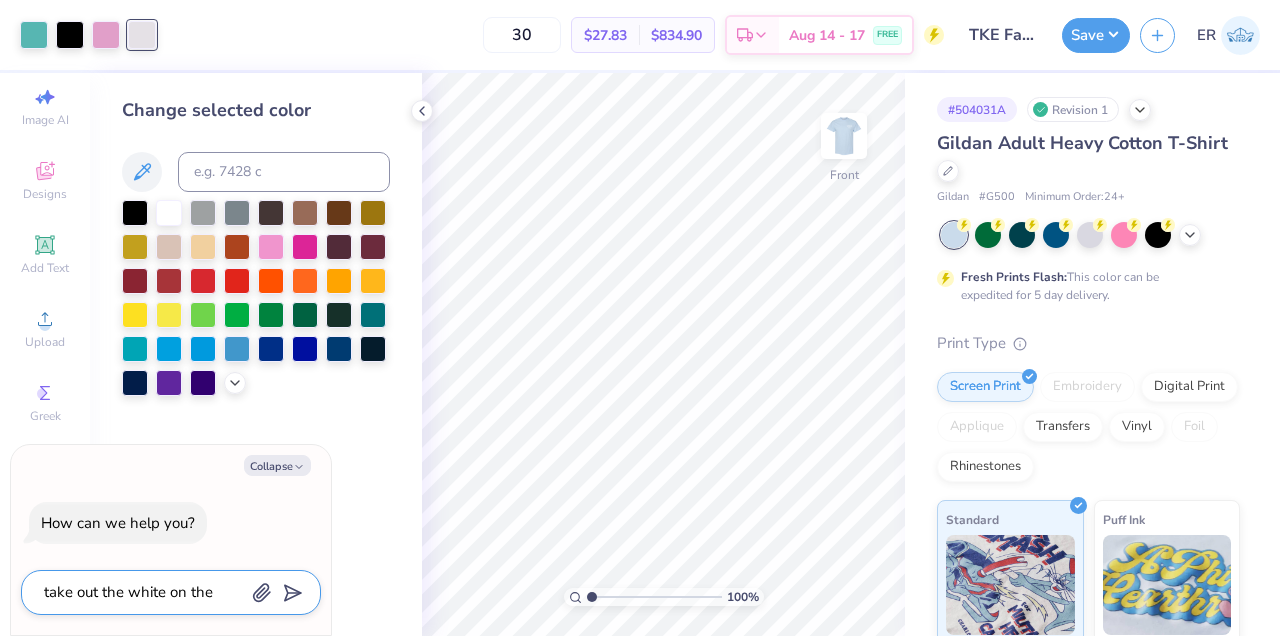 type on "take out the white on the" 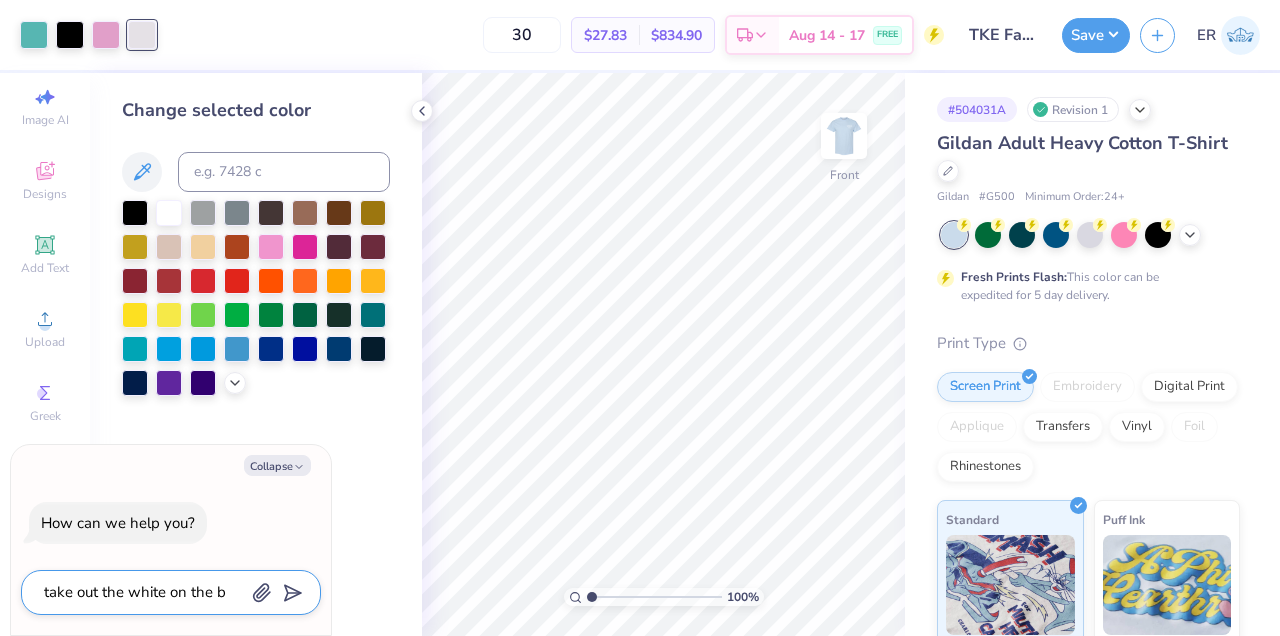 type on "take out the white on the ba" 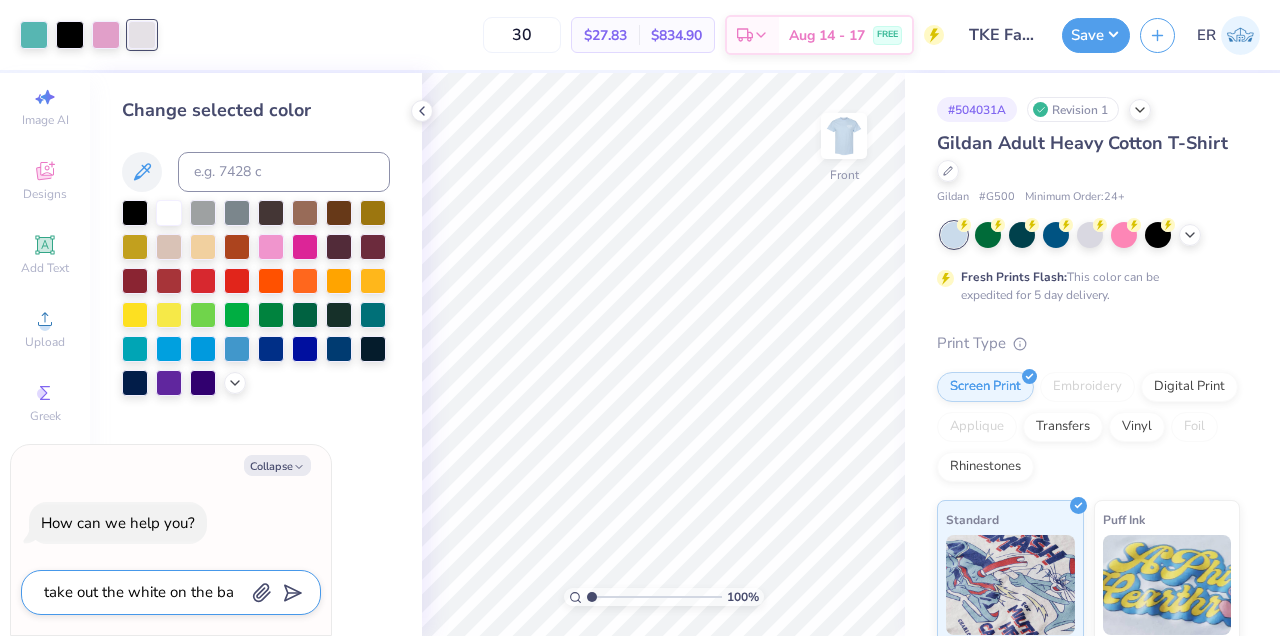 type on "take out the white on the bac" 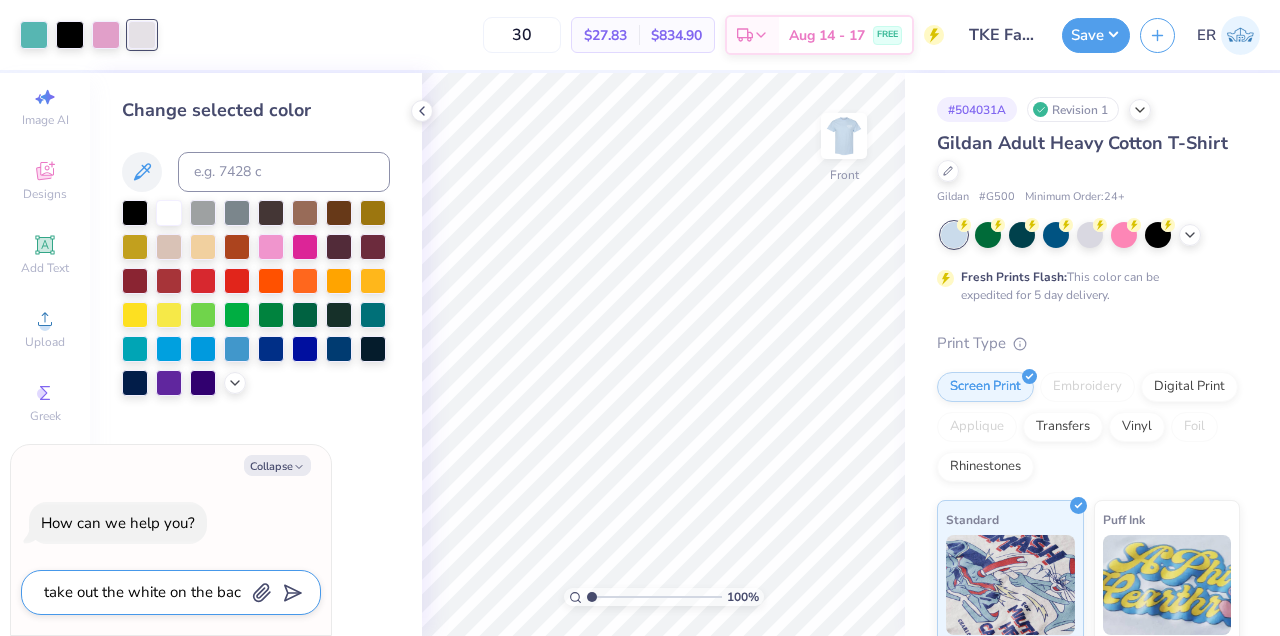 type on "take out the white on the back" 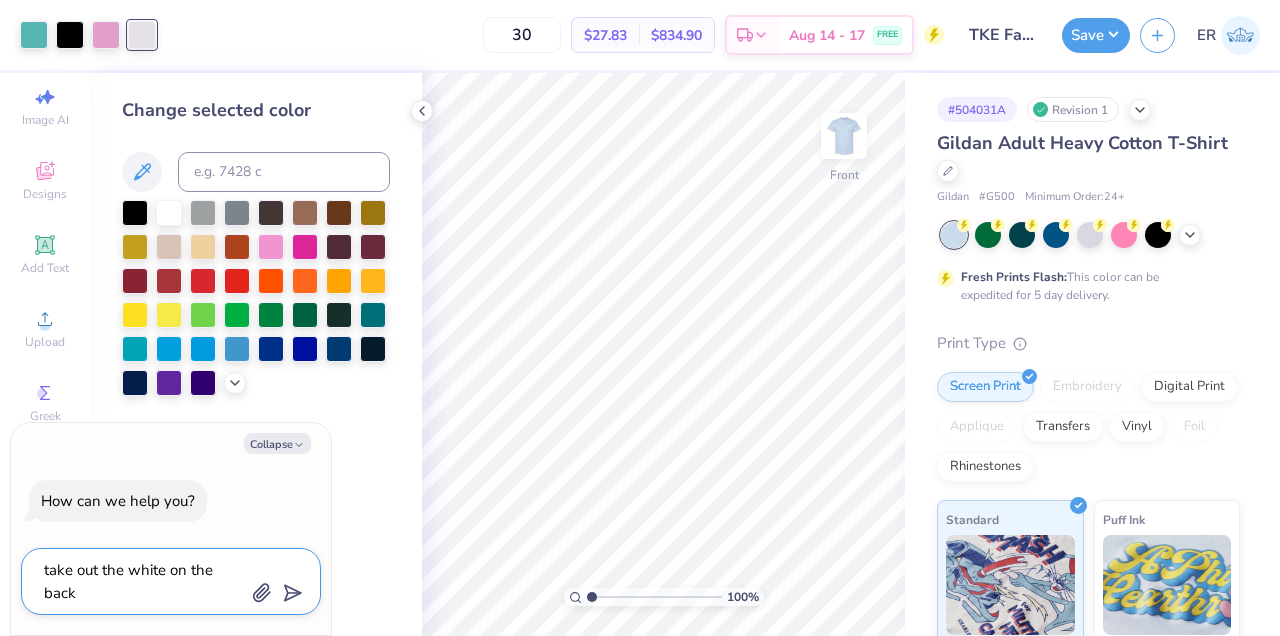 type on "take out the white on the back" 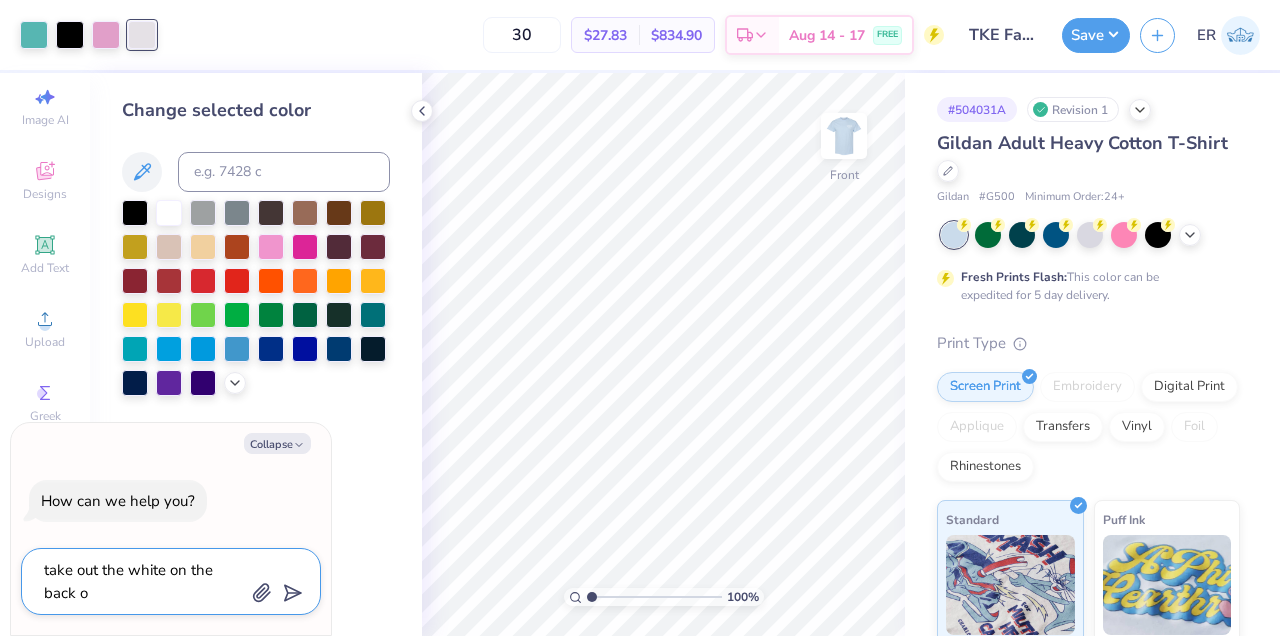 type on "take out the white on the back of" 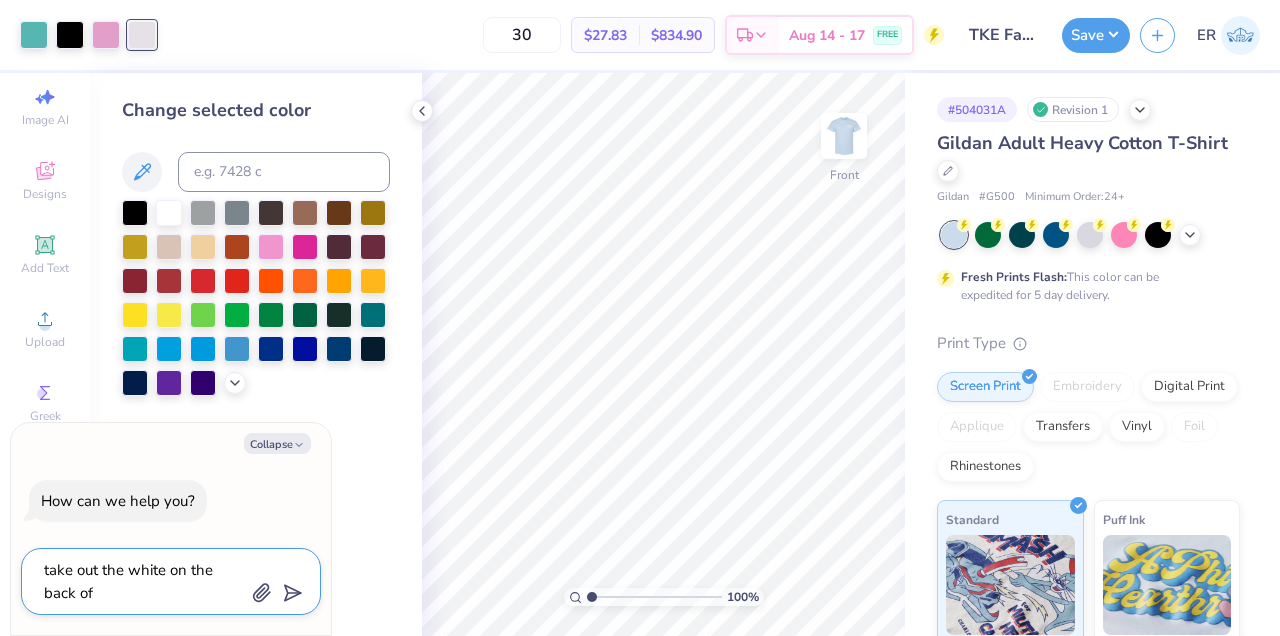 type on "take out the white on the back of" 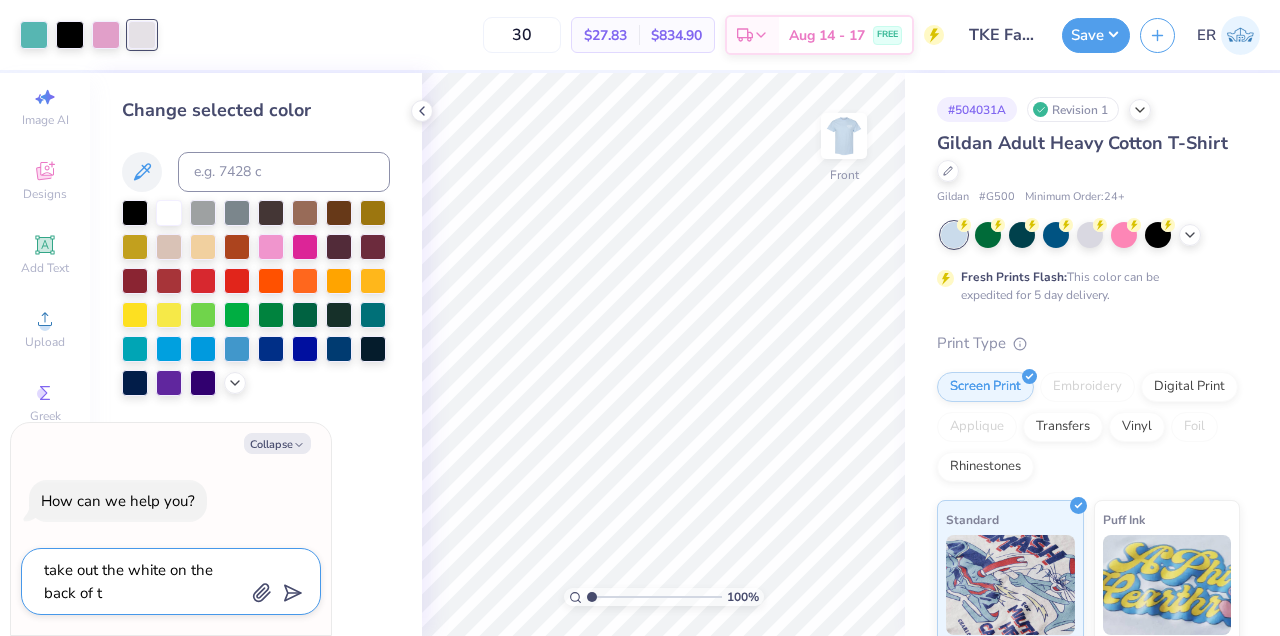type on "x" 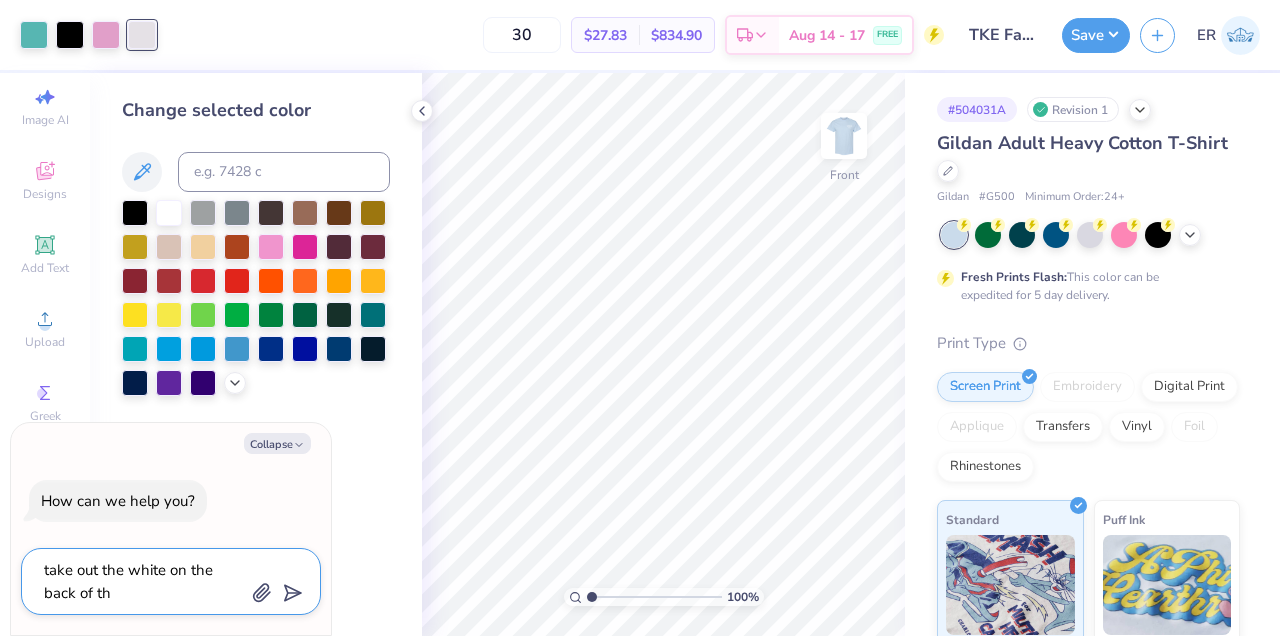 type on "take out the white on the back of the" 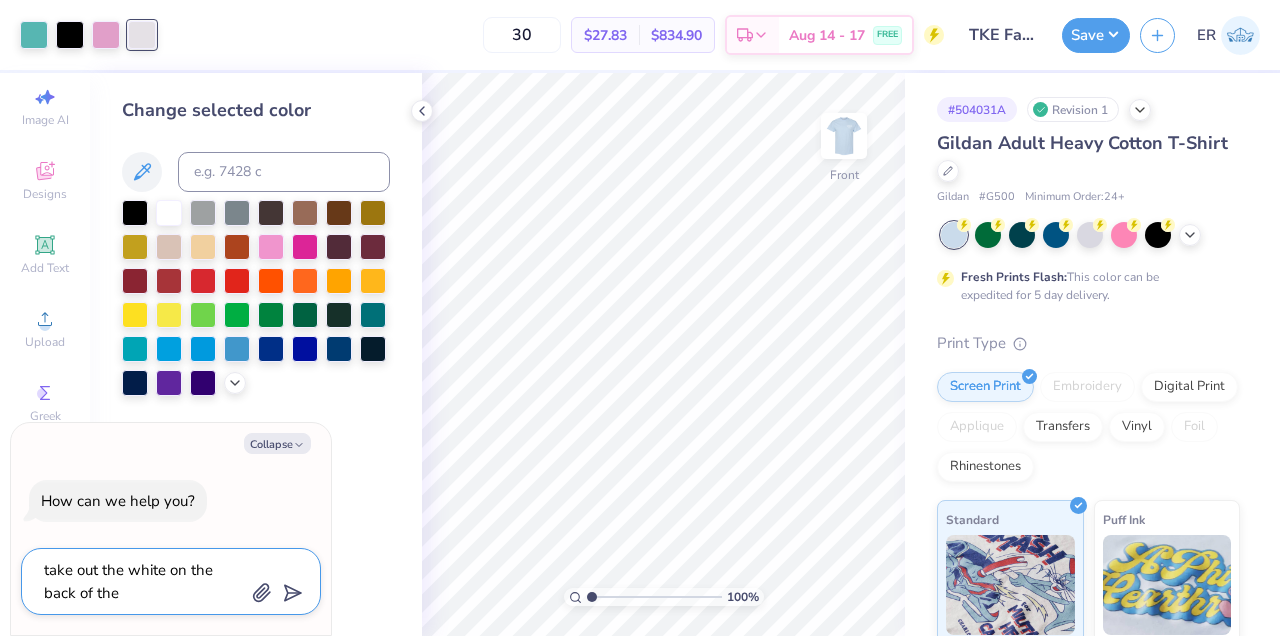 type on "take out the white on the back of the" 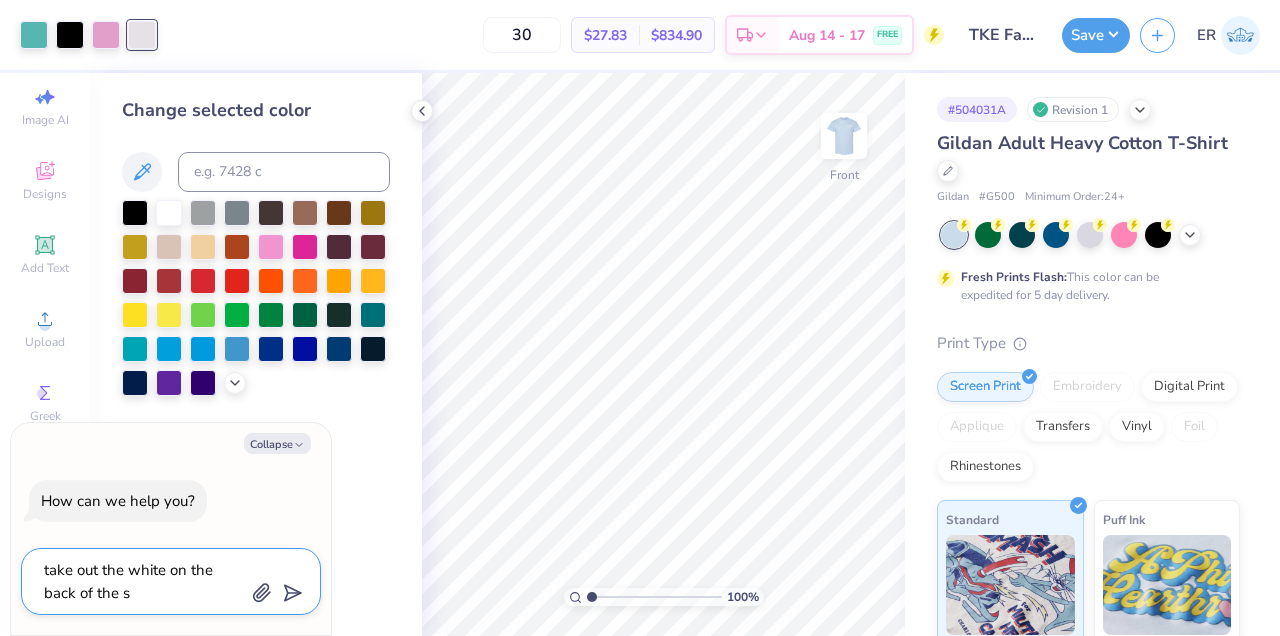 type on "take out the white on the back of the sh" 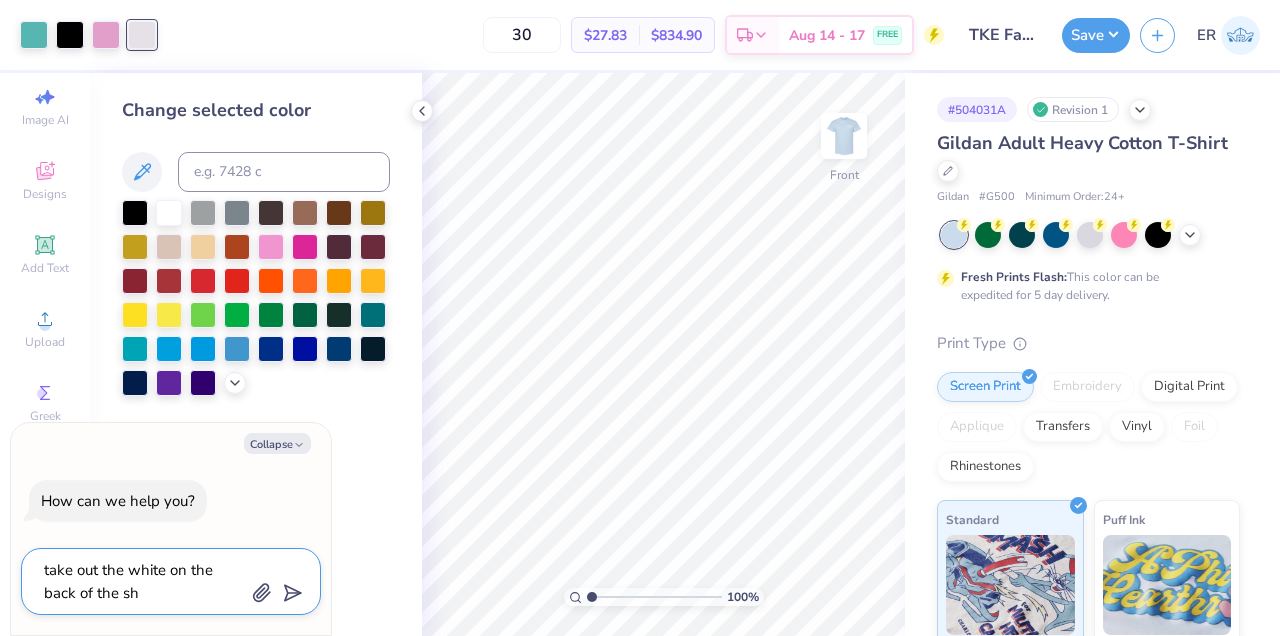 type on "take out the white on the back of the shi" 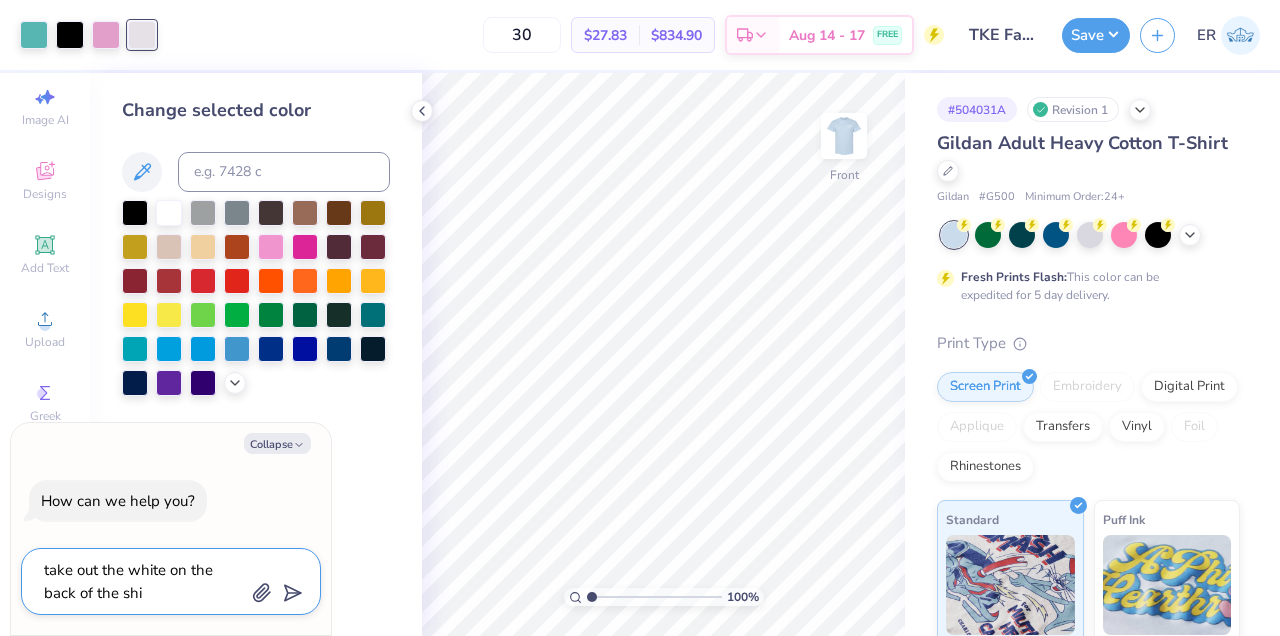 type on "take out the white on the back of the shir" 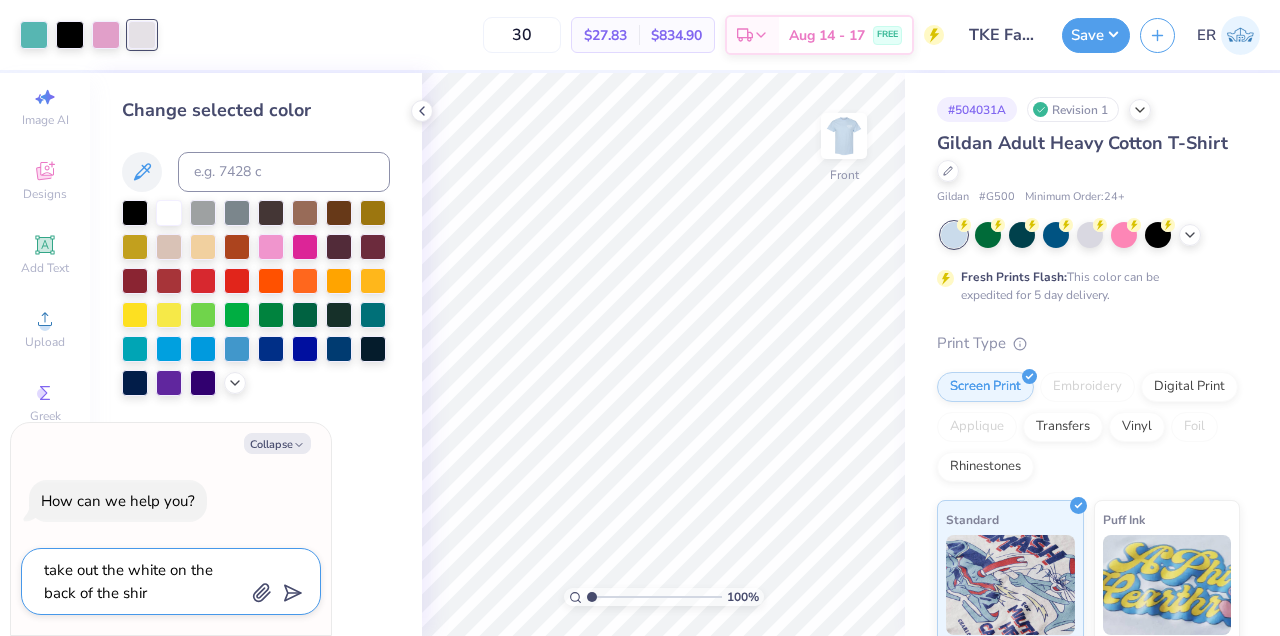 type on "take out the white on the back of the shirt" 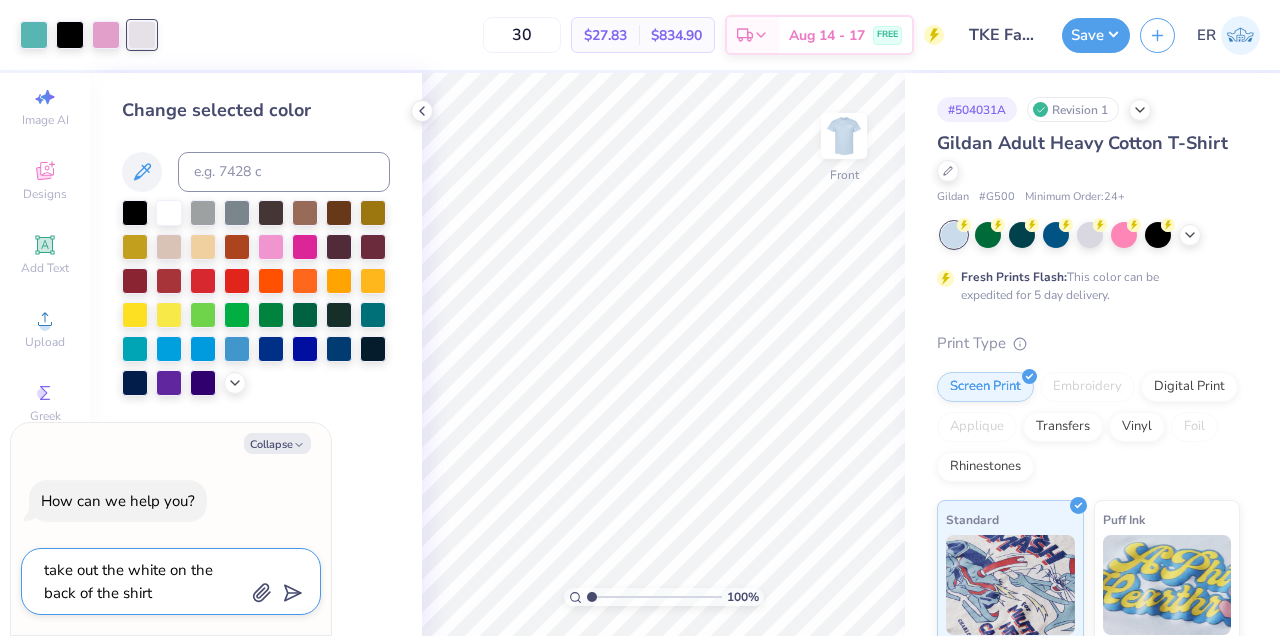 type on "take out the white on the back of the shirt" 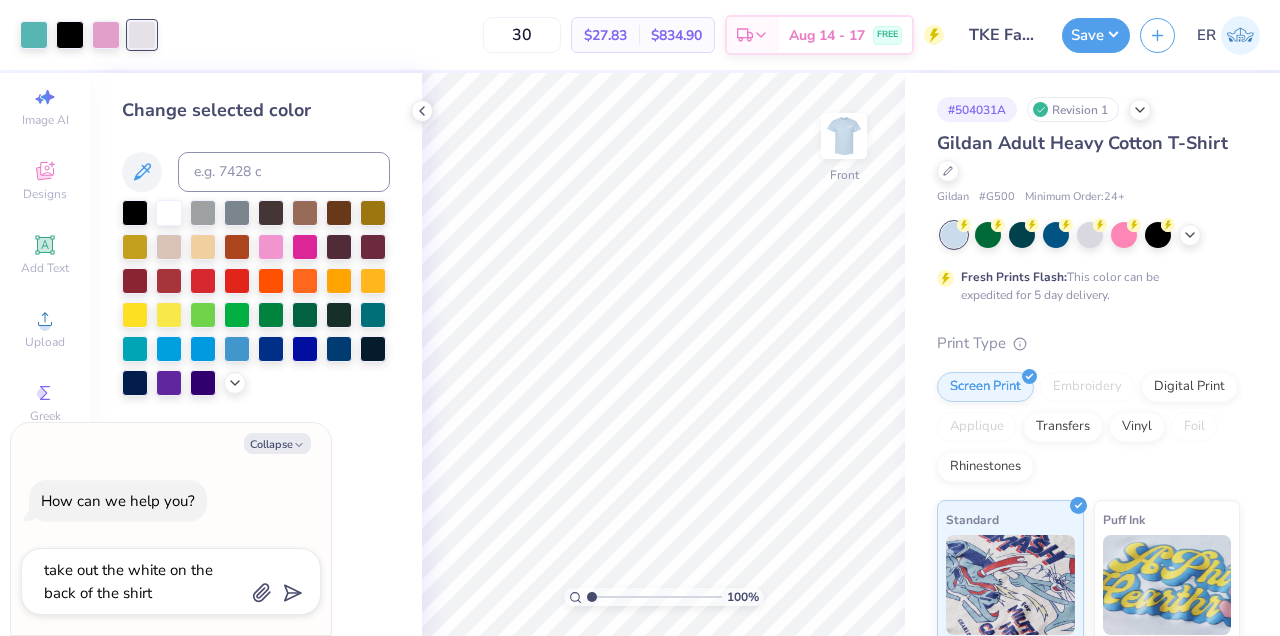 type on "x" 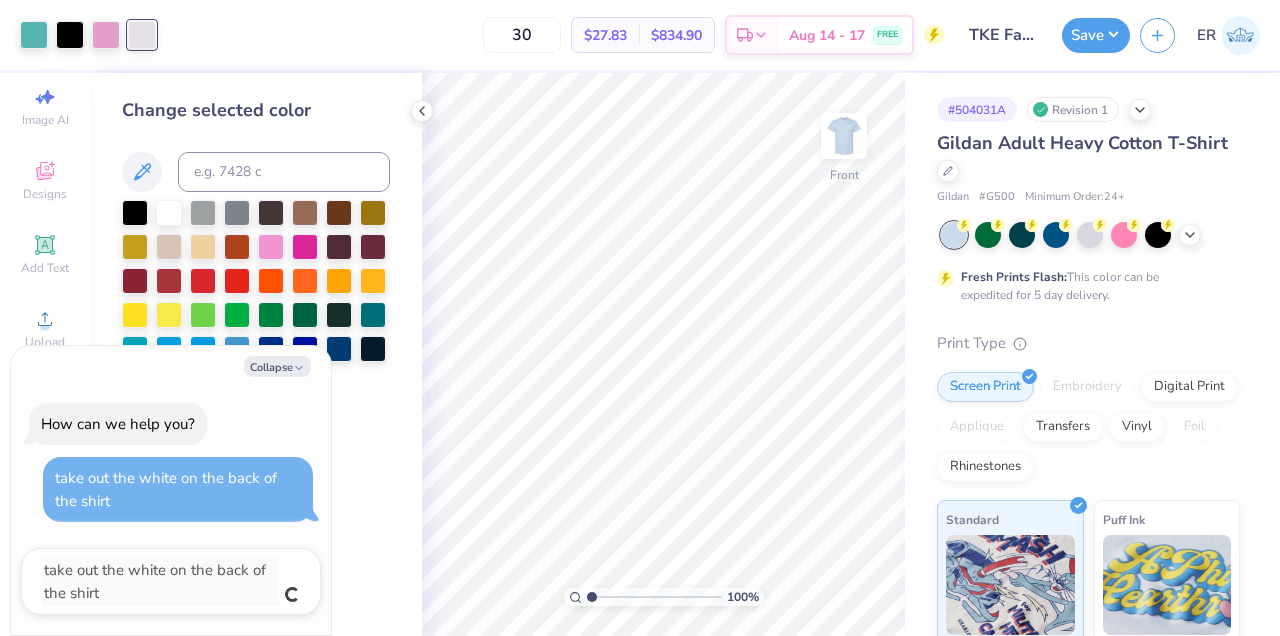 type 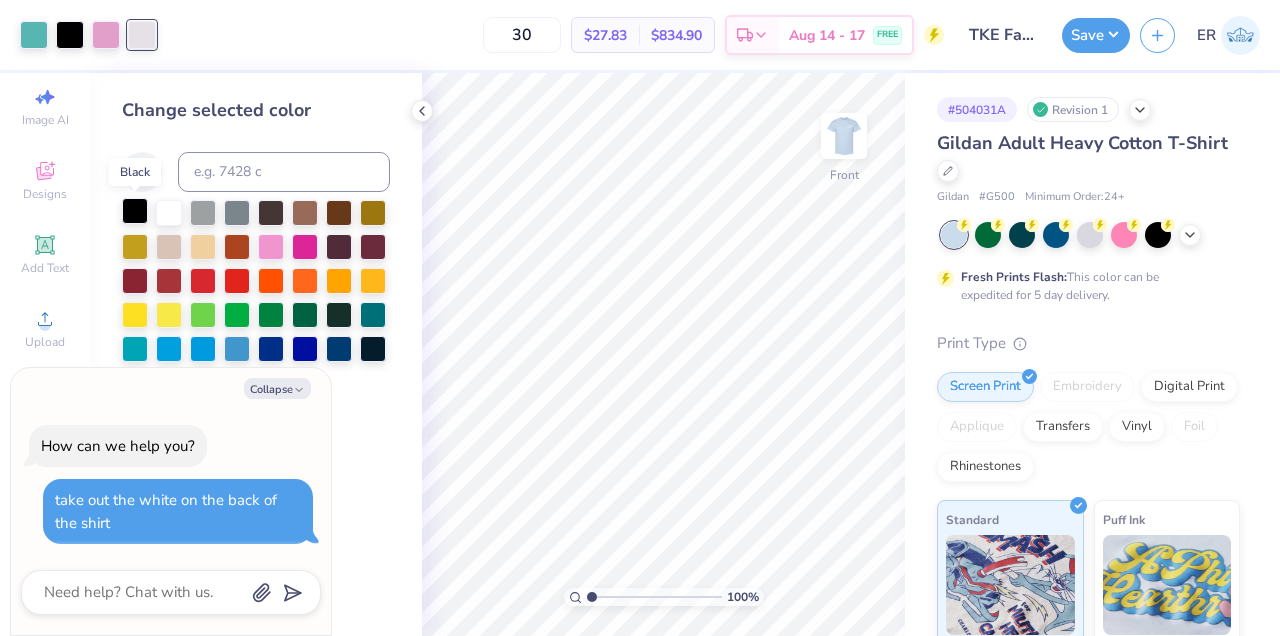 click at bounding box center [135, 211] 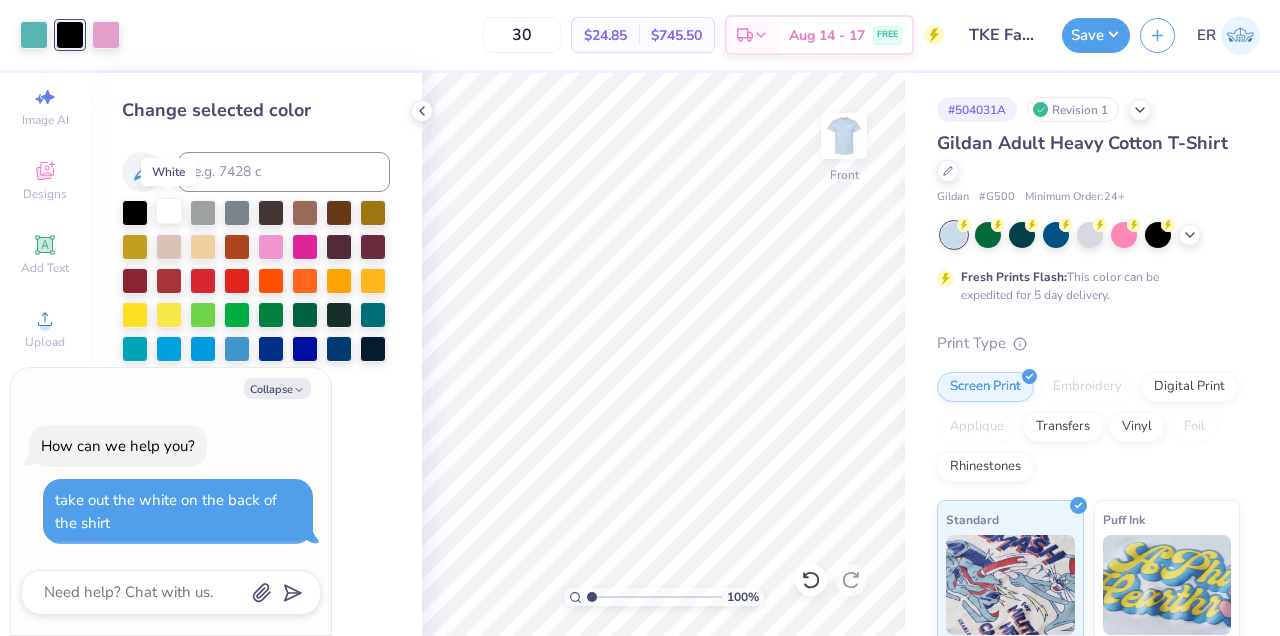click at bounding box center [169, 211] 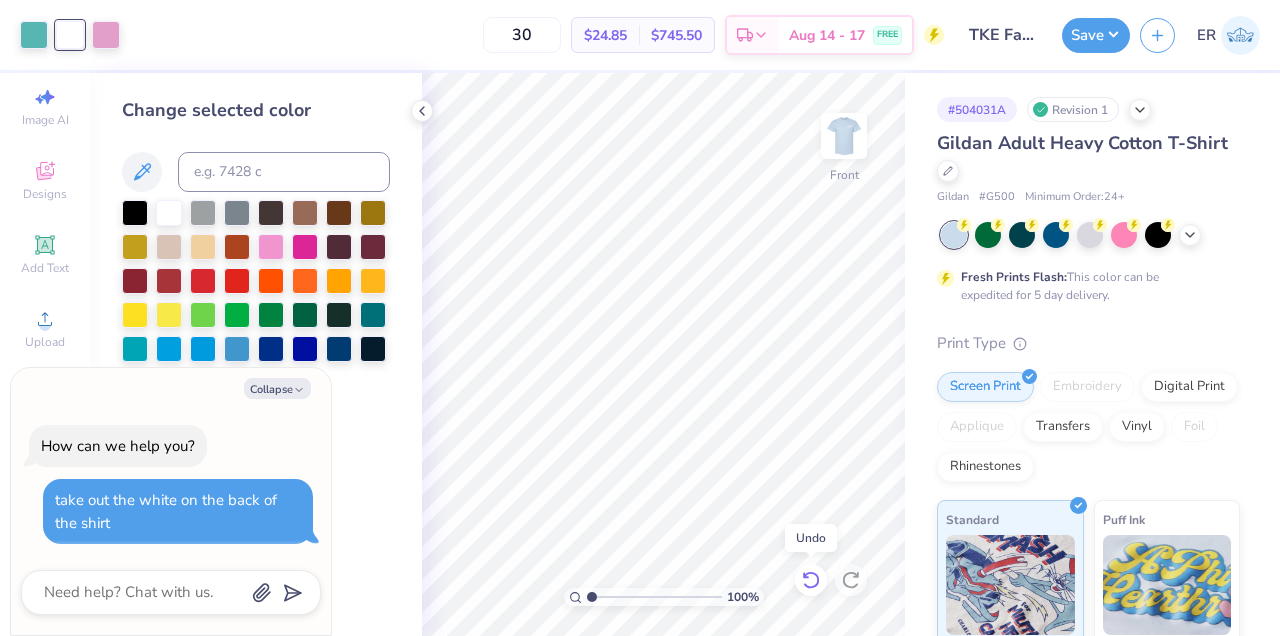 click 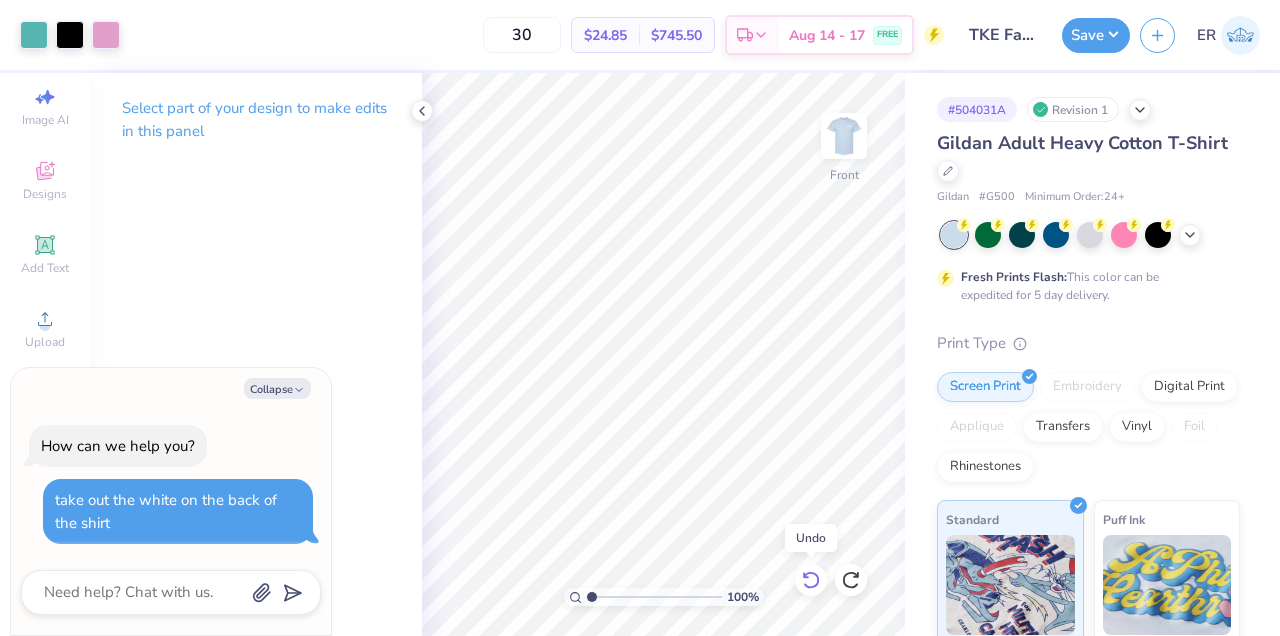 click 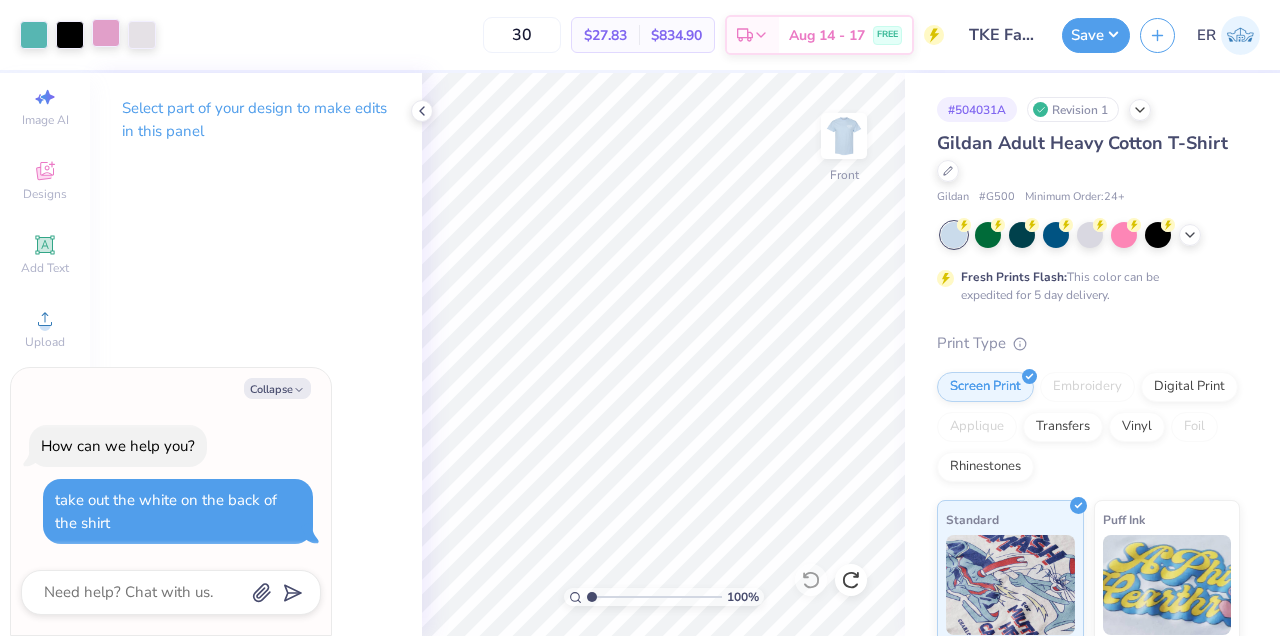 click at bounding box center [106, 33] 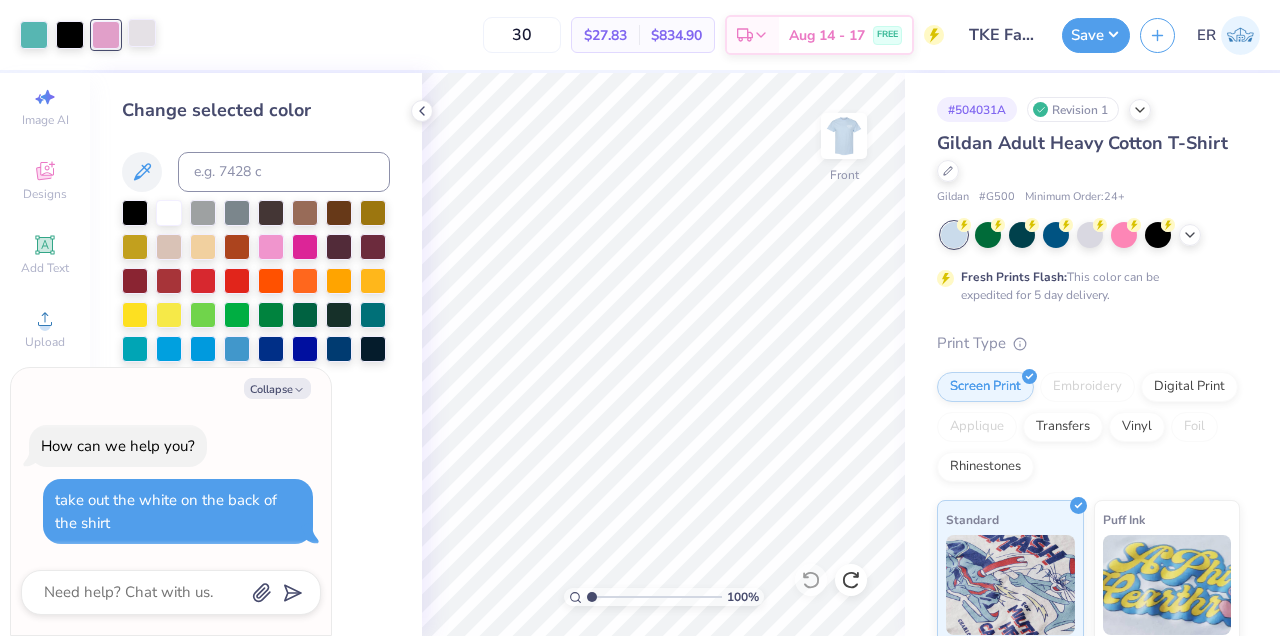 click at bounding box center [142, 33] 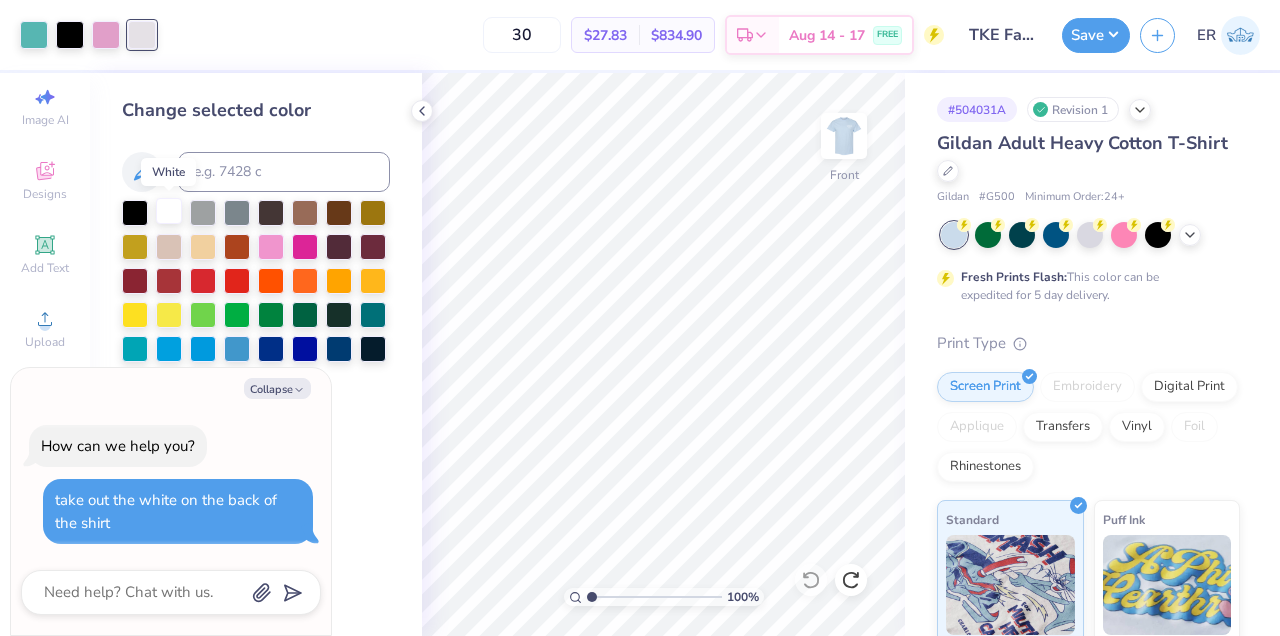 click at bounding box center (169, 211) 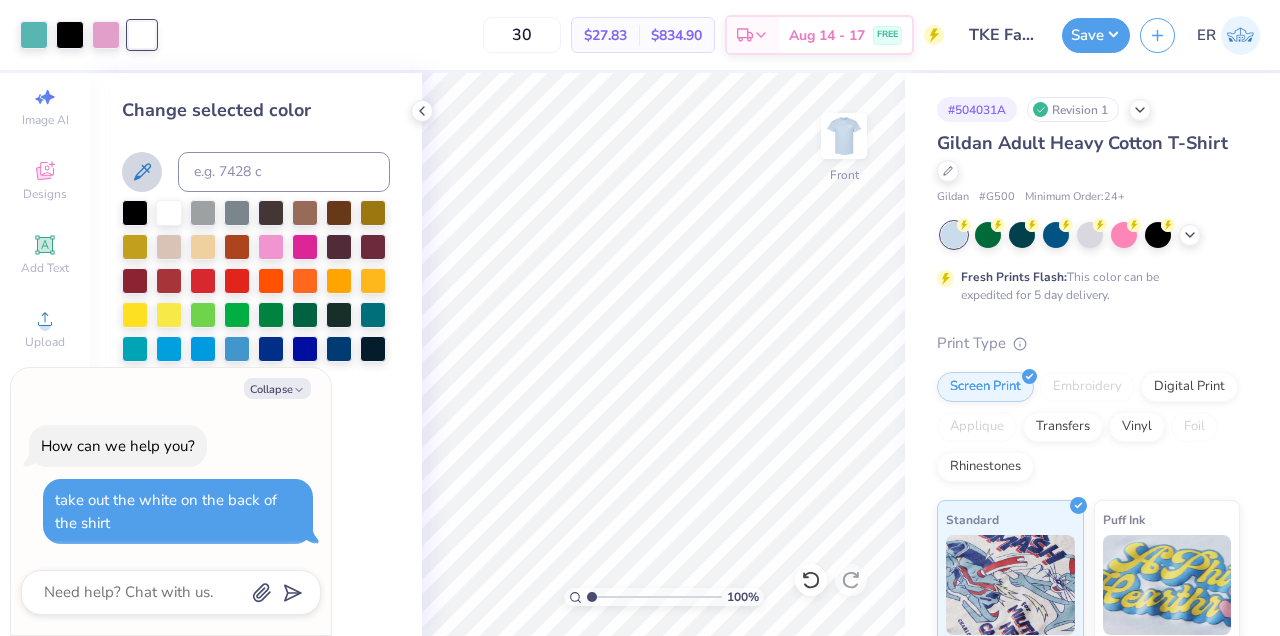 click 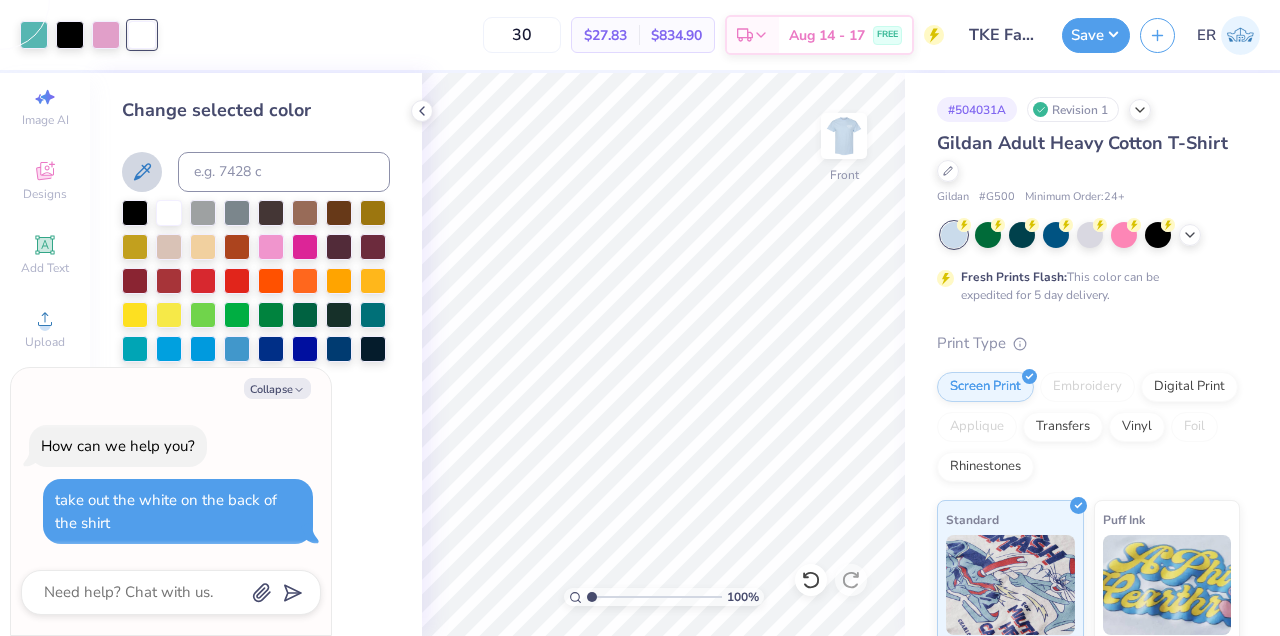 click 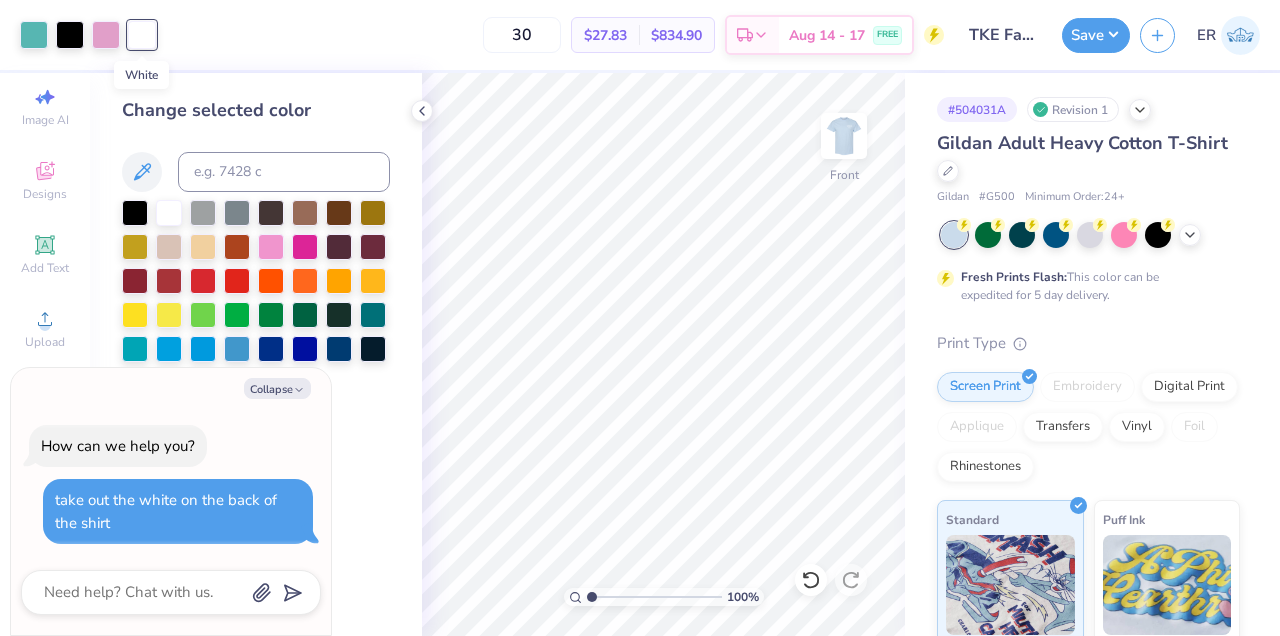 click at bounding box center (142, 35) 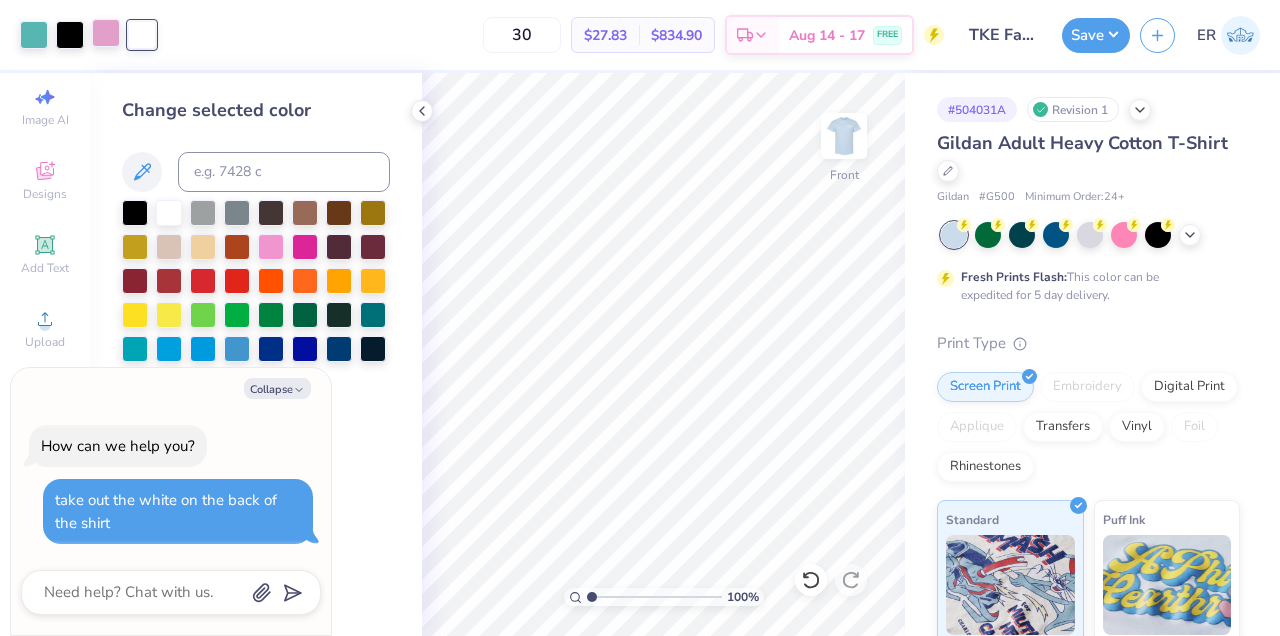 click at bounding box center (106, 33) 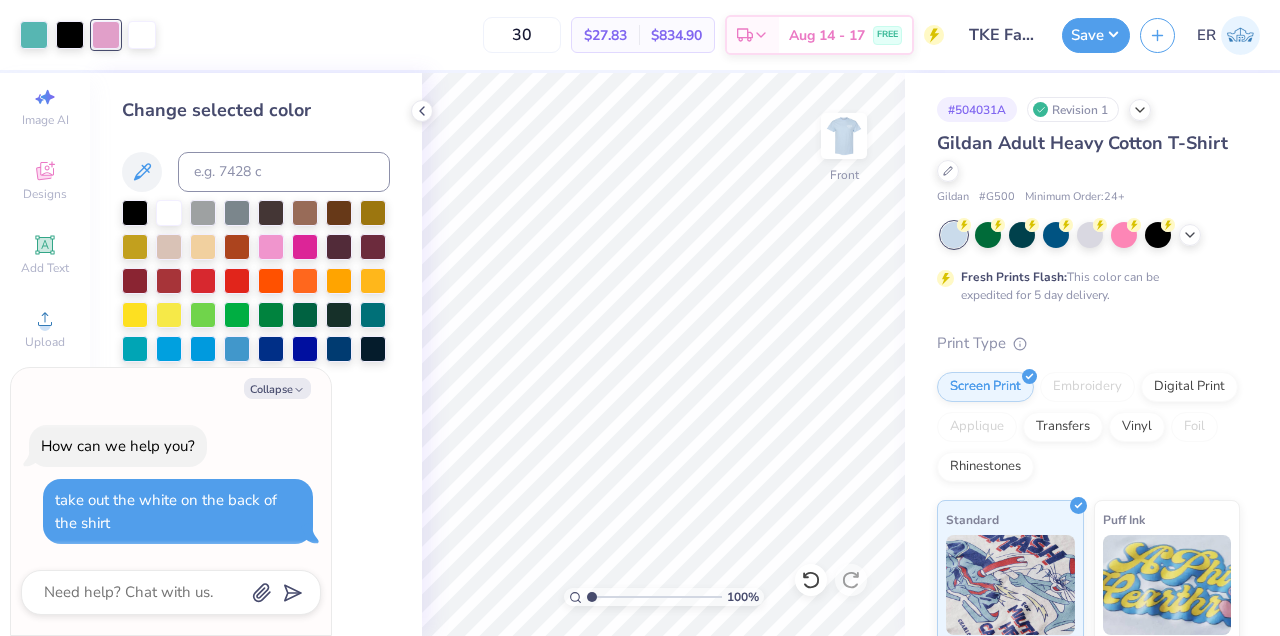 click on "Art colors" at bounding box center (78, 35) 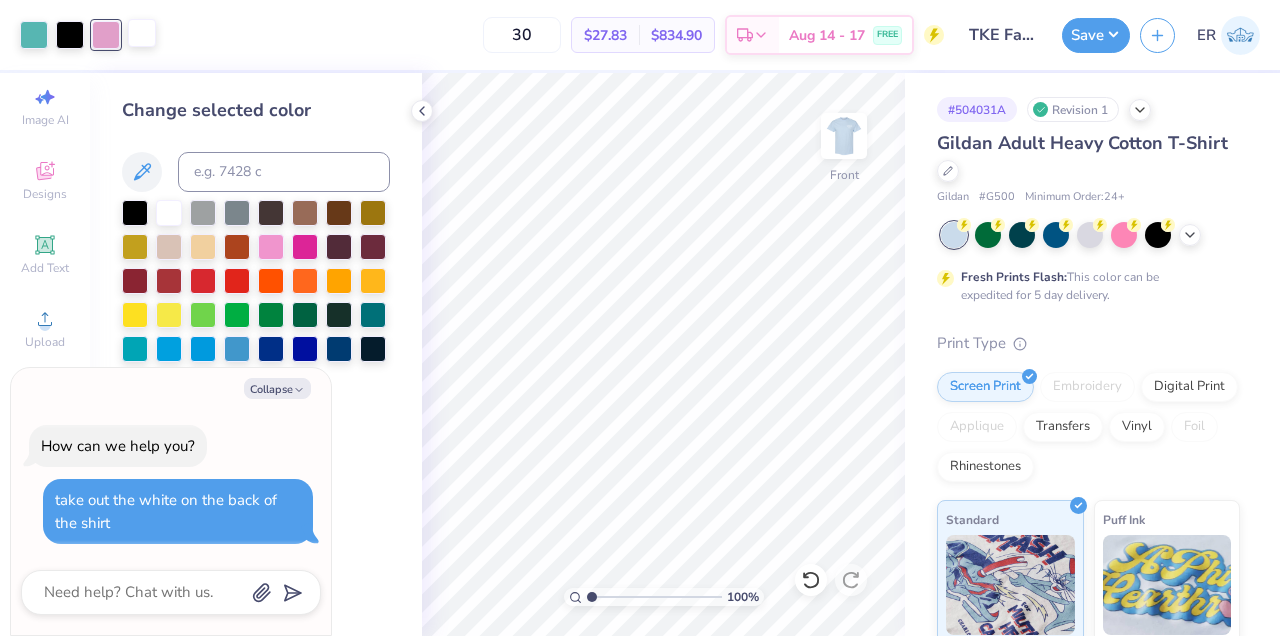 click at bounding box center (142, 33) 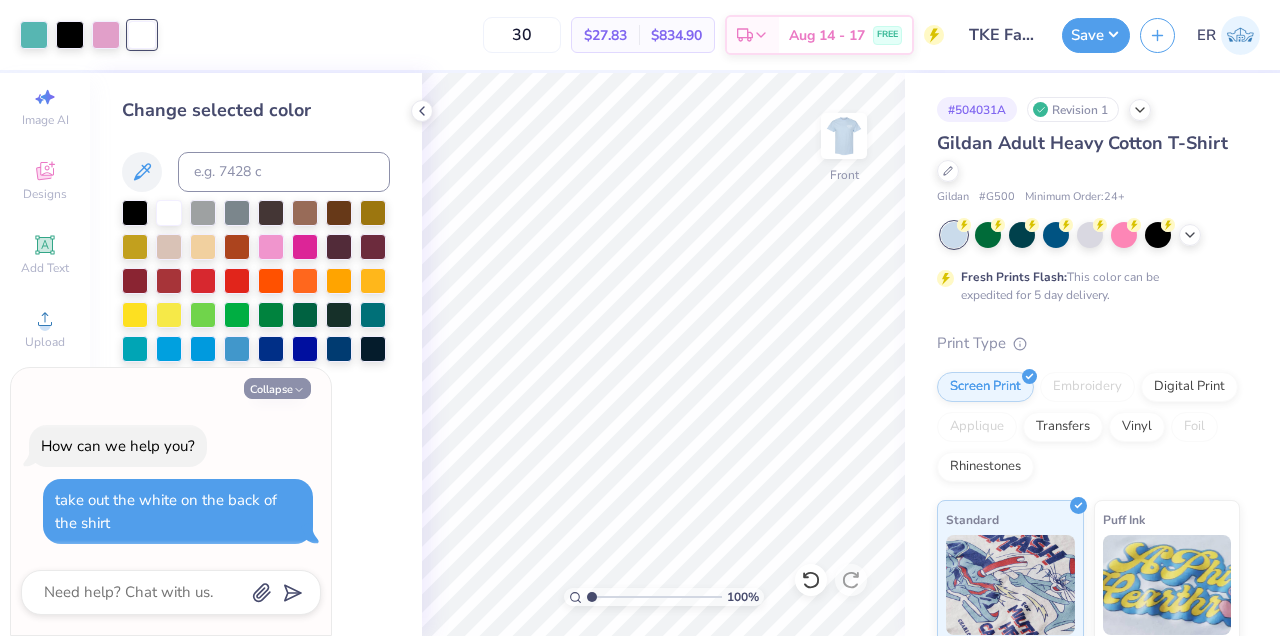 click 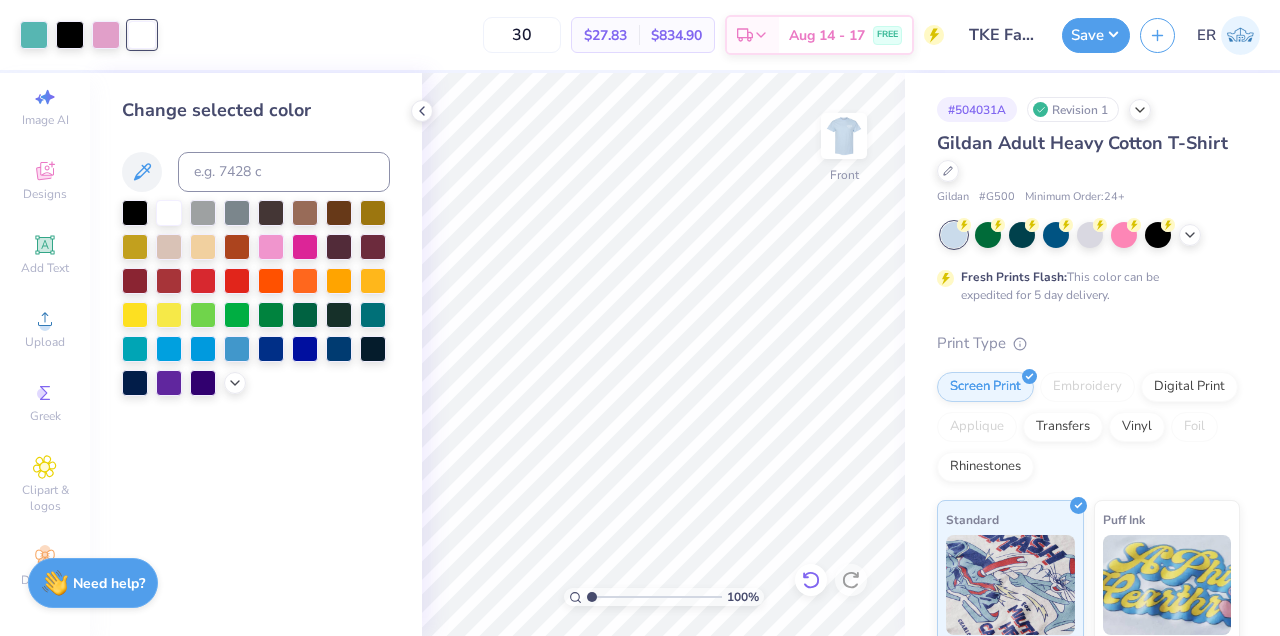 click 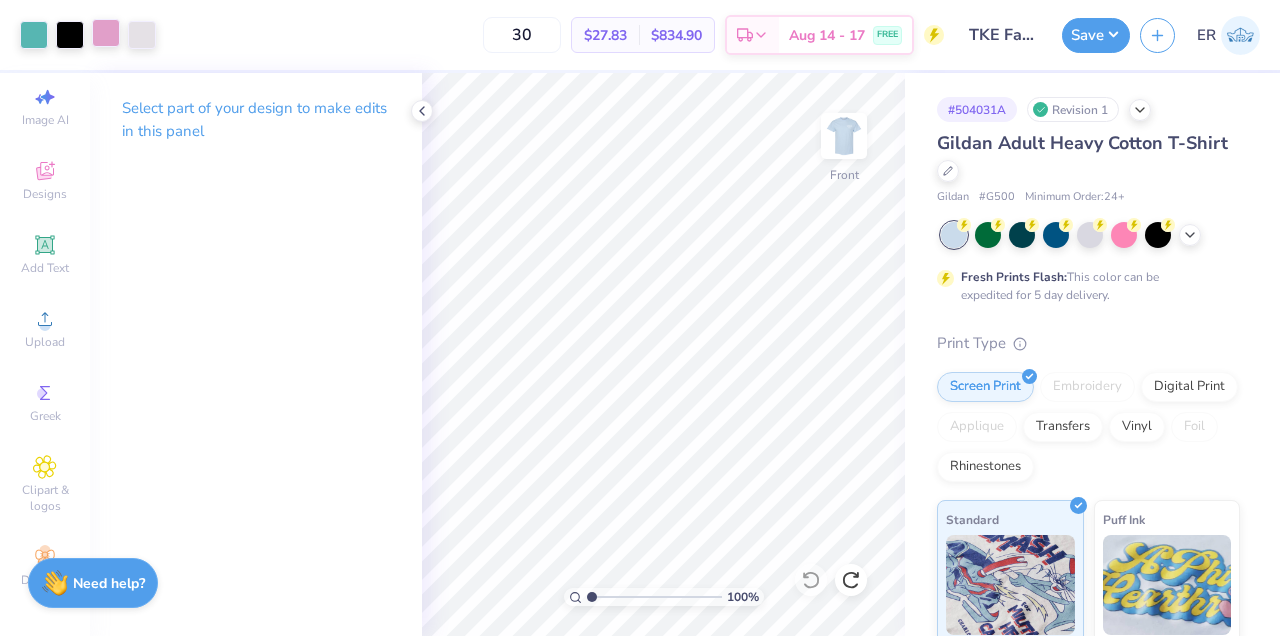 click at bounding box center [106, 33] 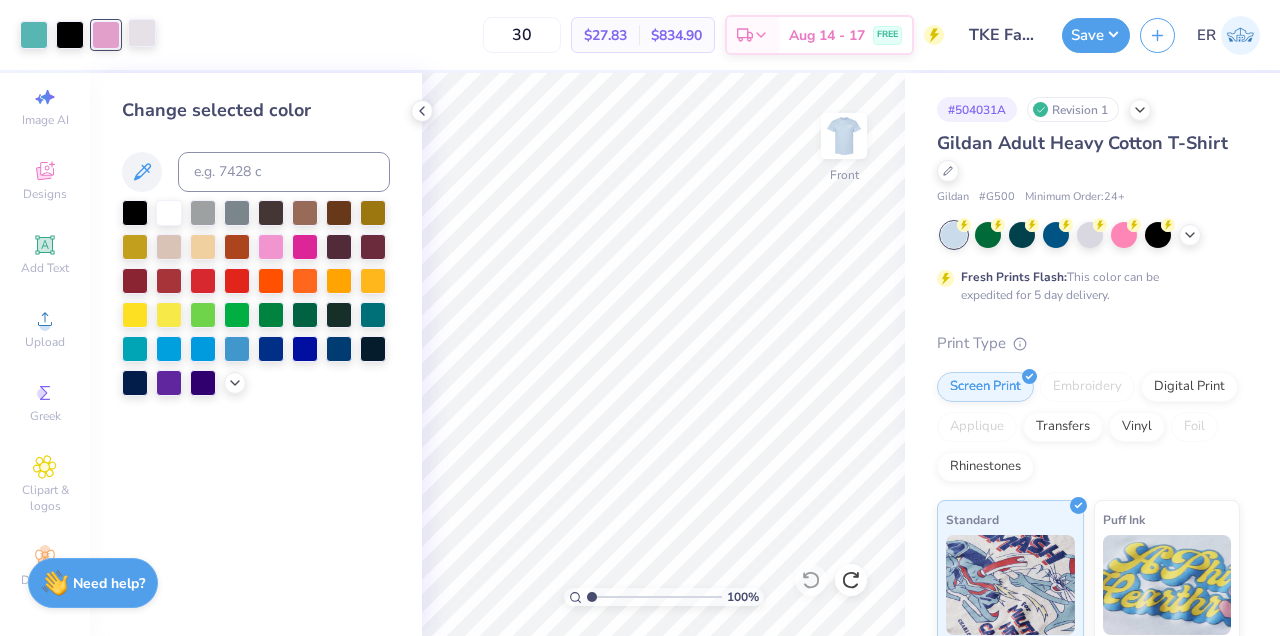 click at bounding box center (142, 33) 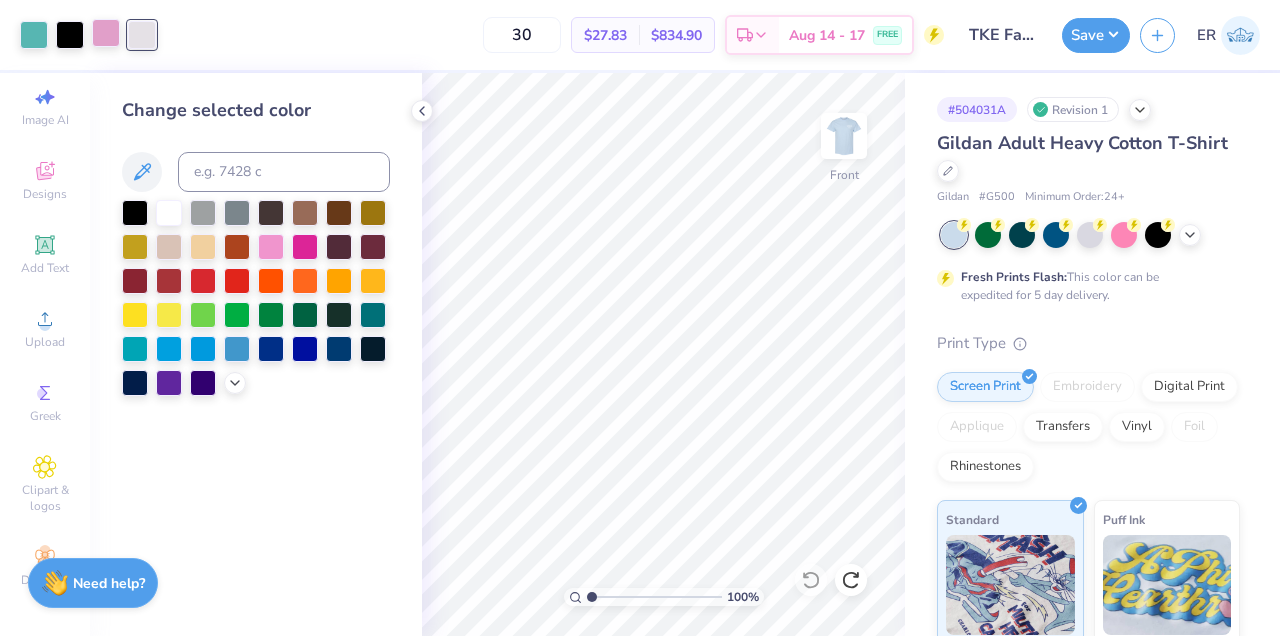 click at bounding box center (106, 33) 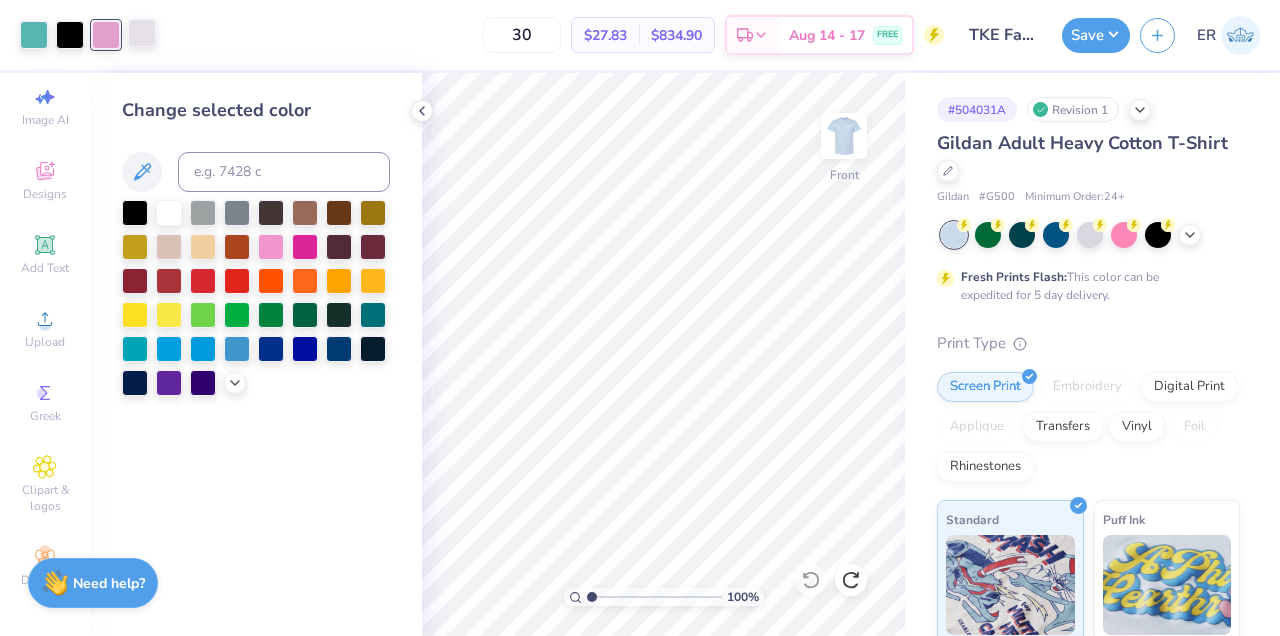 click at bounding box center [142, 33] 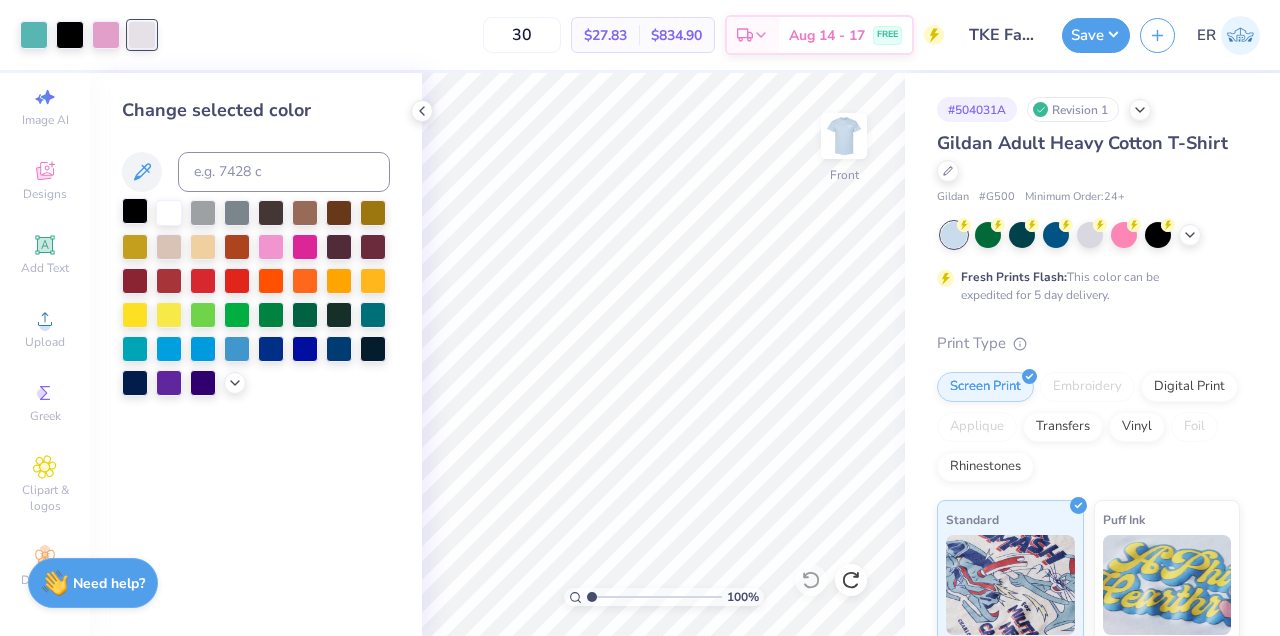 click at bounding box center (135, 211) 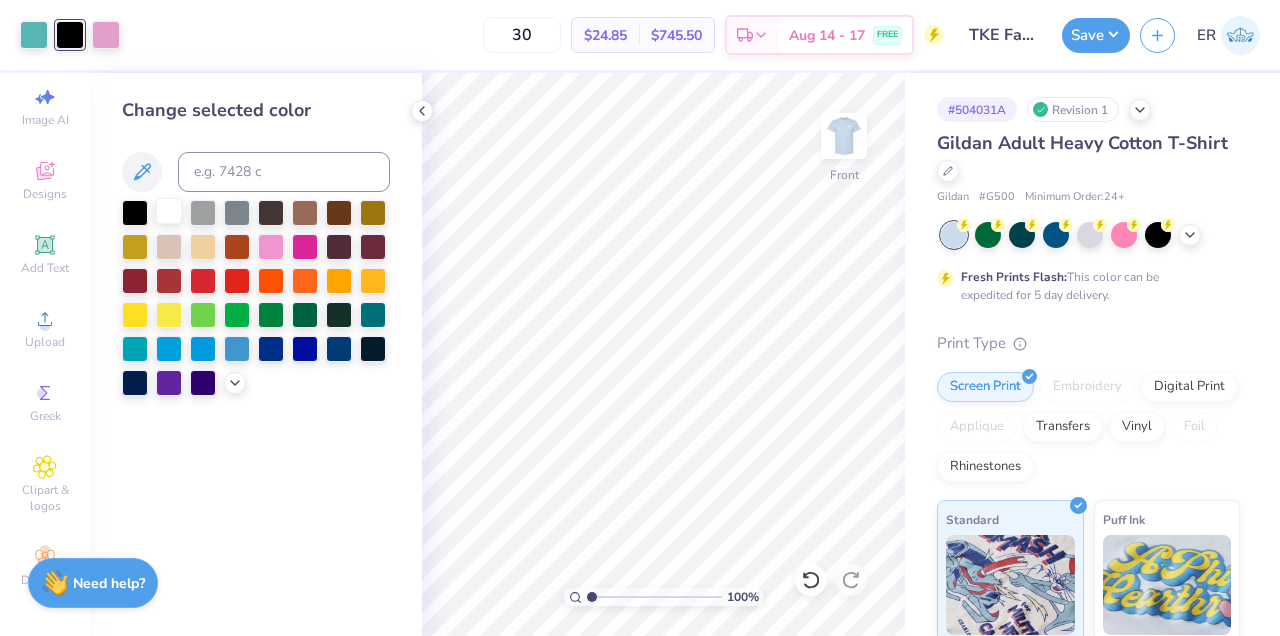 click at bounding box center [169, 211] 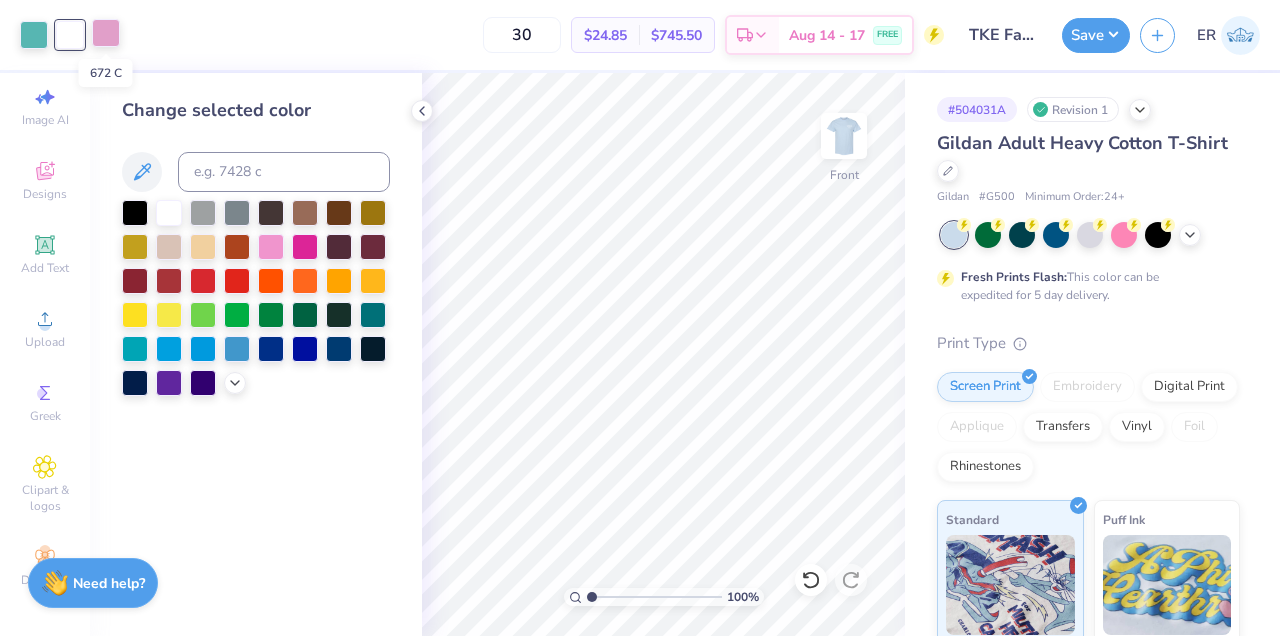 click at bounding box center [106, 33] 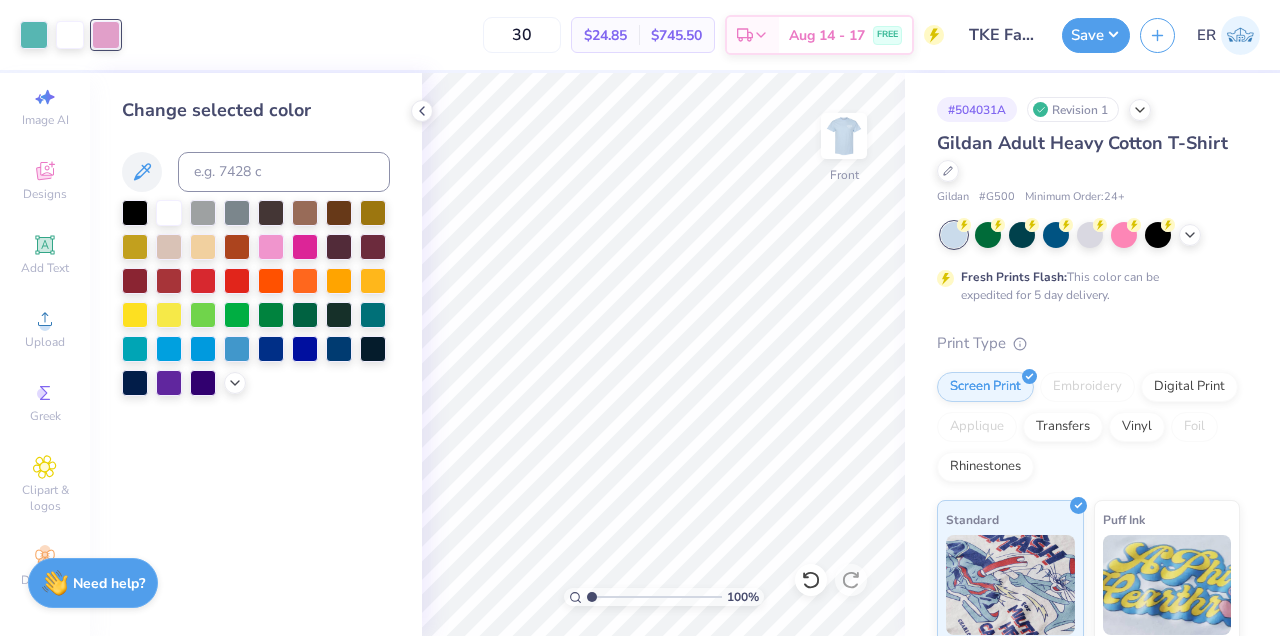 click on "Change selected color" at bounding box center (256, 110) 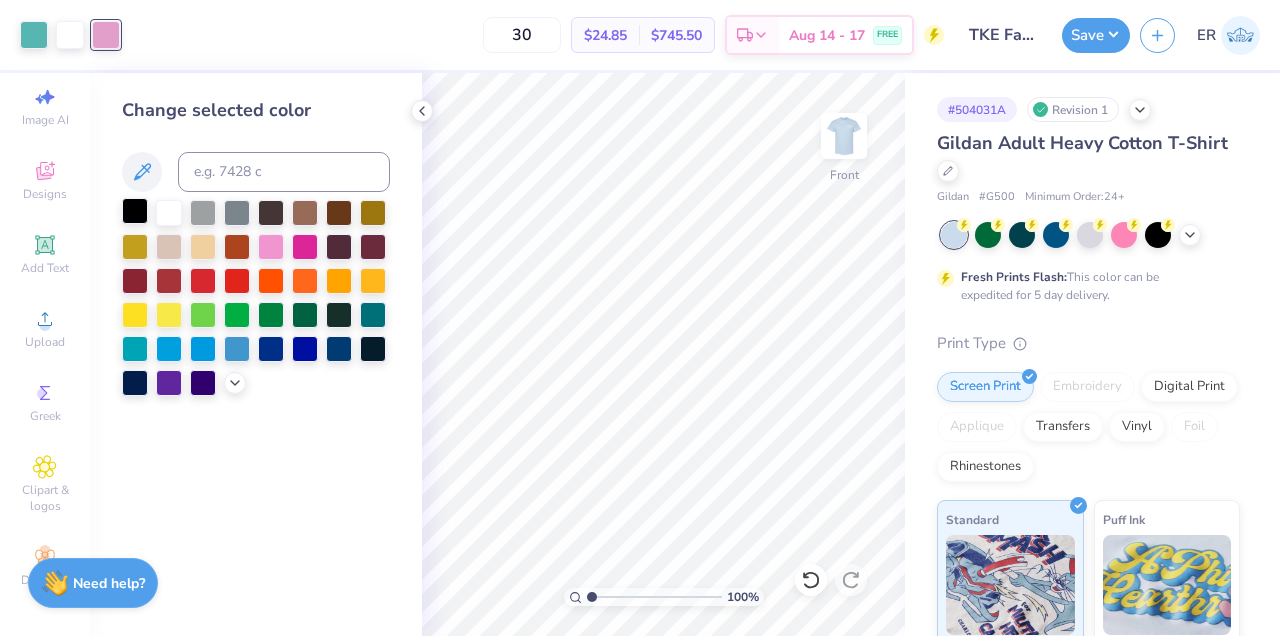 click at bounding box center [135, 211] 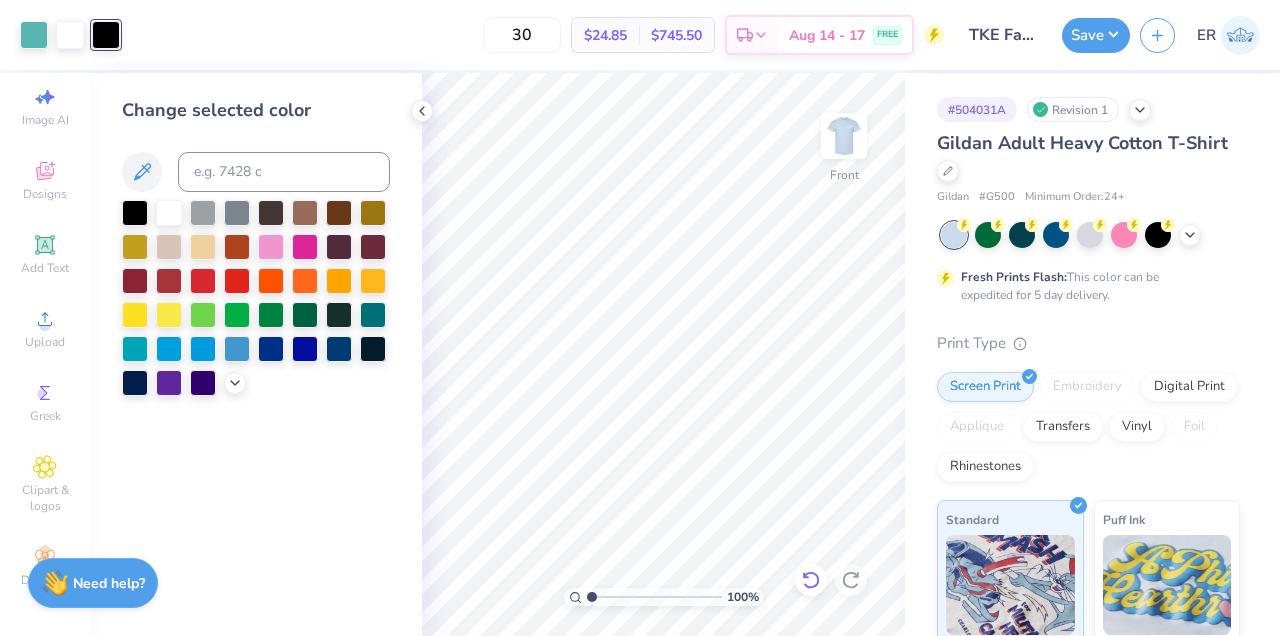 click 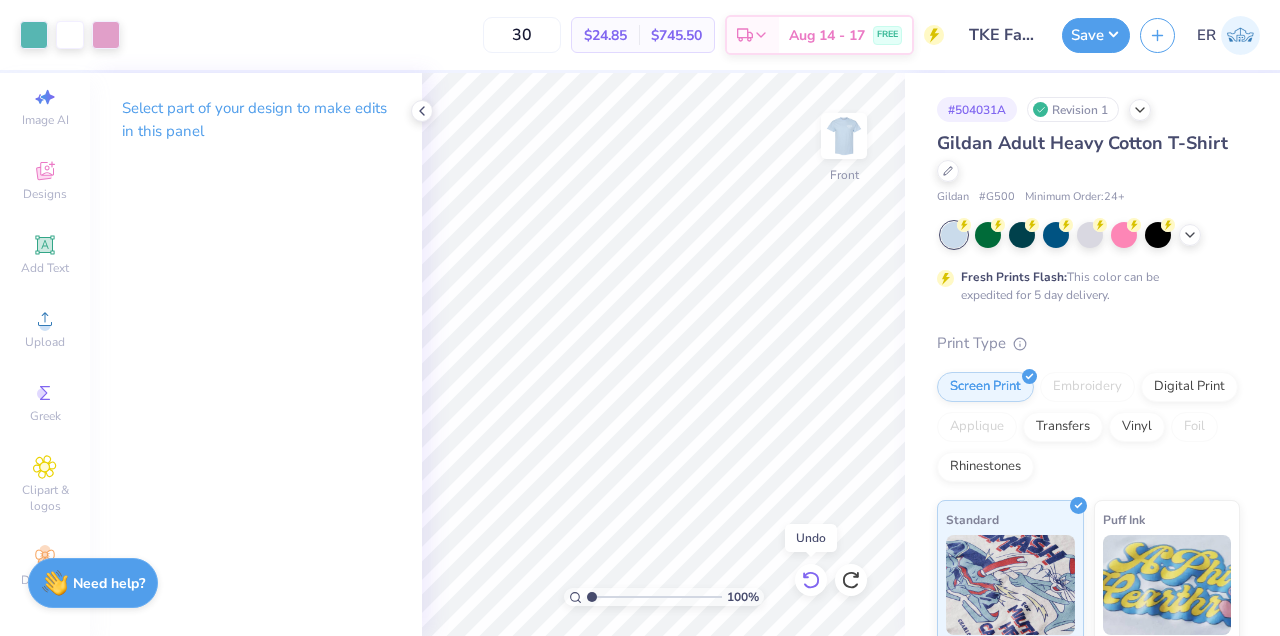 click 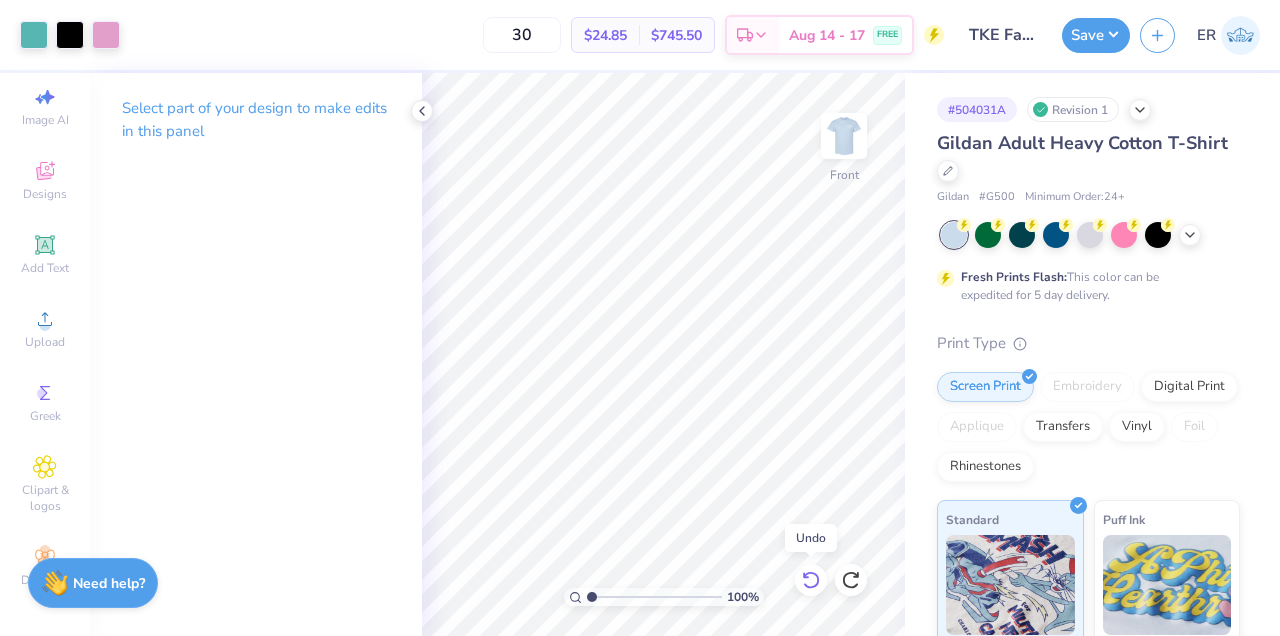 click 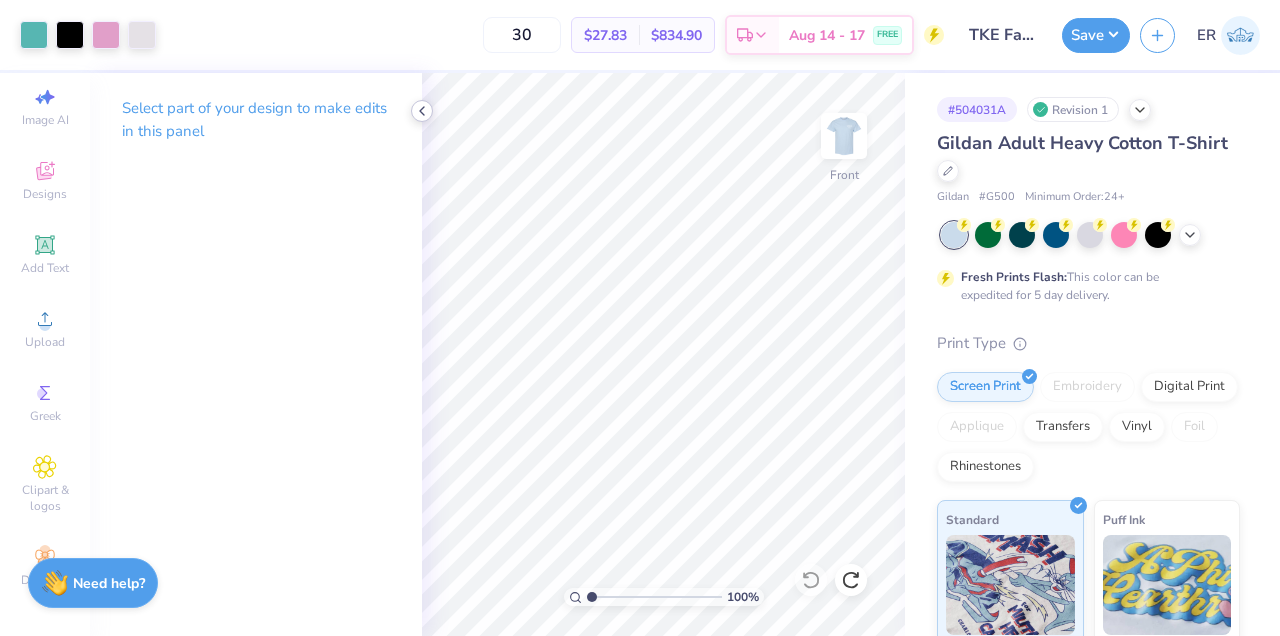 click 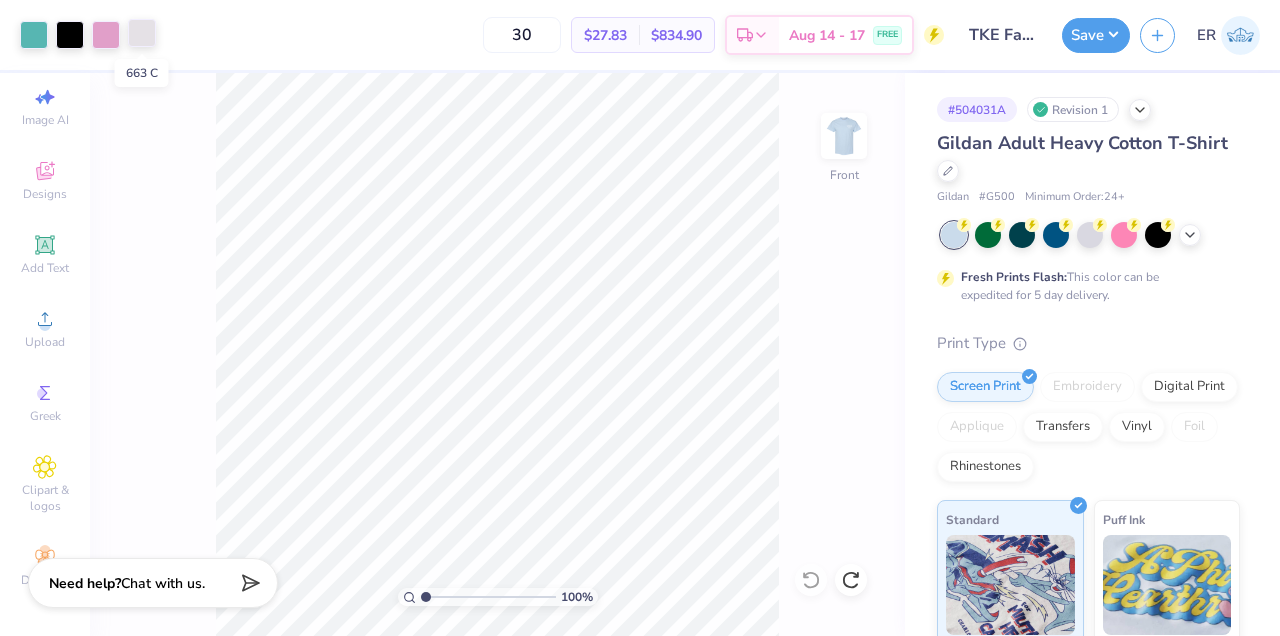 click at bounding box center [142, 33] 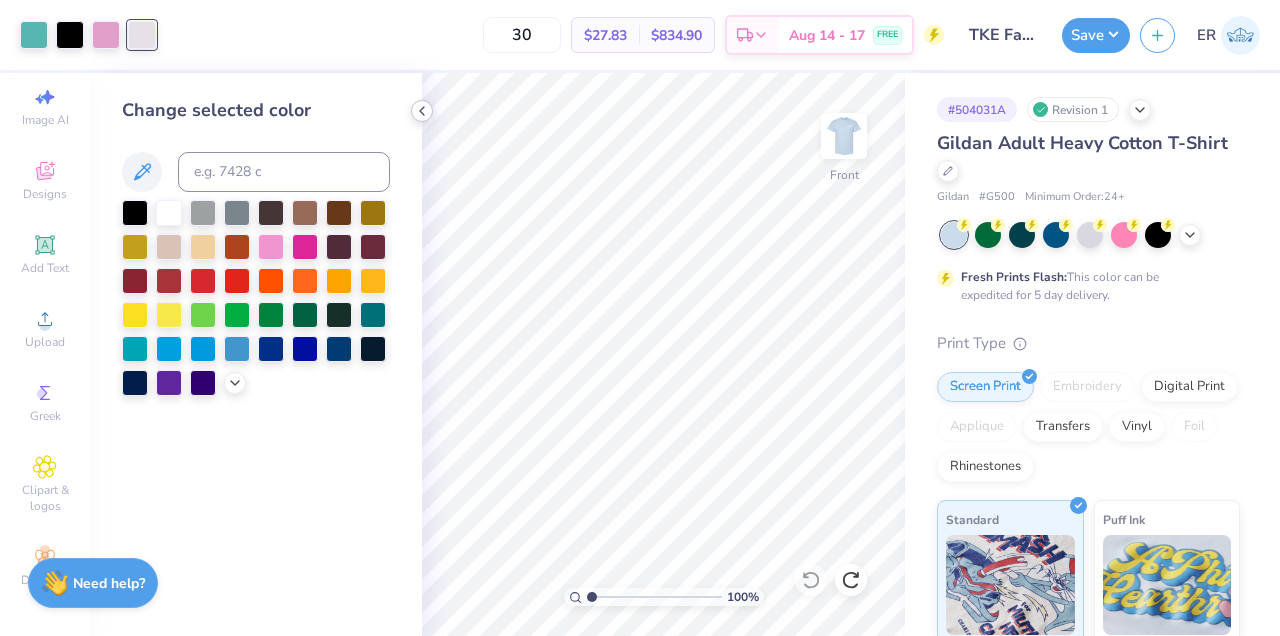 click 